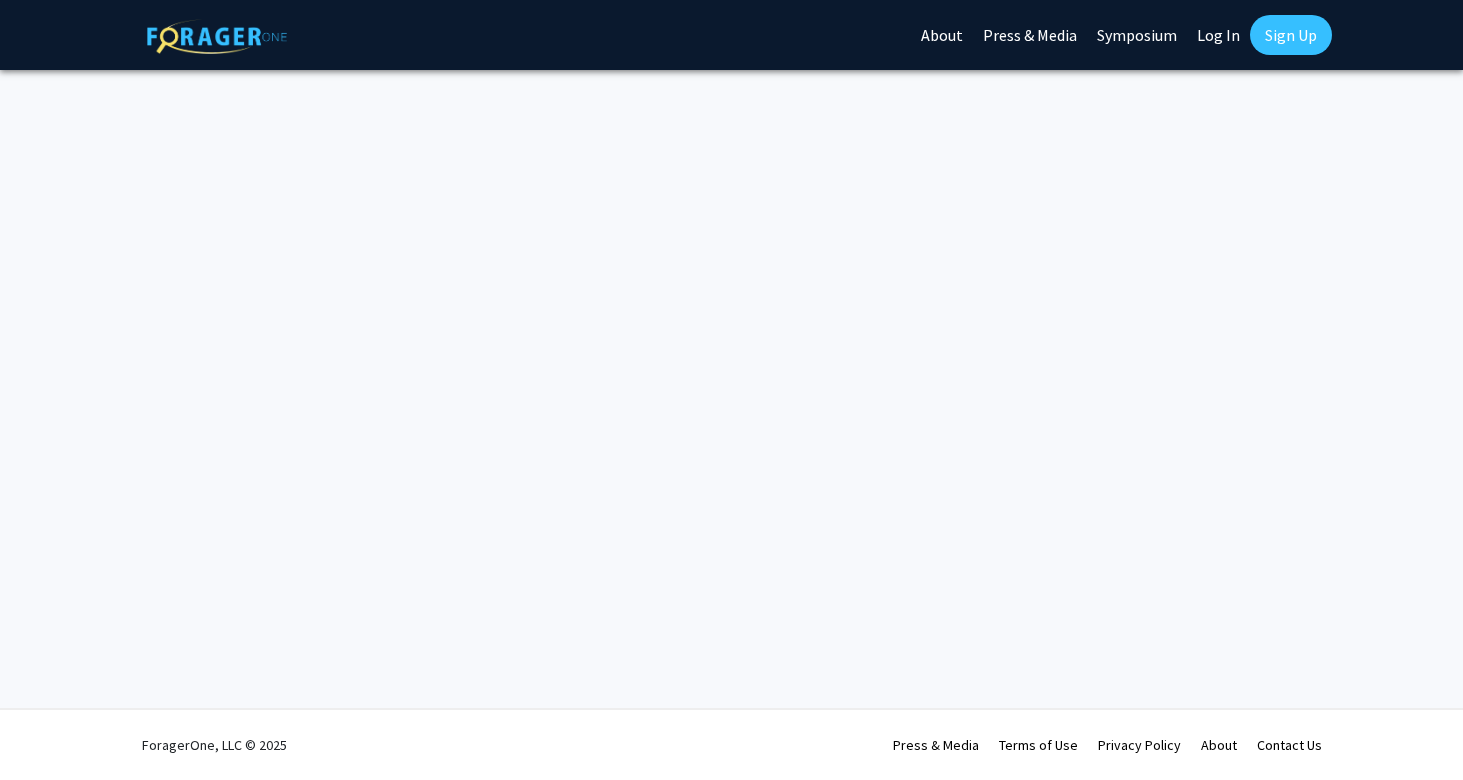 scroll, scrollTop: 0, scrollLeft: 0, axis: both 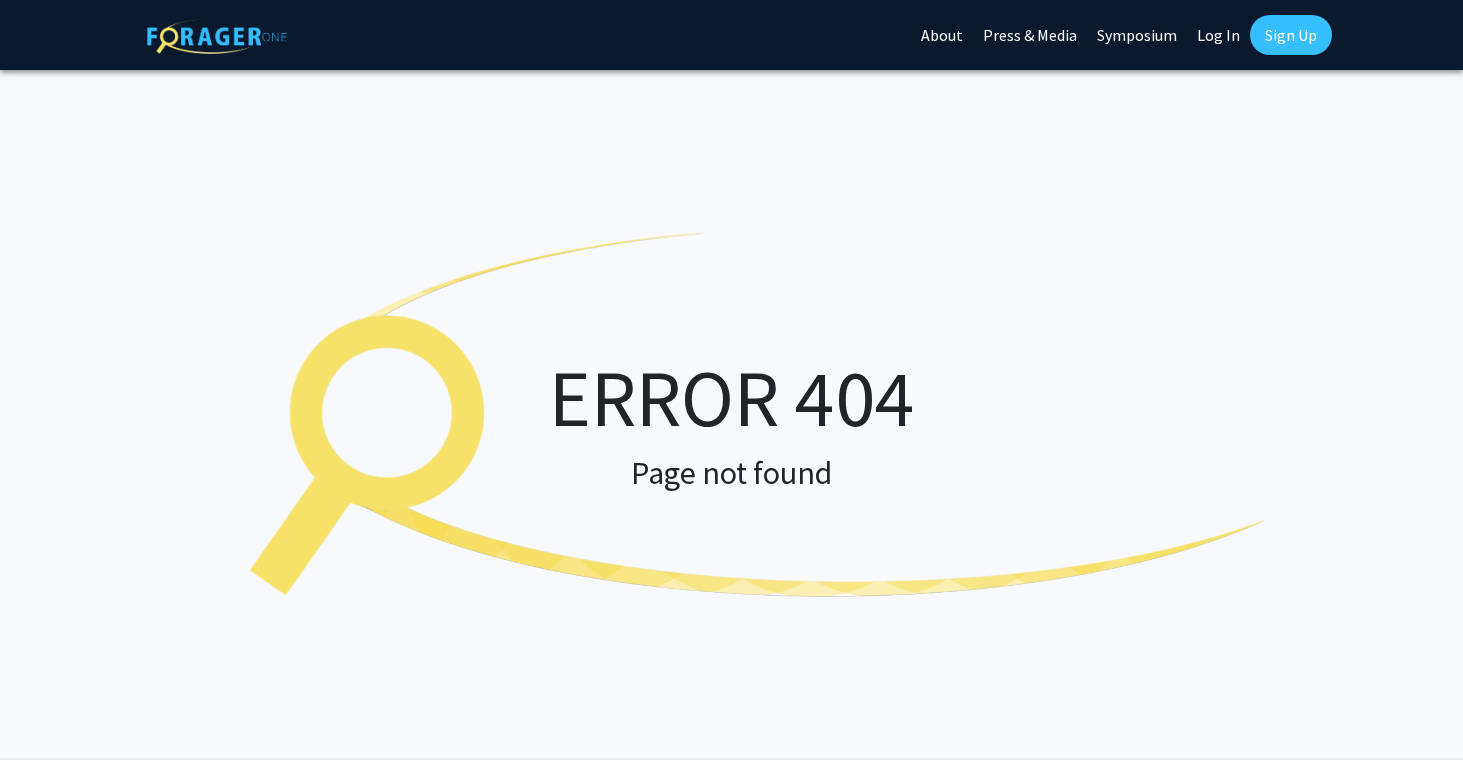 click on "Log In" 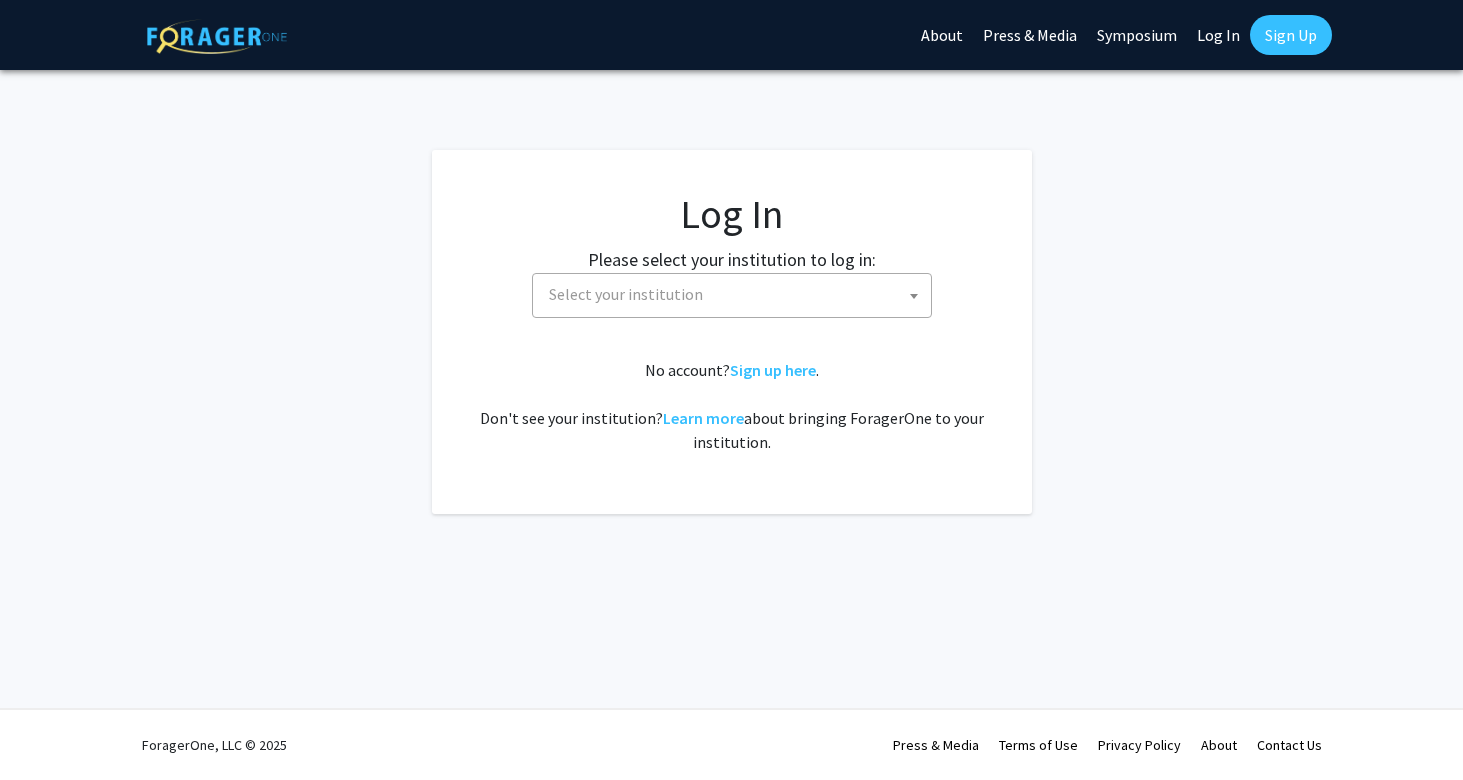 click on "Select your institution" at bounding box center [736, 294] 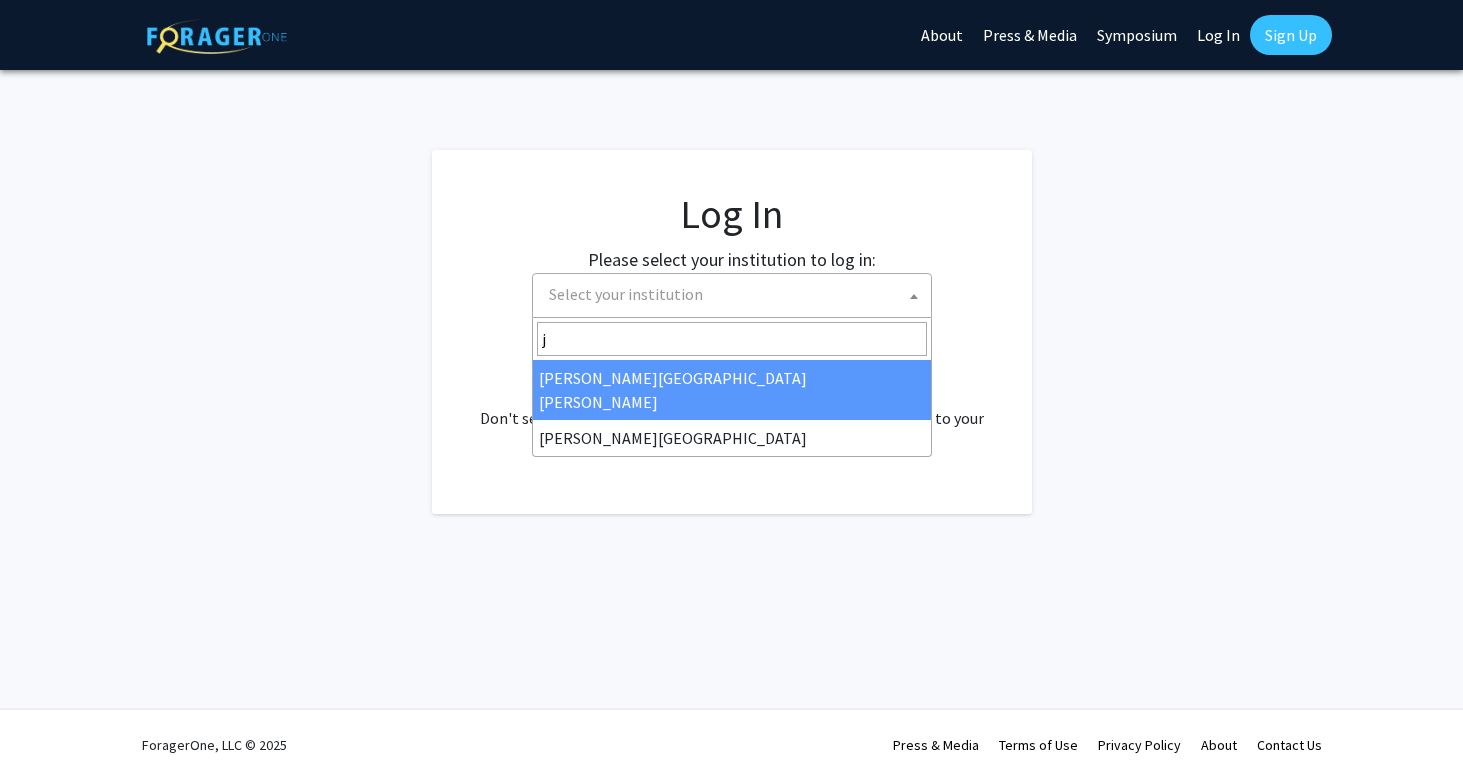 type on "jo" 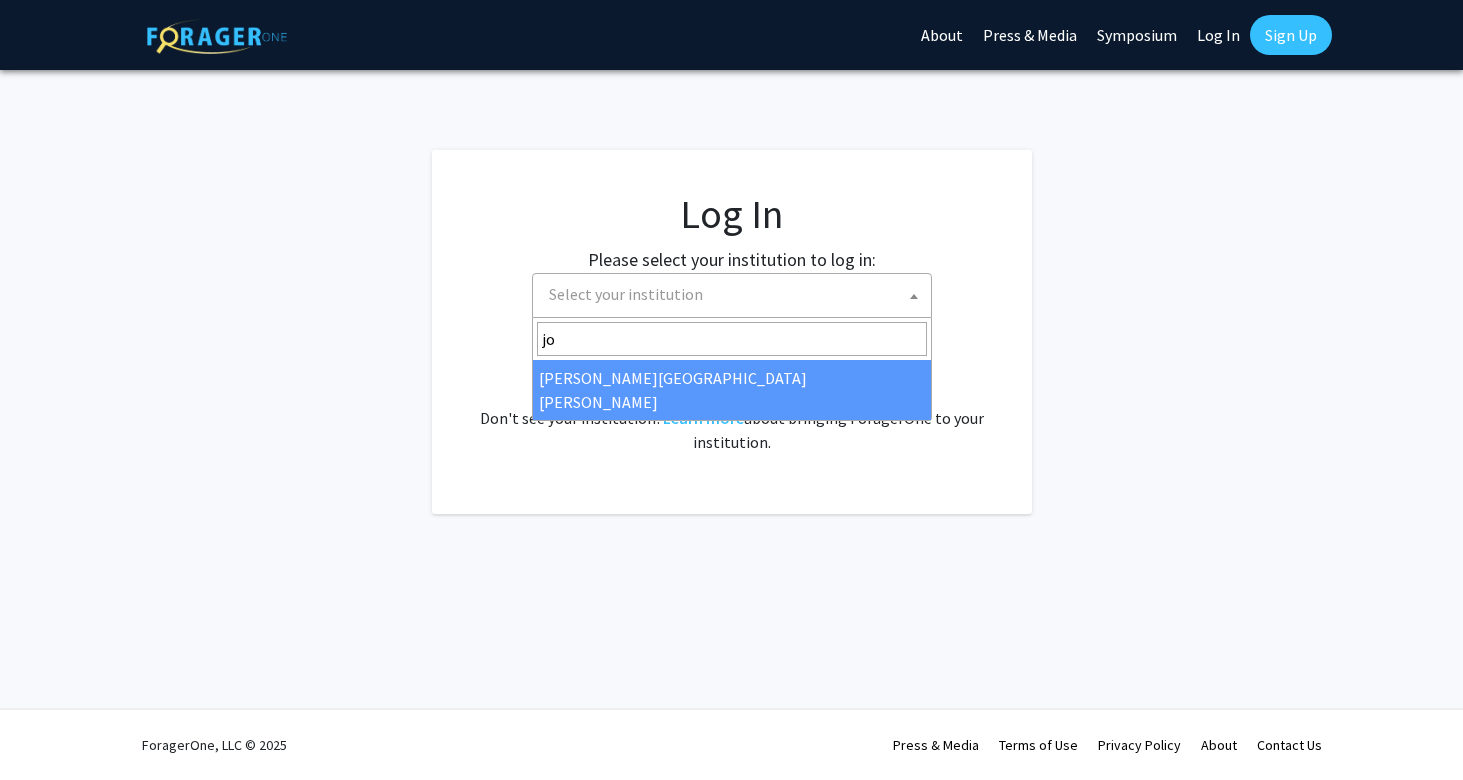 select on "1" 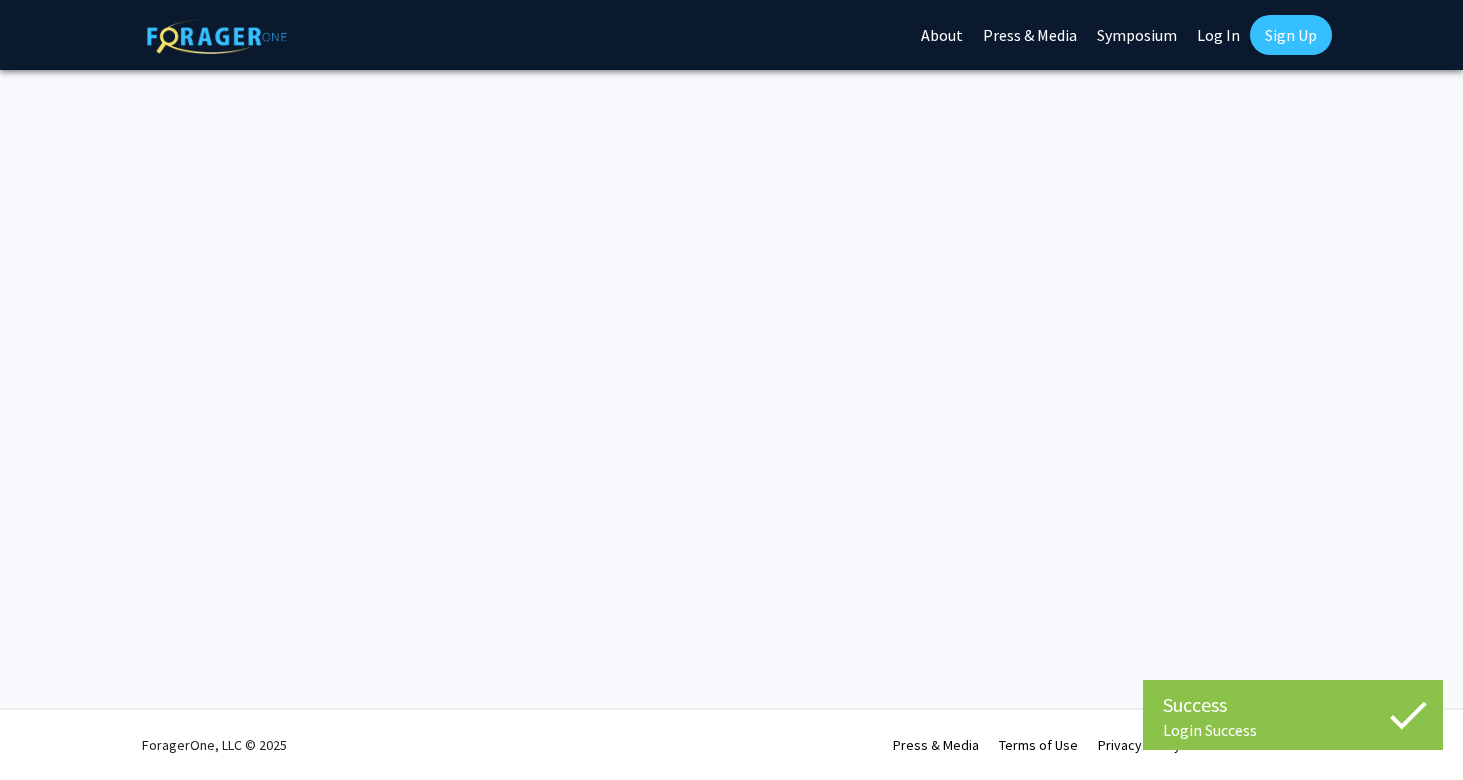 scroll, scrollTop: 0, scrollLeft: 0, axis: both 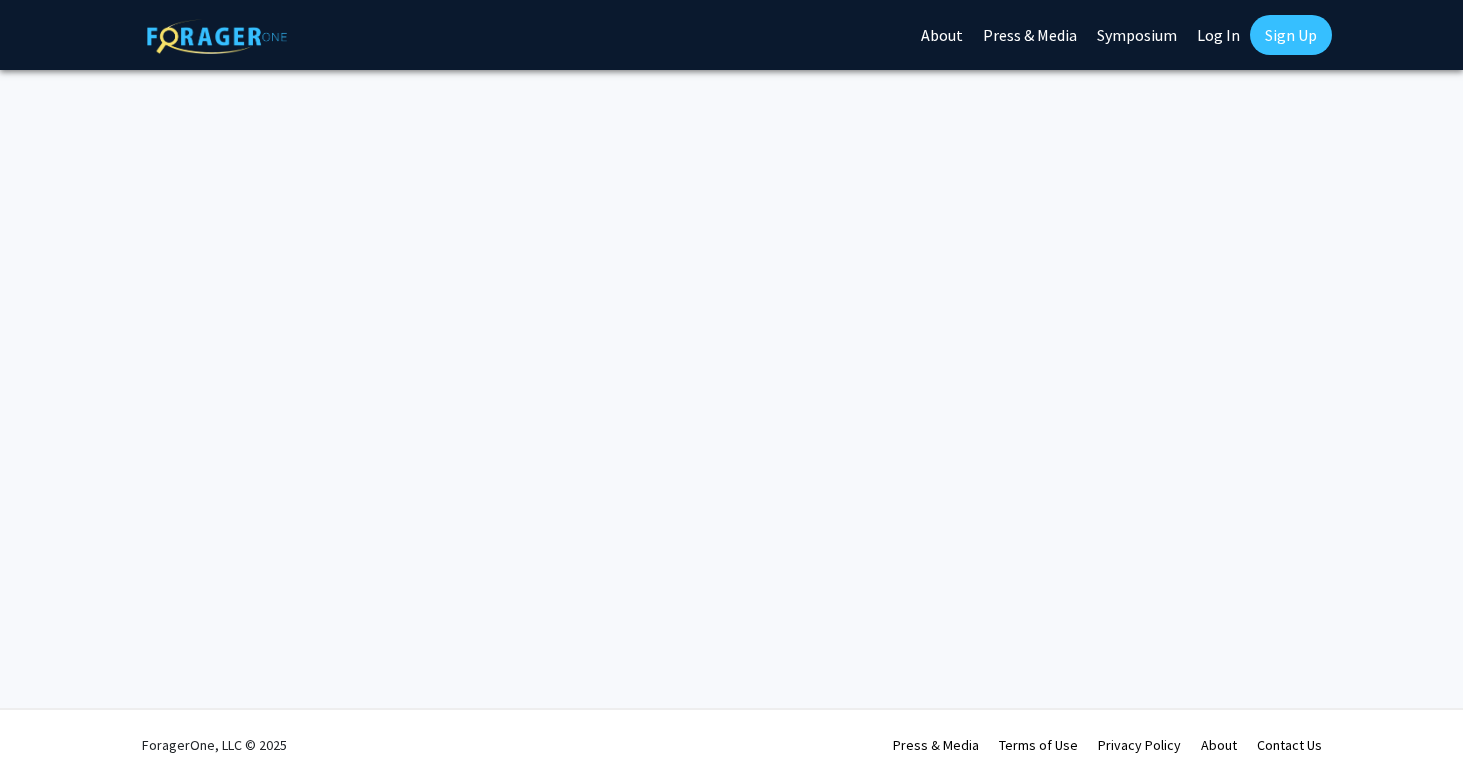 click on "Log In" 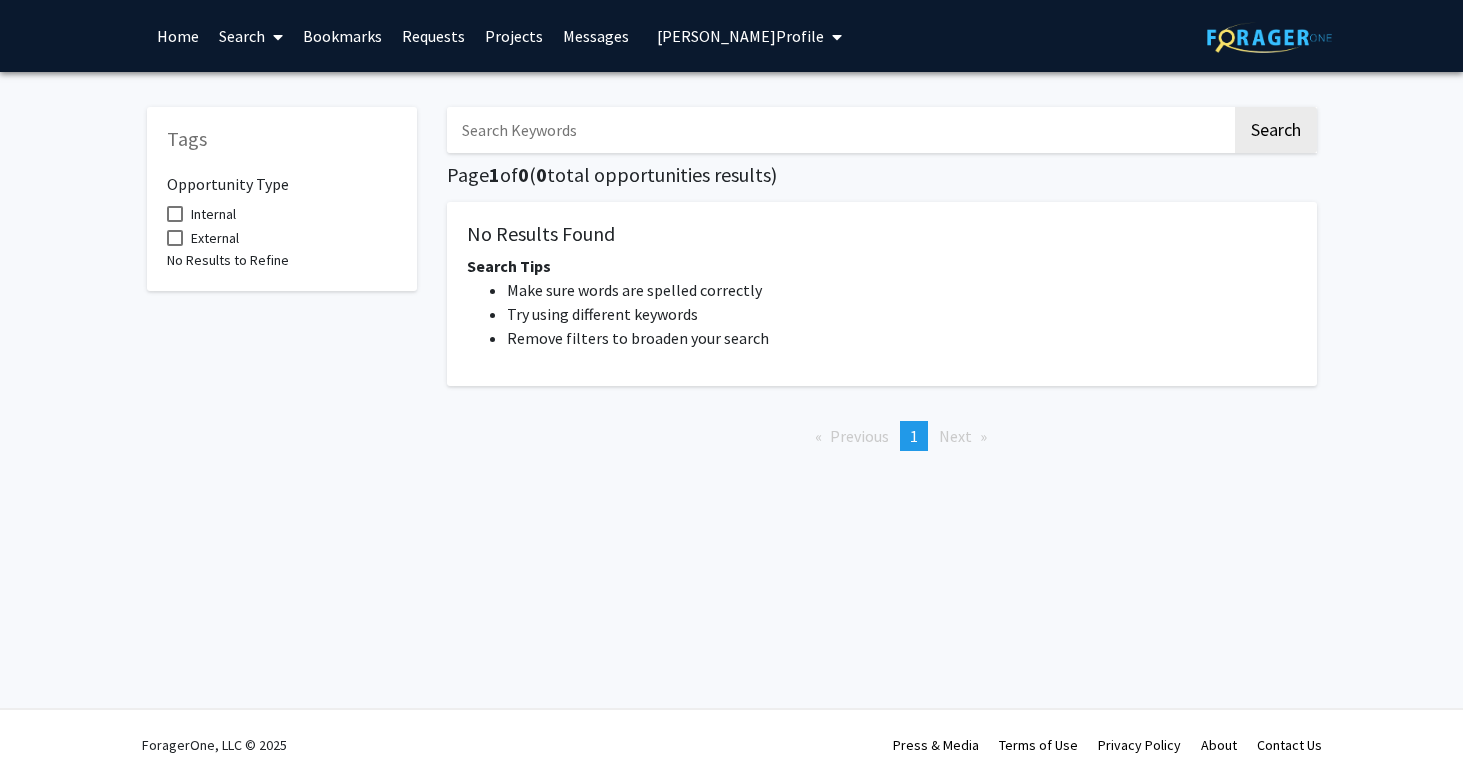 scroll, scrollTop: 0, scrollLeft: 0, axis: both 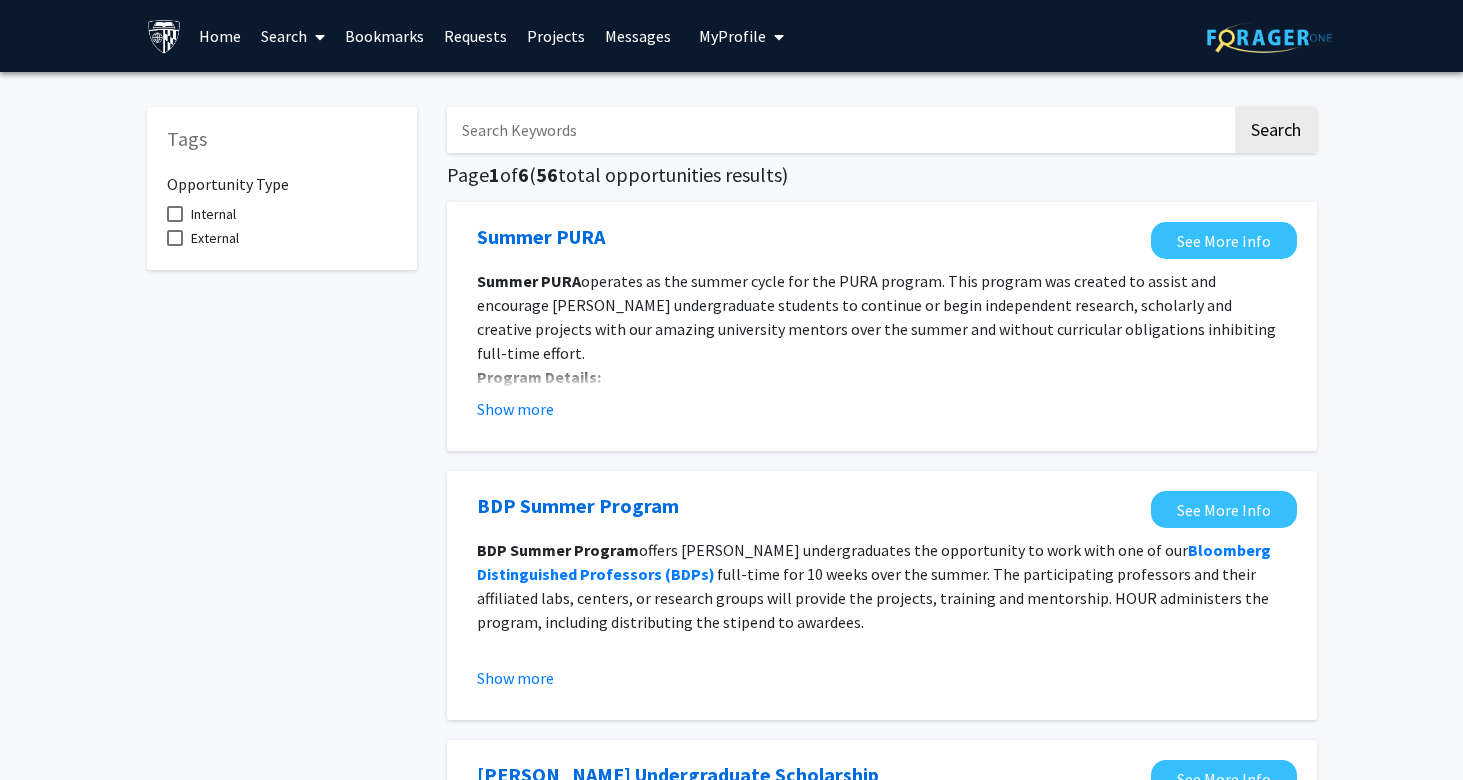 click at bounding box center [839, 130] 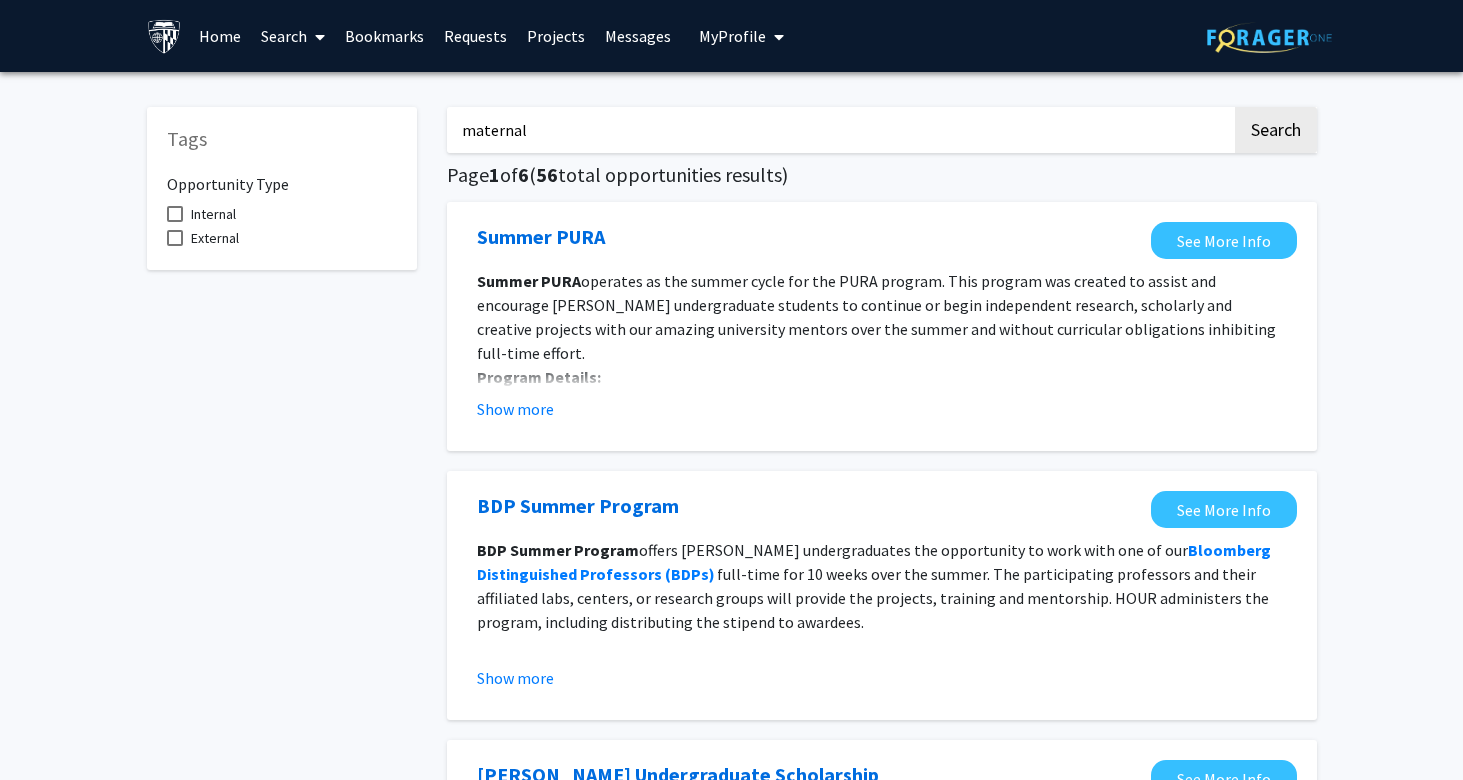 click on "Search" 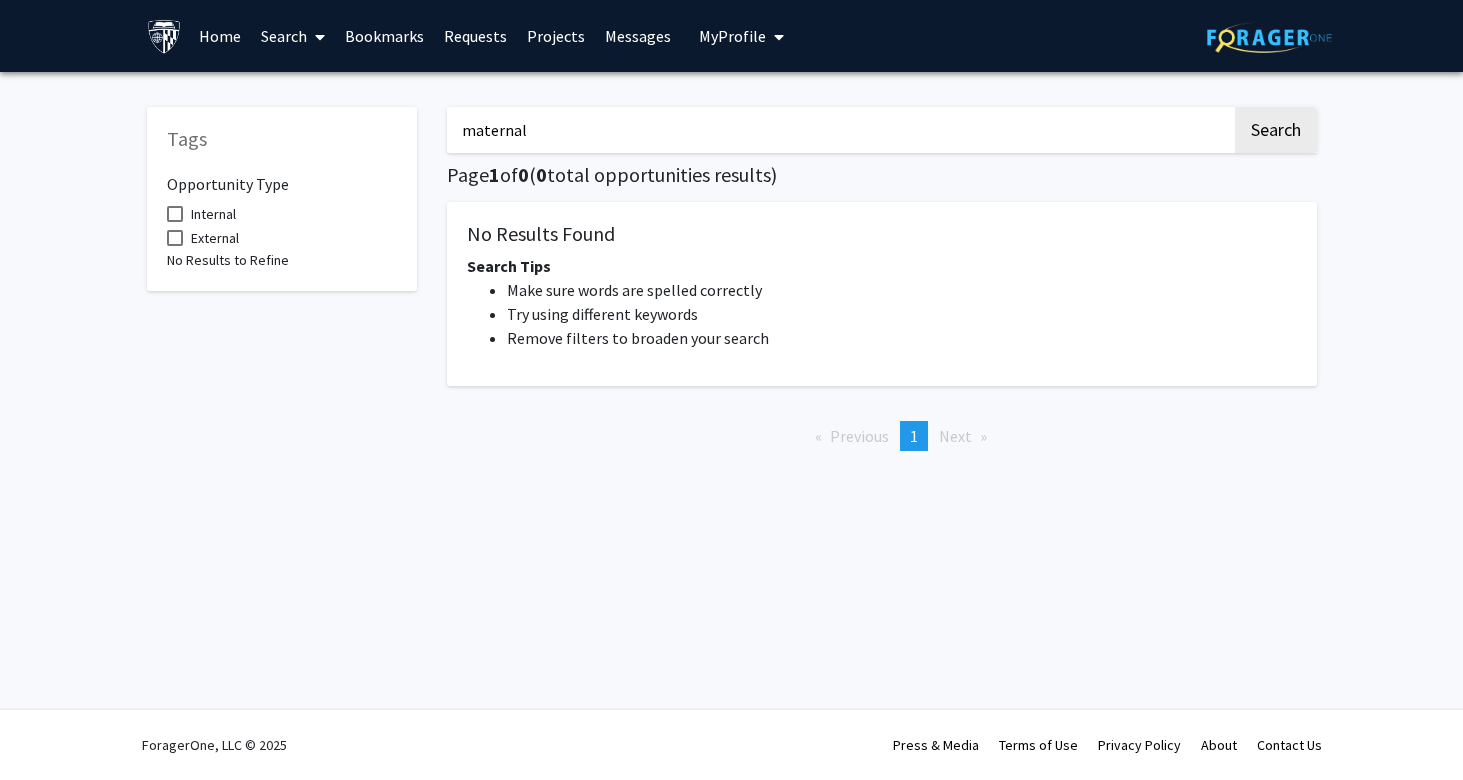 click on "maternal" at bounding box center [839, 130] 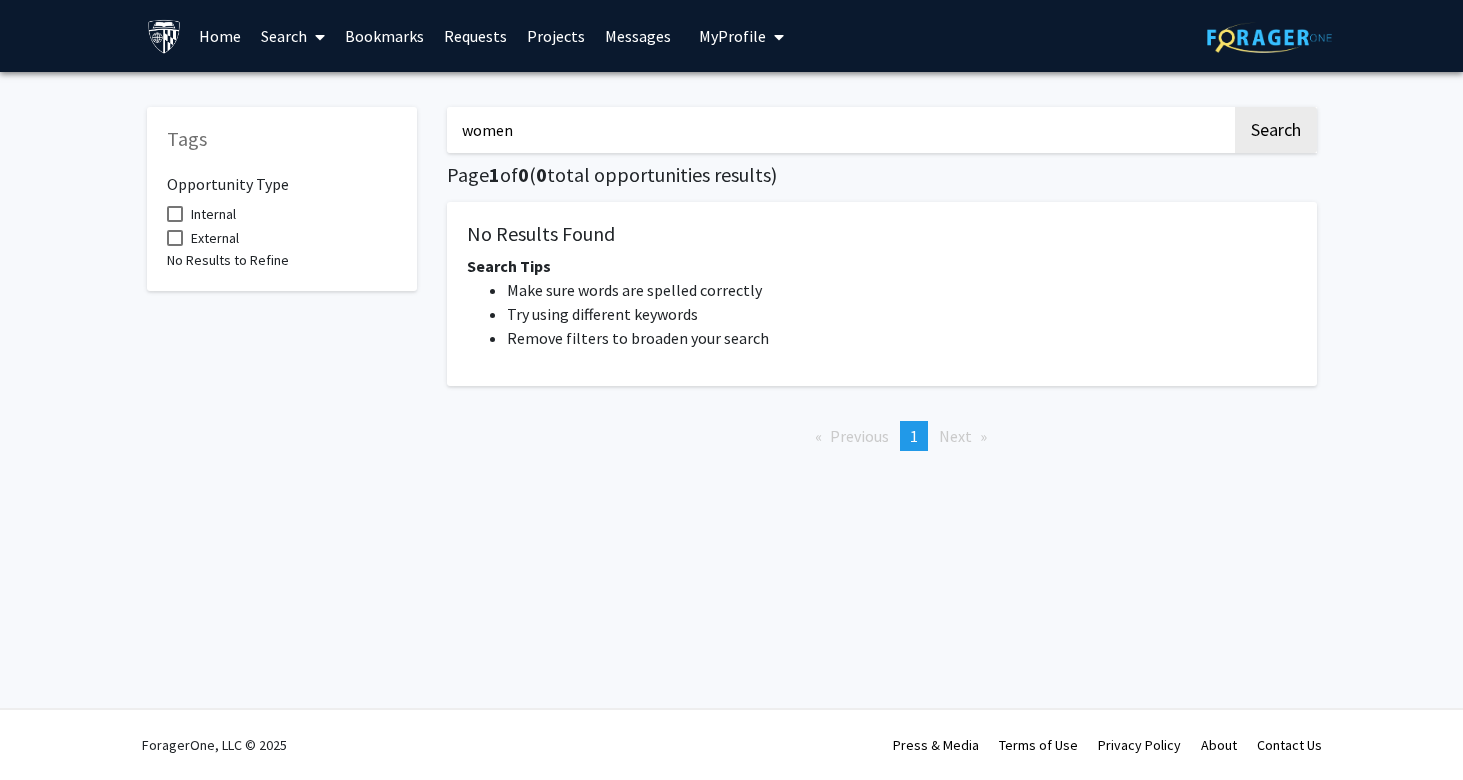click on "Search" 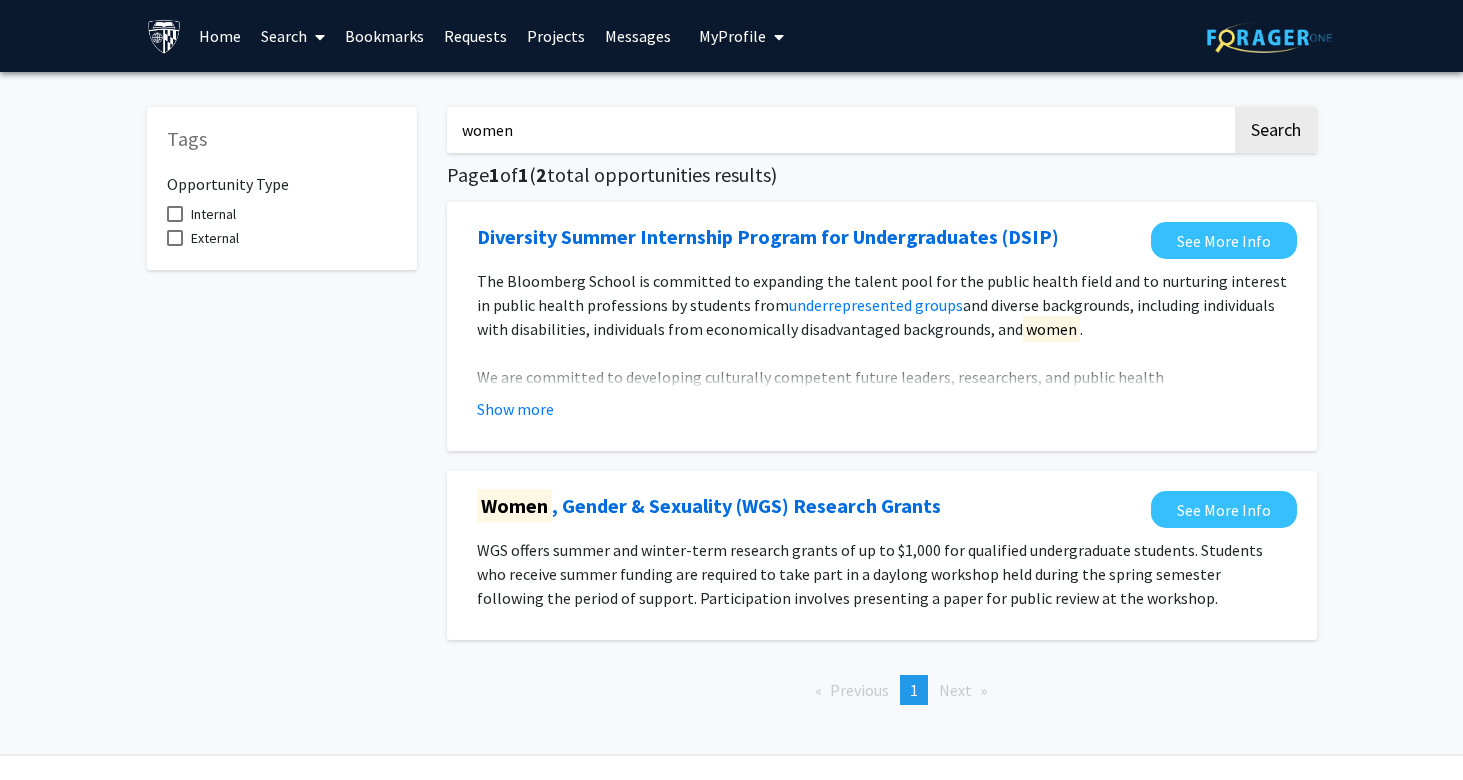 click on "women" at bounding box center [839, 130] 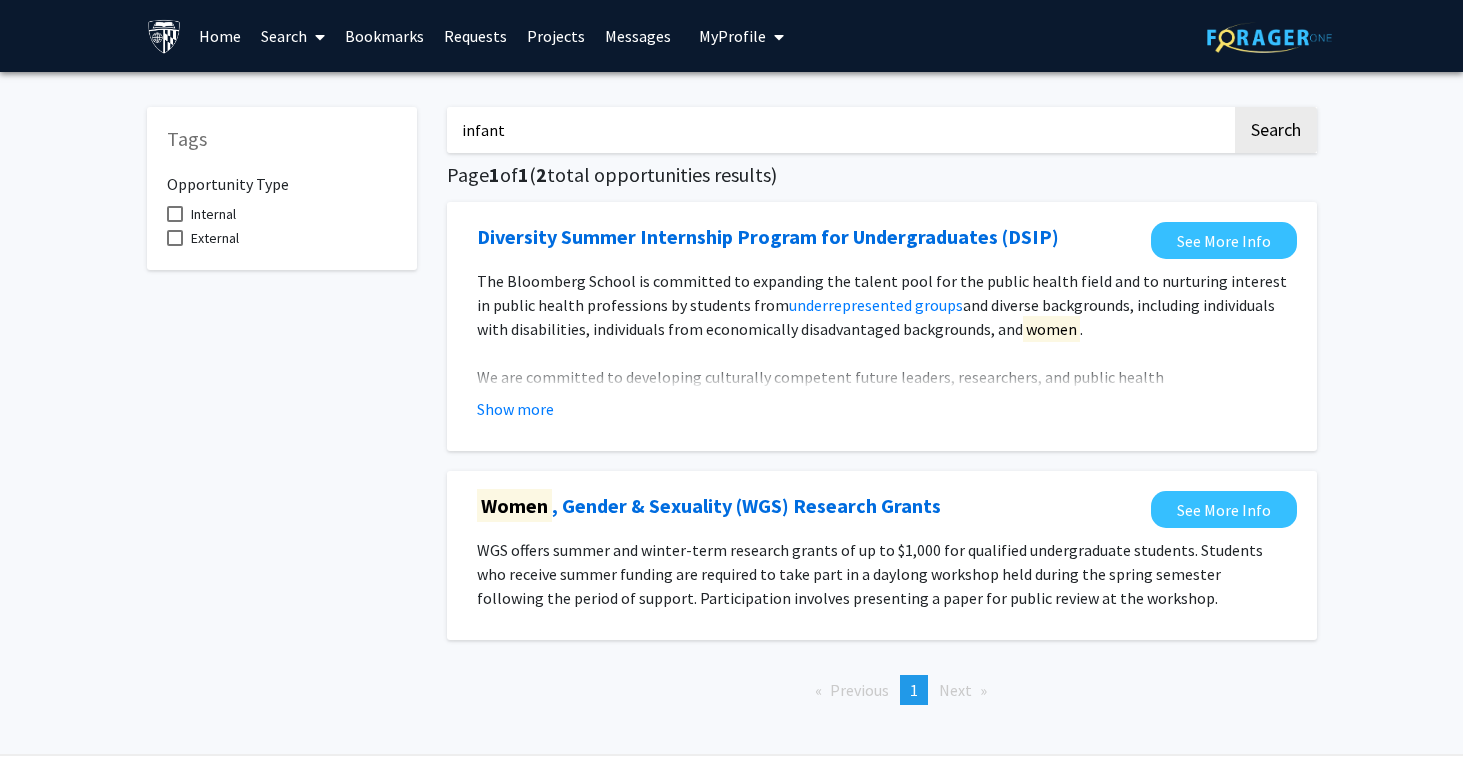 click on "Search" 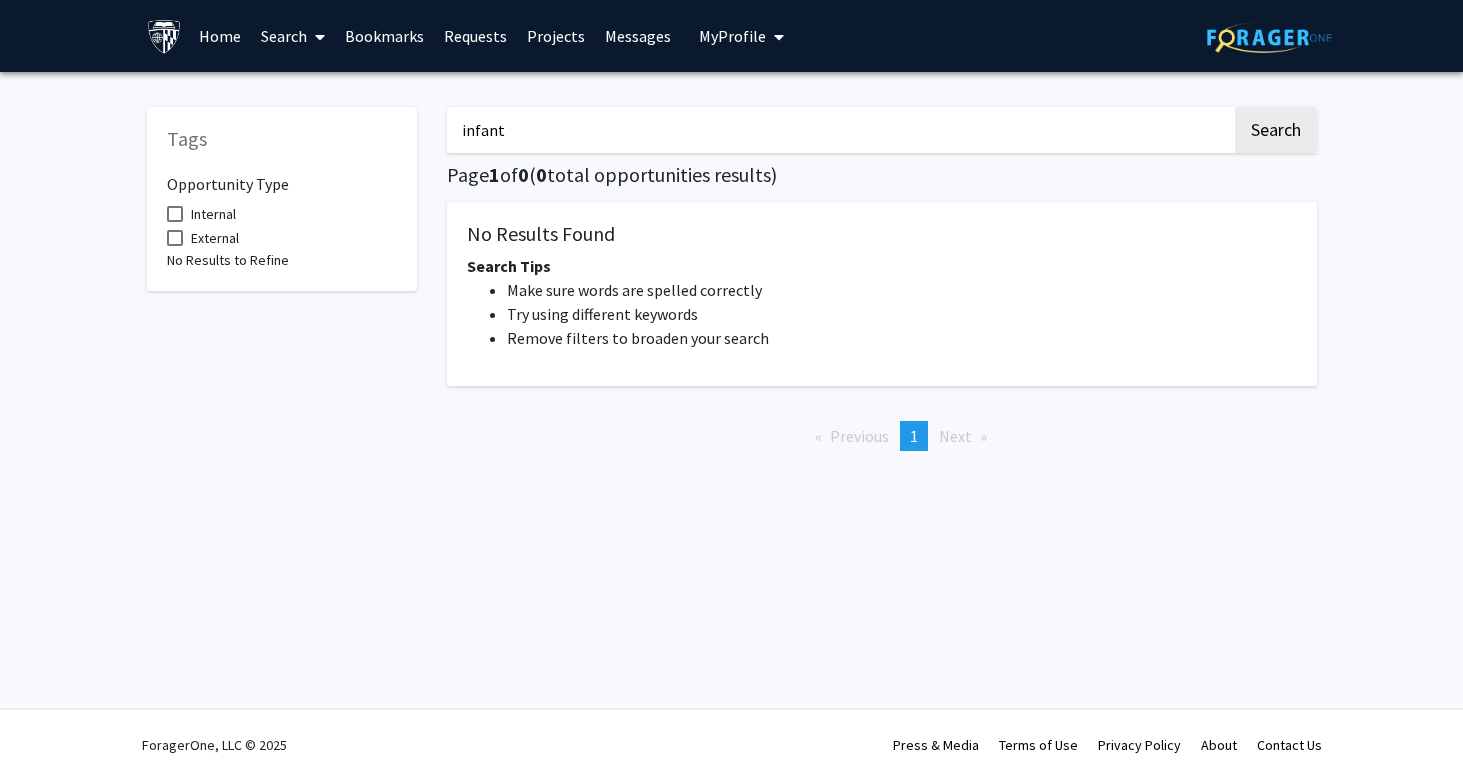 click on "infant" at bounding box center (839, 130) 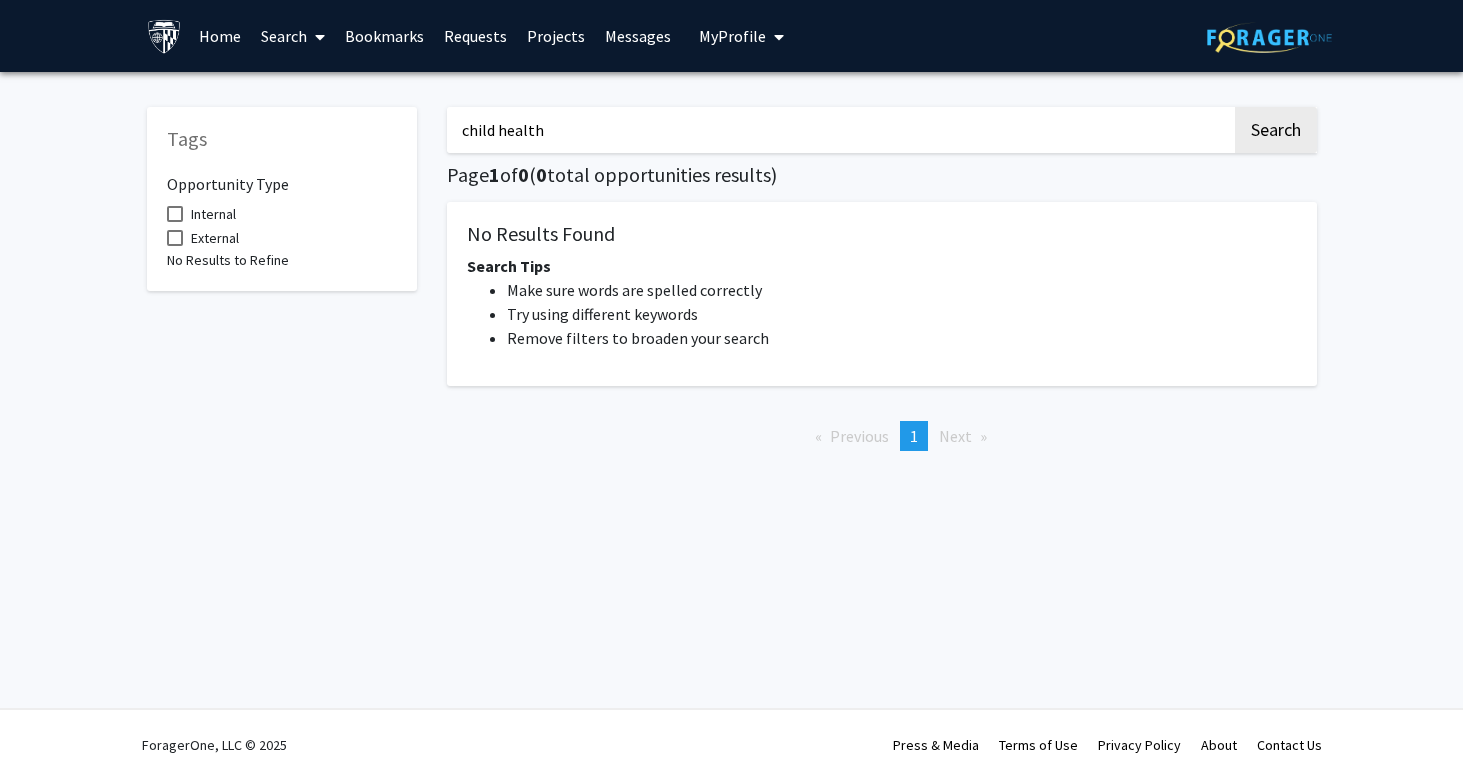 type on "child health" 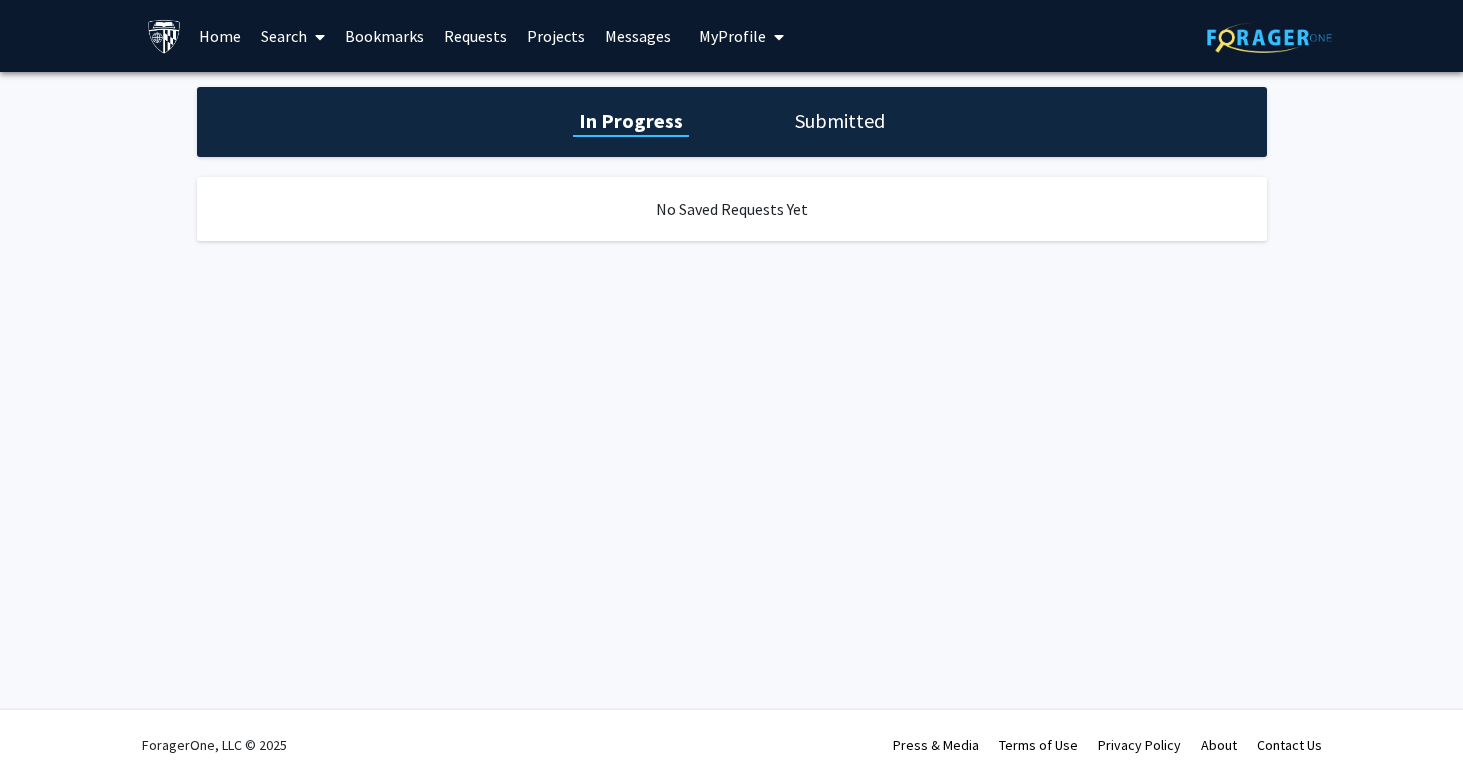 click on "Projects" at bounding box center [556, 36] 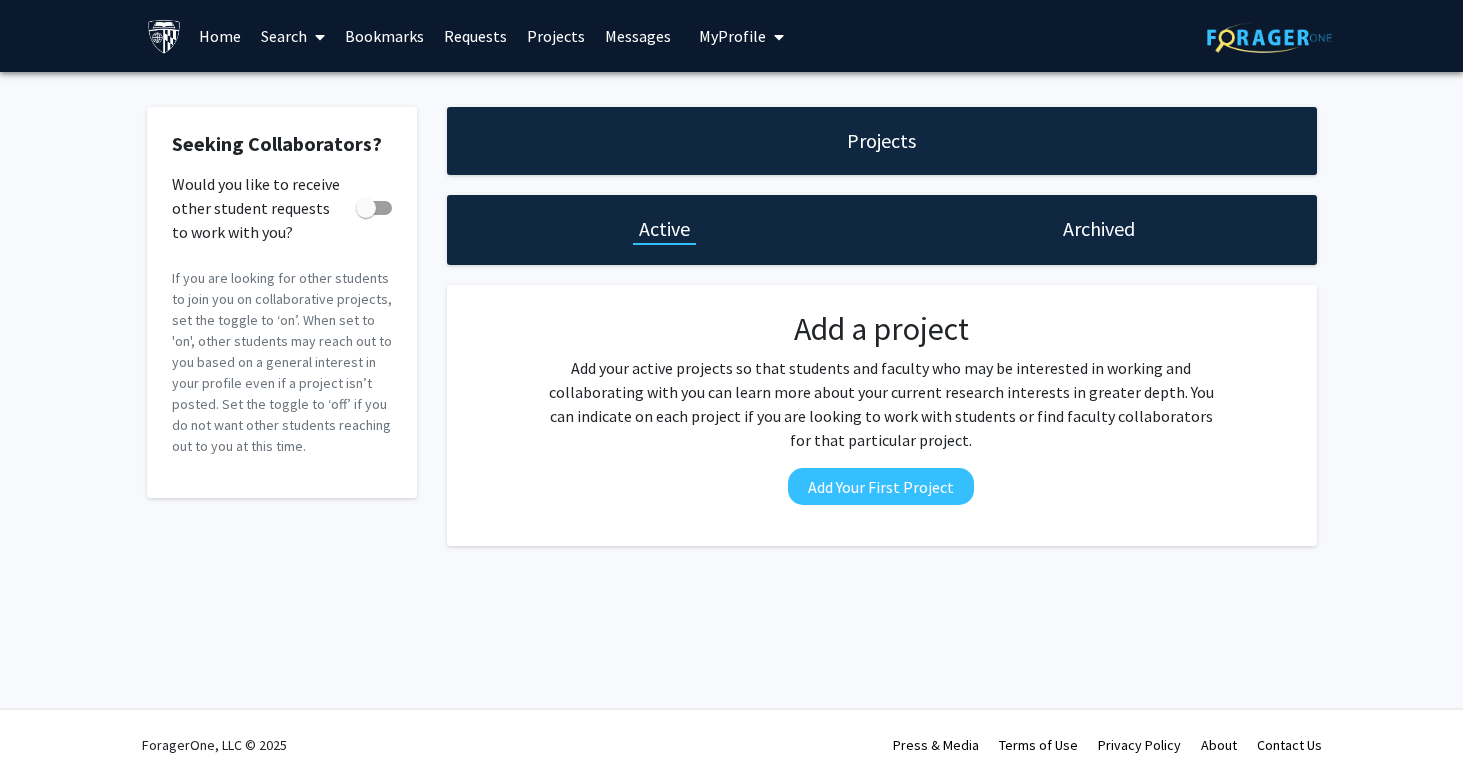 click on "Search" at bounding box center (293, 36) 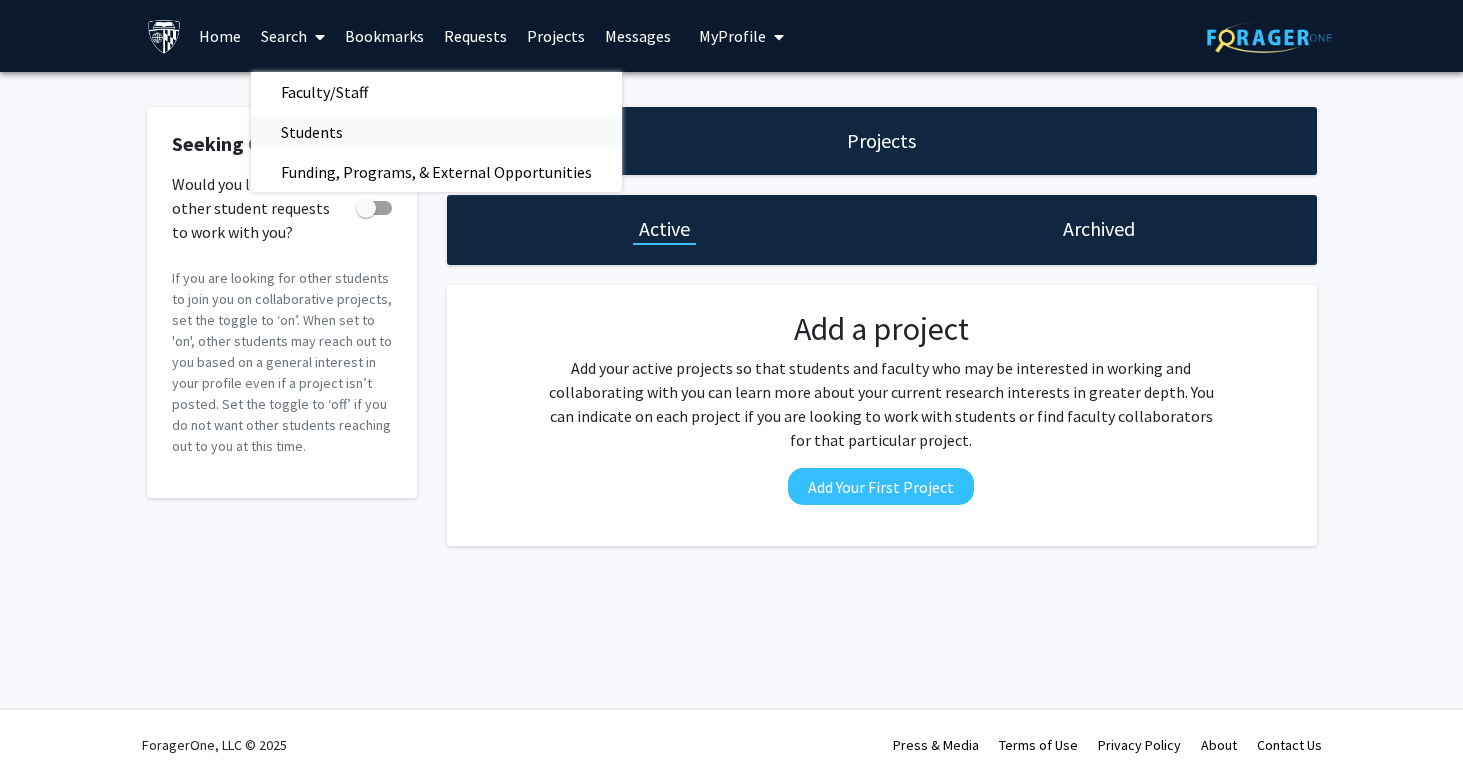 click on "Students" at bounding box center [312, 132] 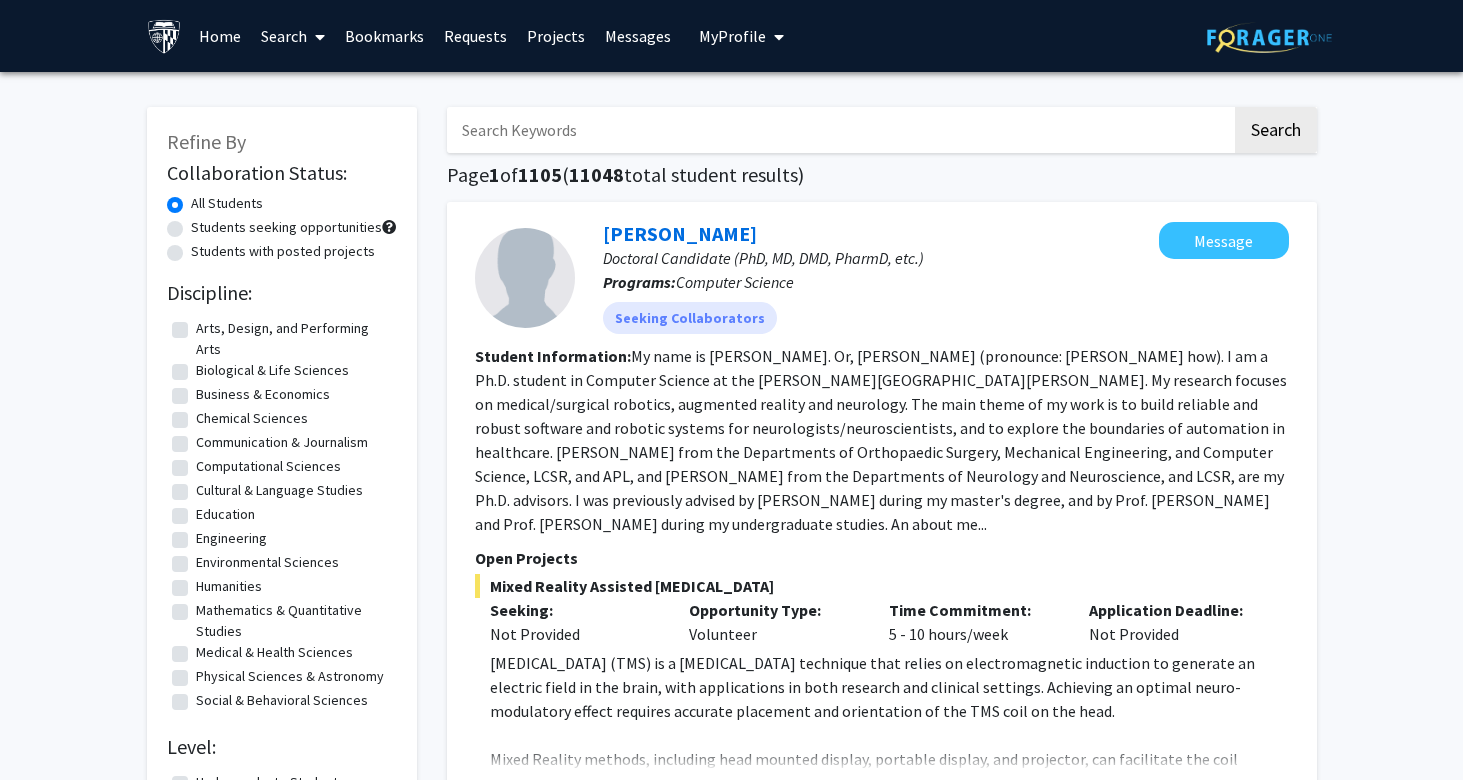 click on "Students seeking opportunities" 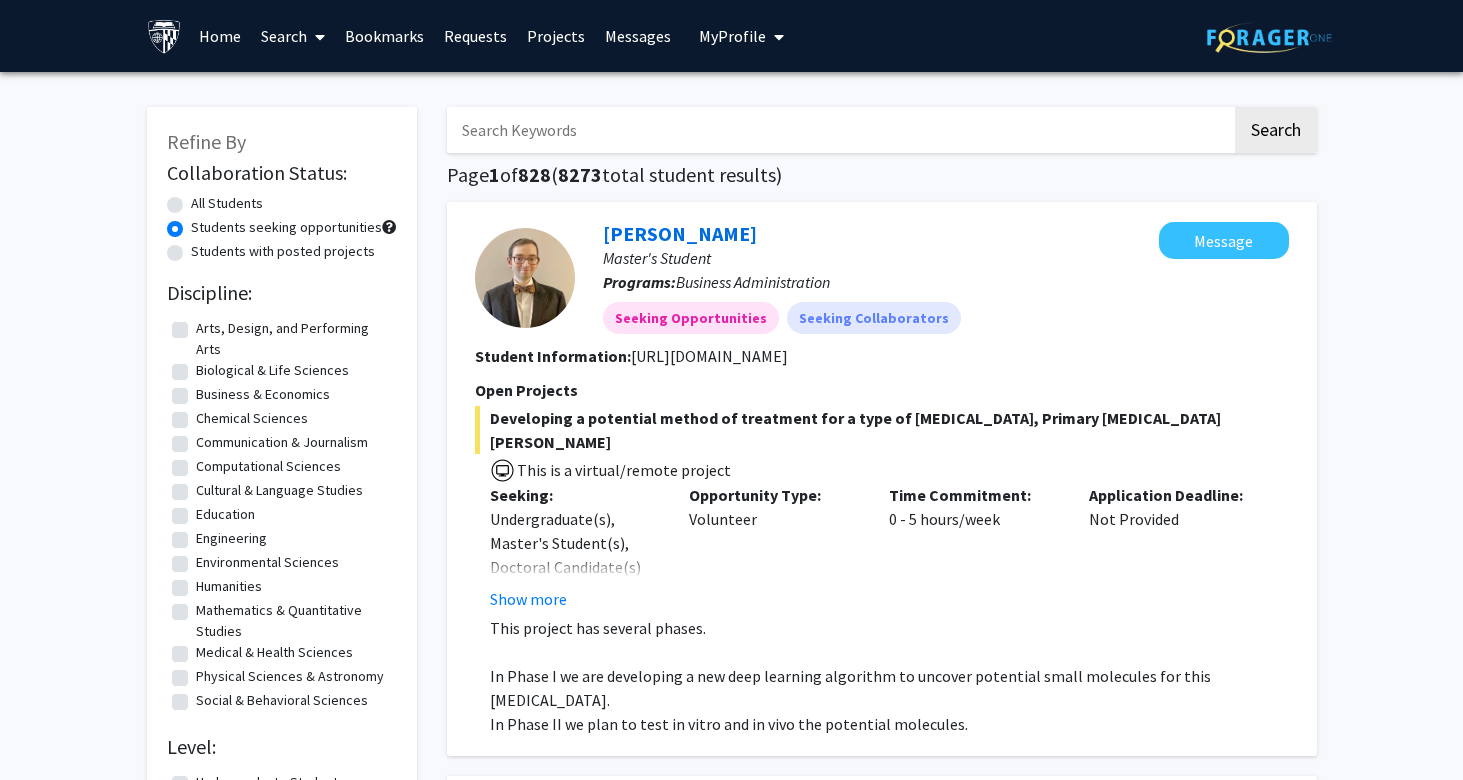 click on "Students with posted projects" 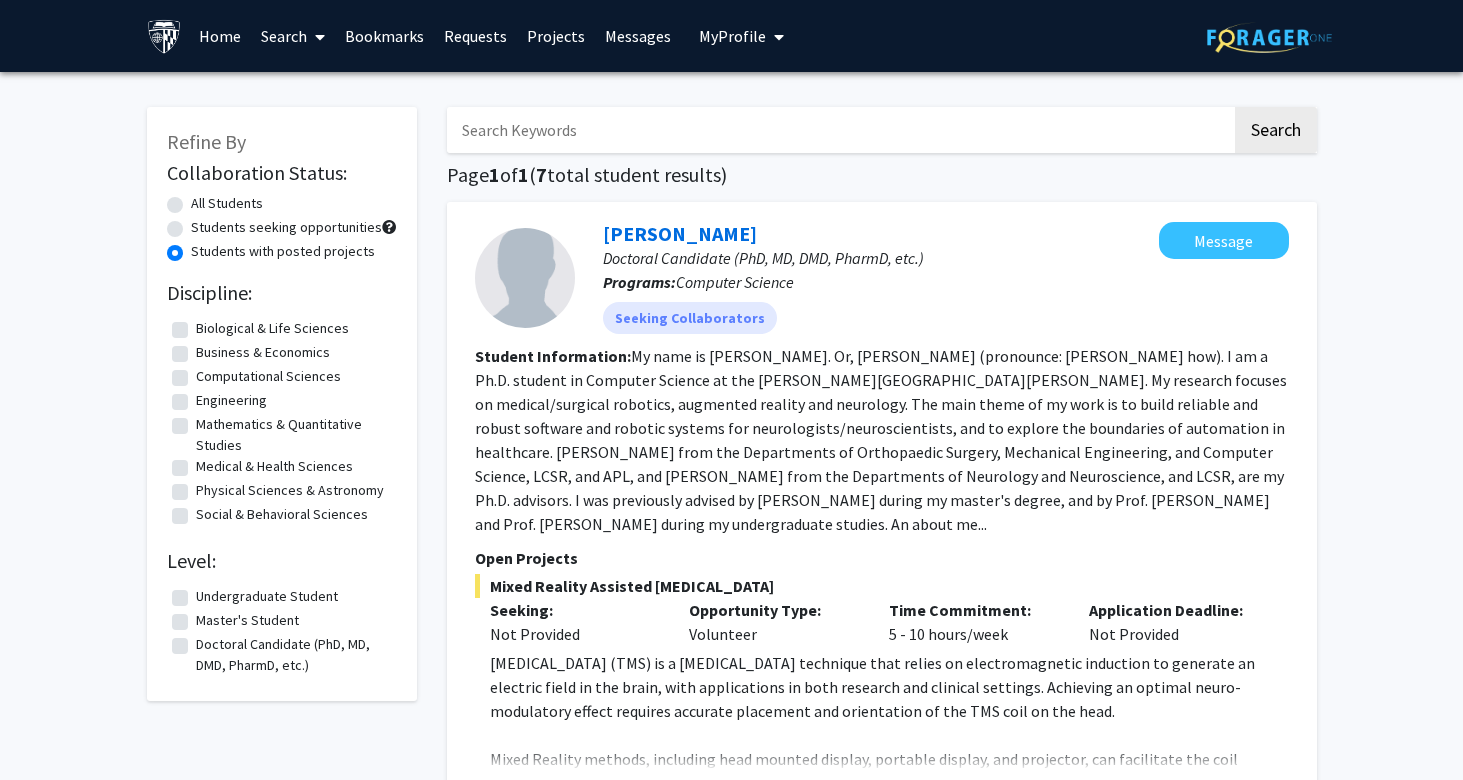 click at bounding box center (316, 37) 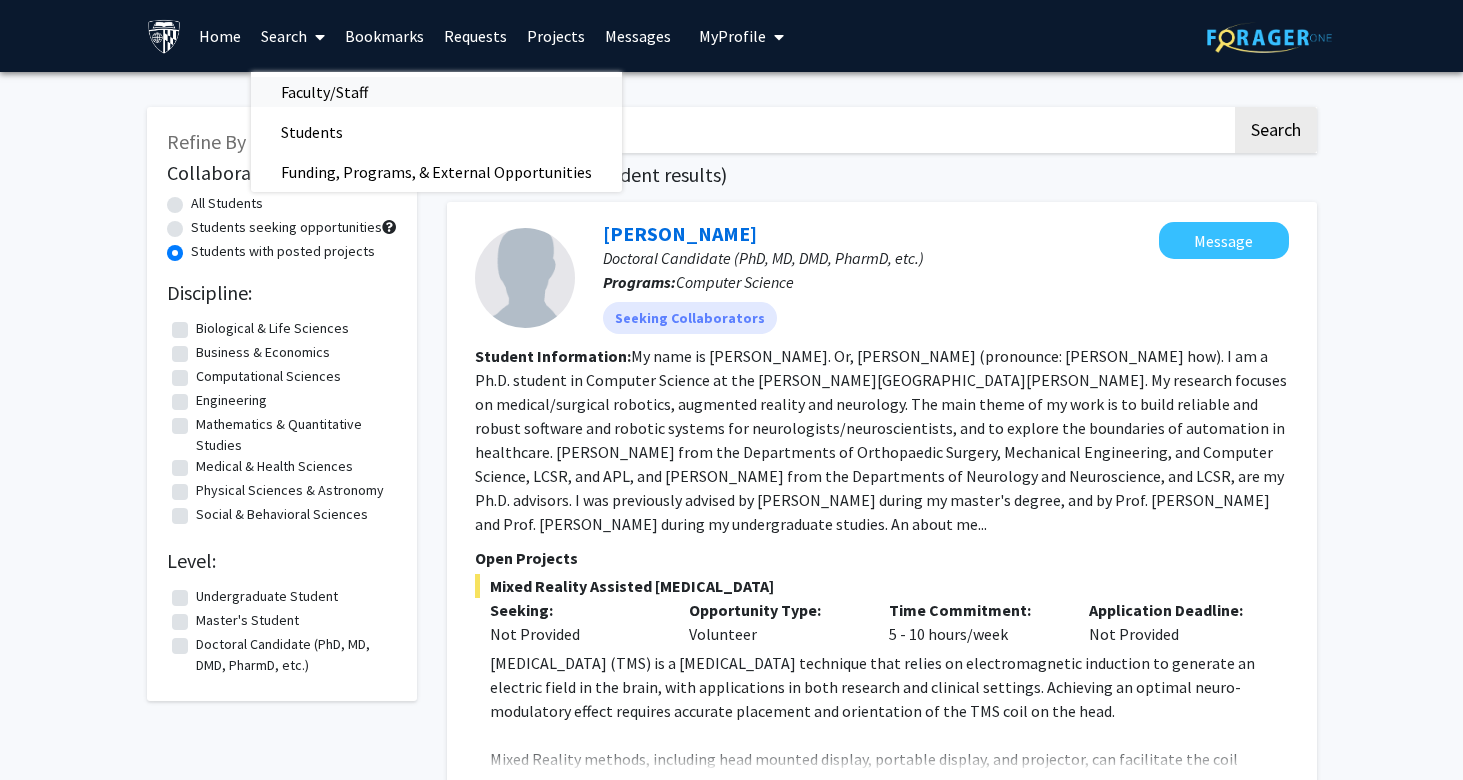 click on "Faculty/Staff" at bounding box center [324, 92] 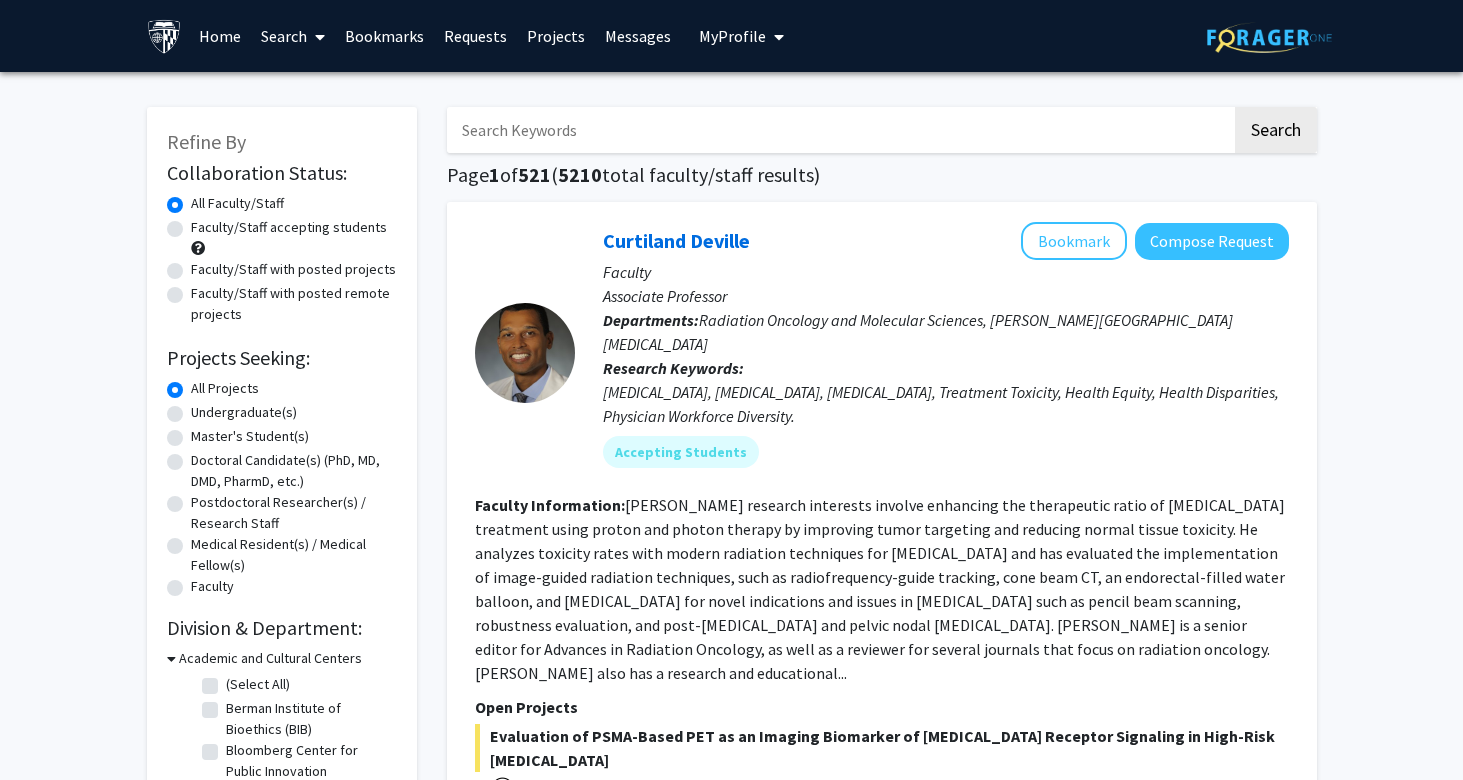 click at bounding box center (839, 130) 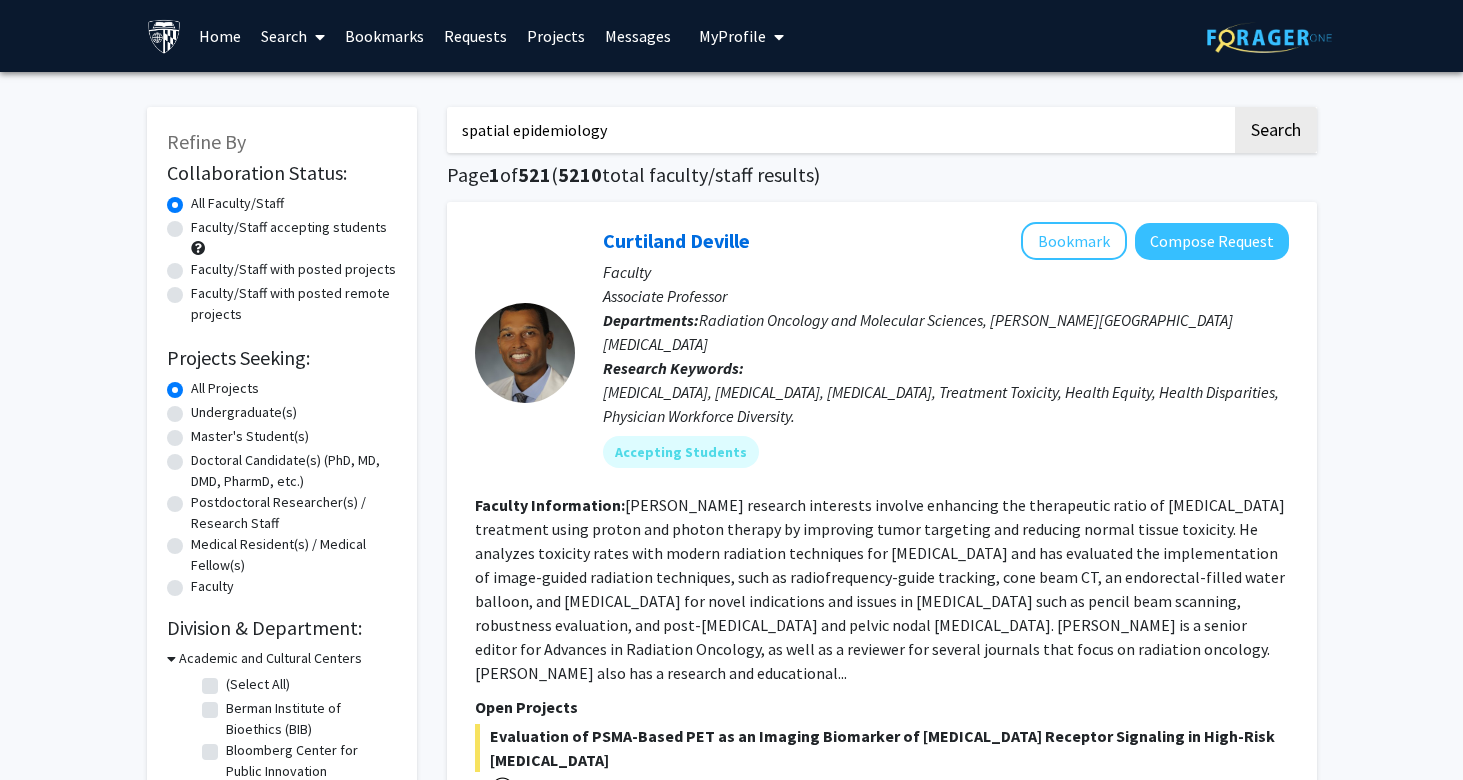 click on "Search" 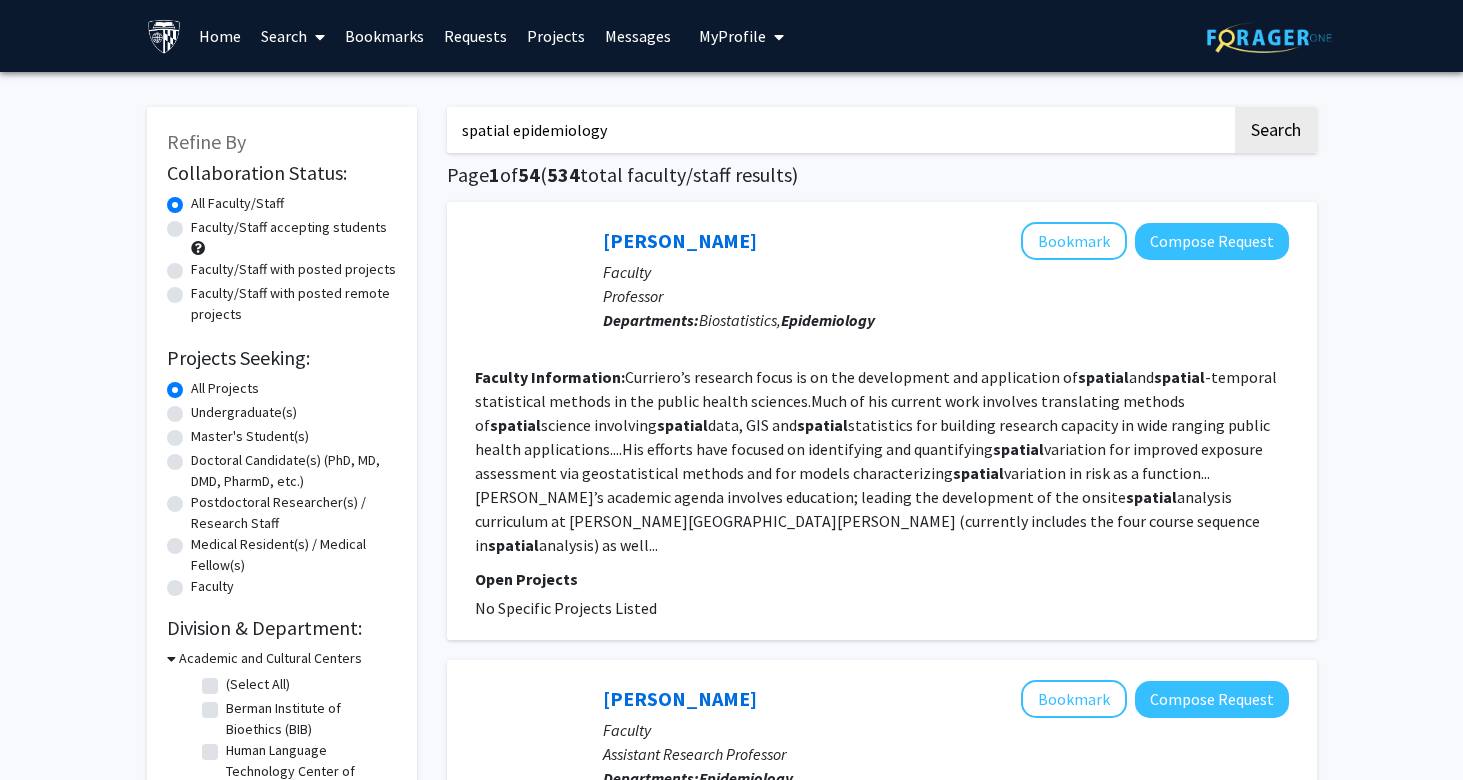 scroll, scrollTop: 0, scrollLeft: 0, axis: both 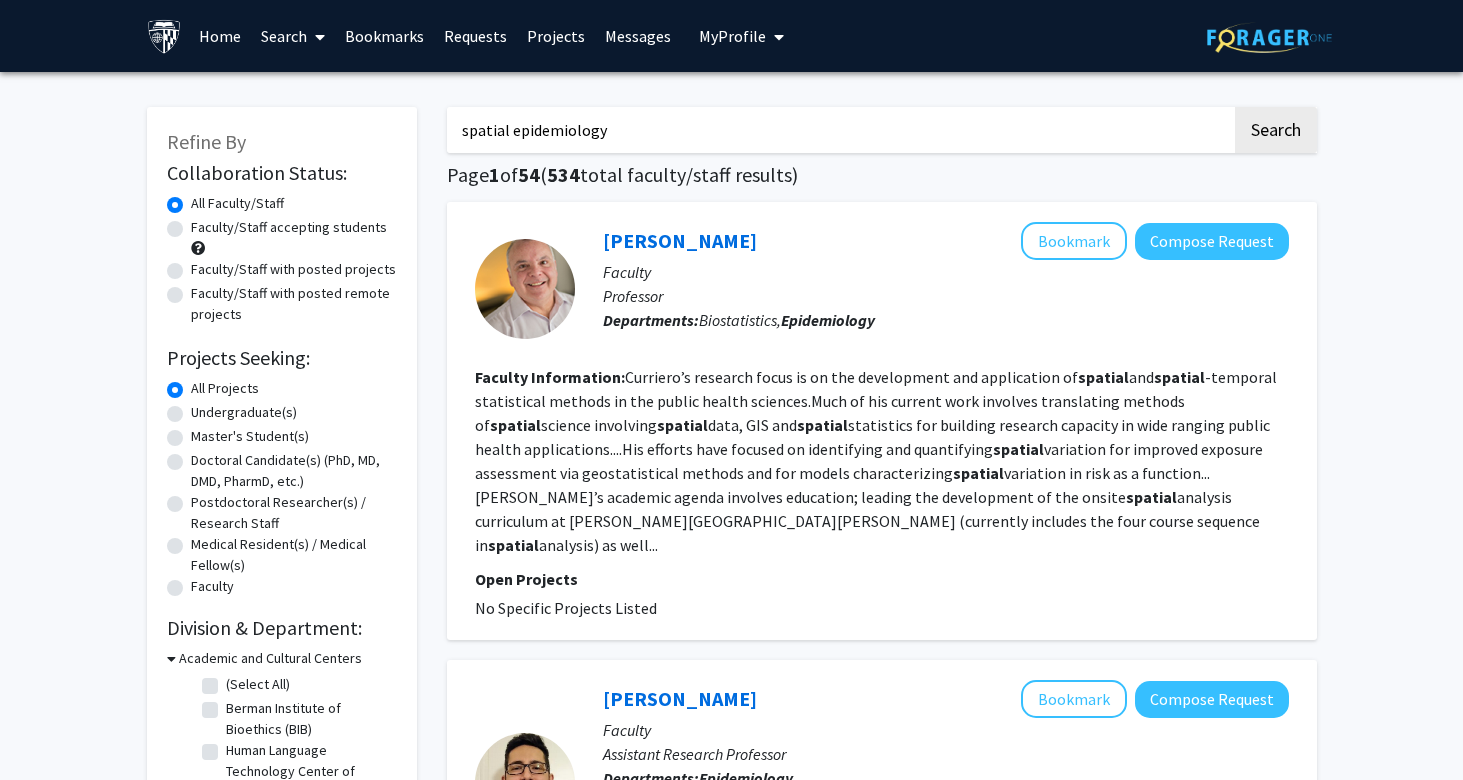 click on "spatial epidemiology" at bounding box center [839, 130] 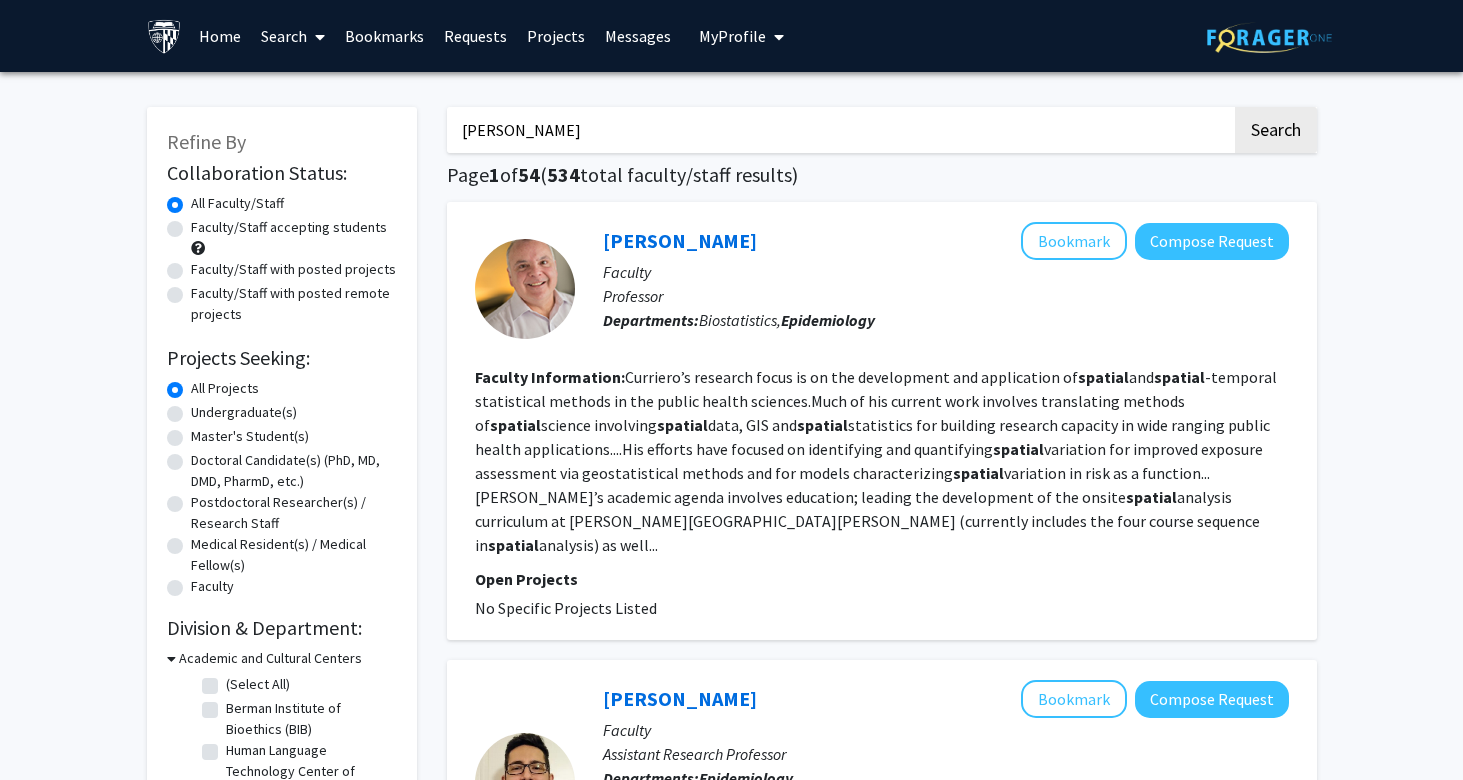 click on "Search" 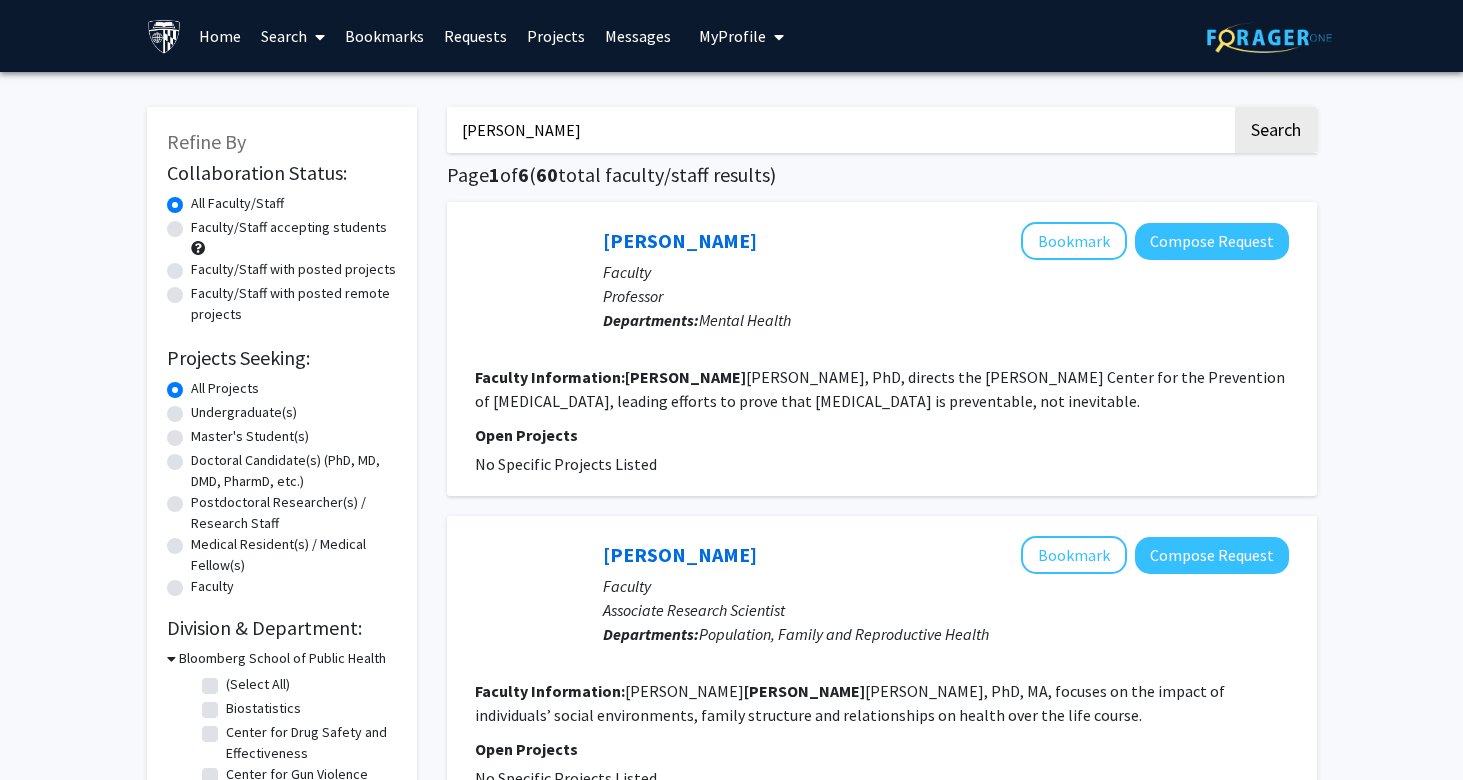 scroll, scrollTop: 0, scrollLeft: 0, axis: both 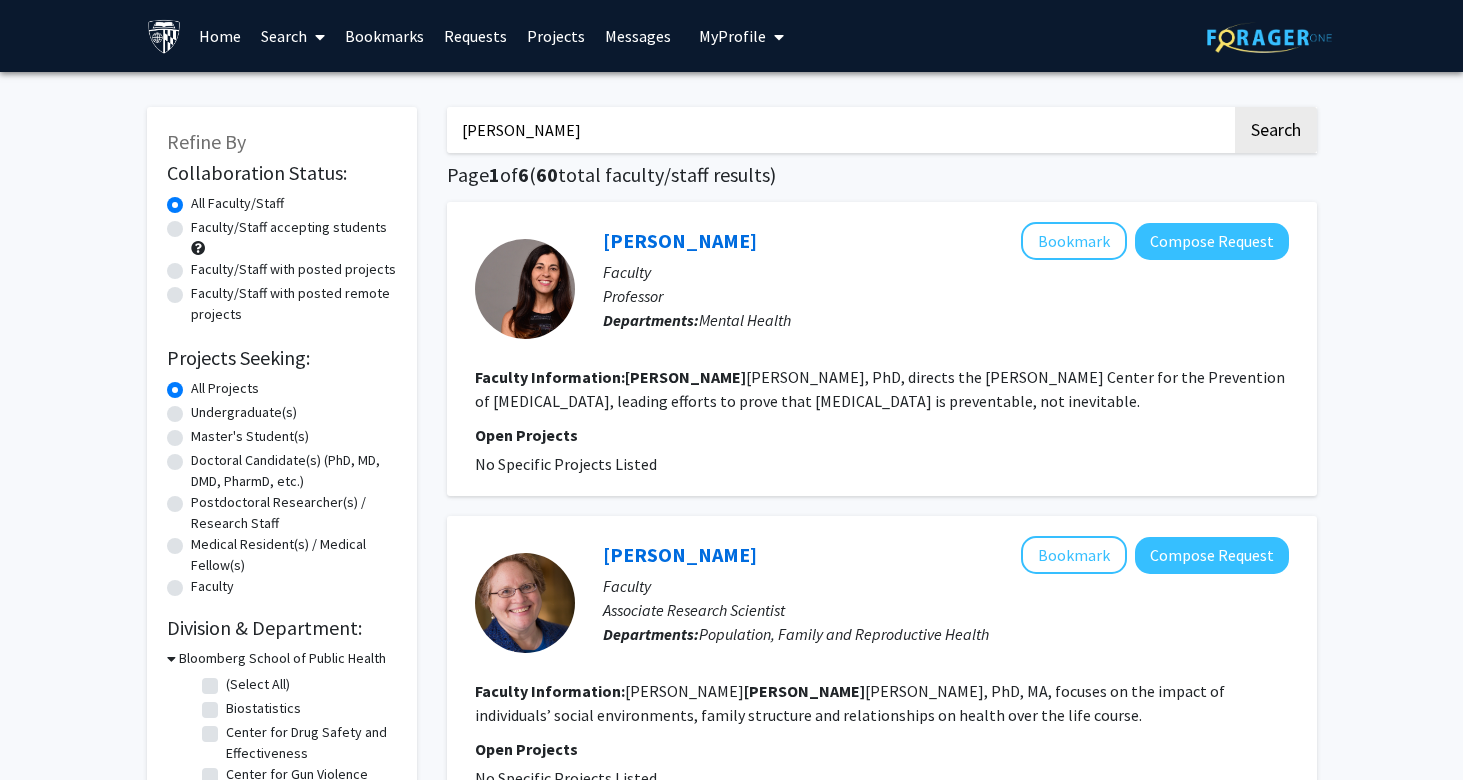 click on "Search" 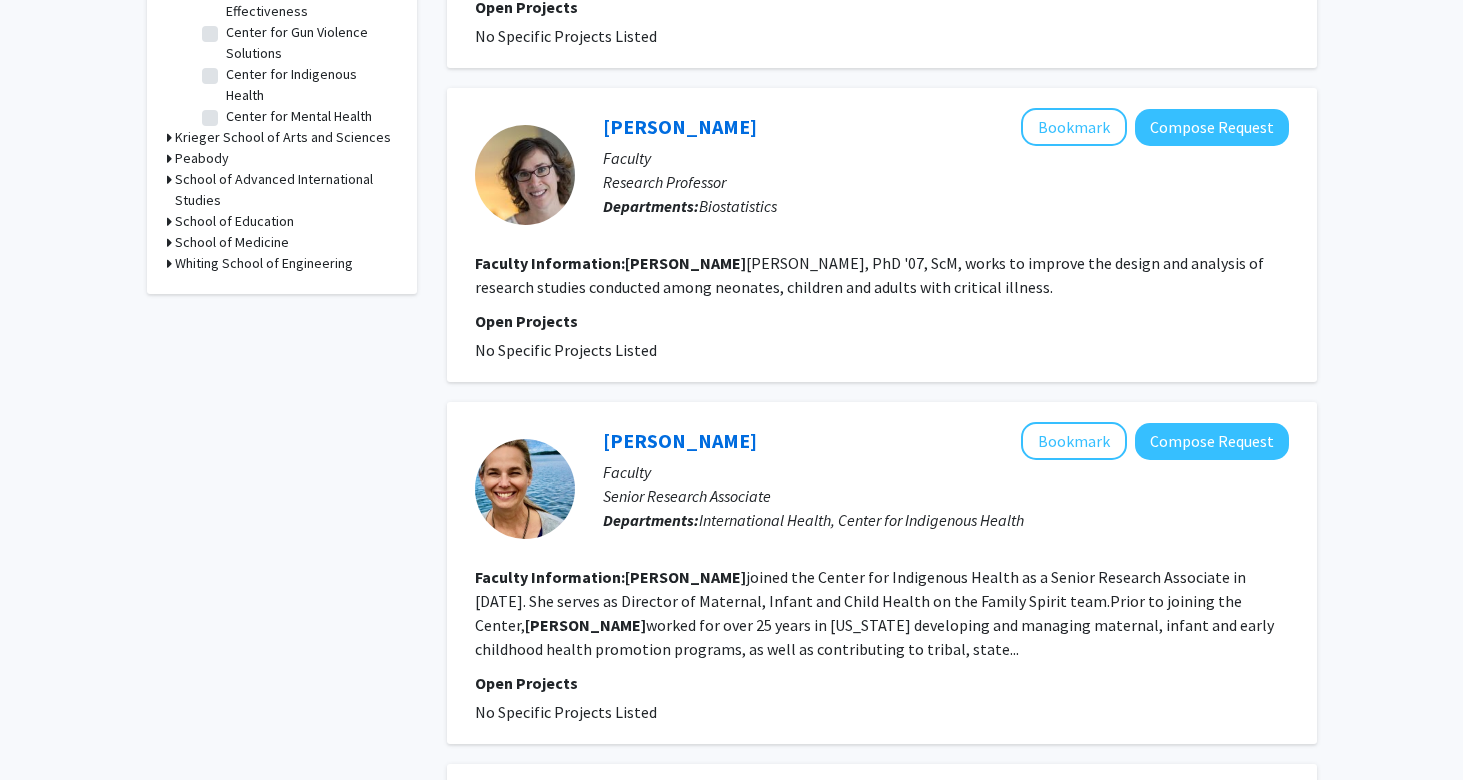 scroll, scrollTop: 1255, scrollLeft: 0, axis: vertical 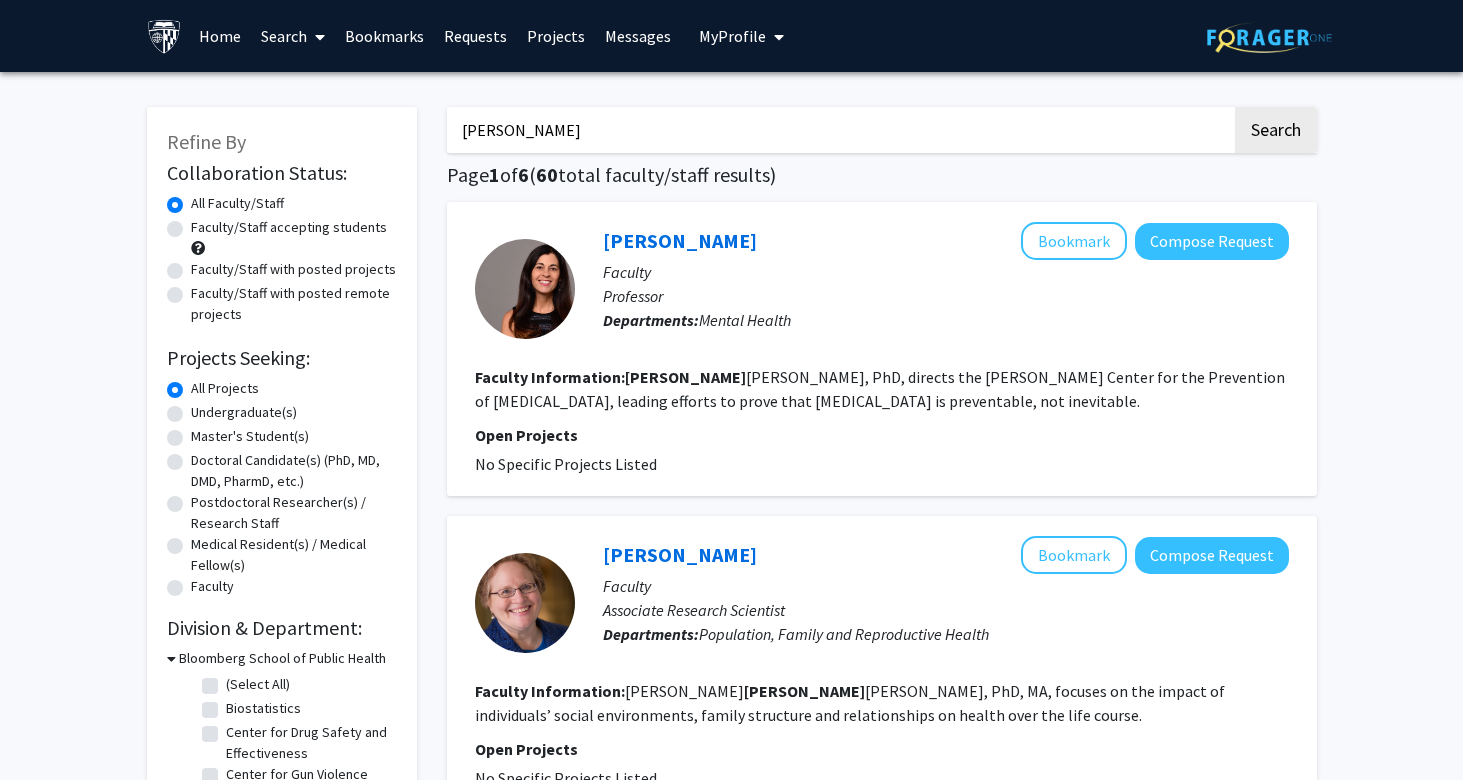click on "Elizabeth steinman" at bounding box center (839, 130) 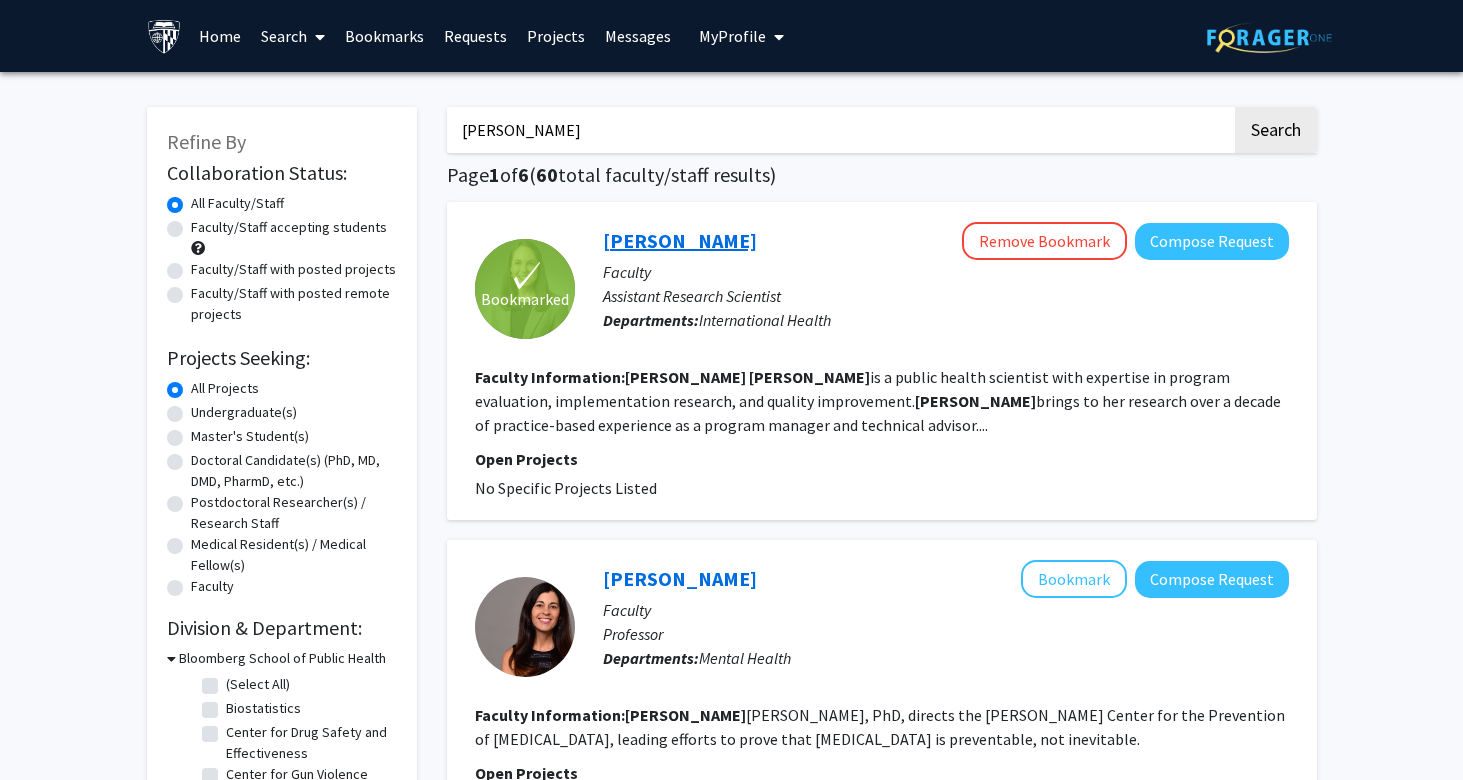 click on "Elizabeth Stierman" 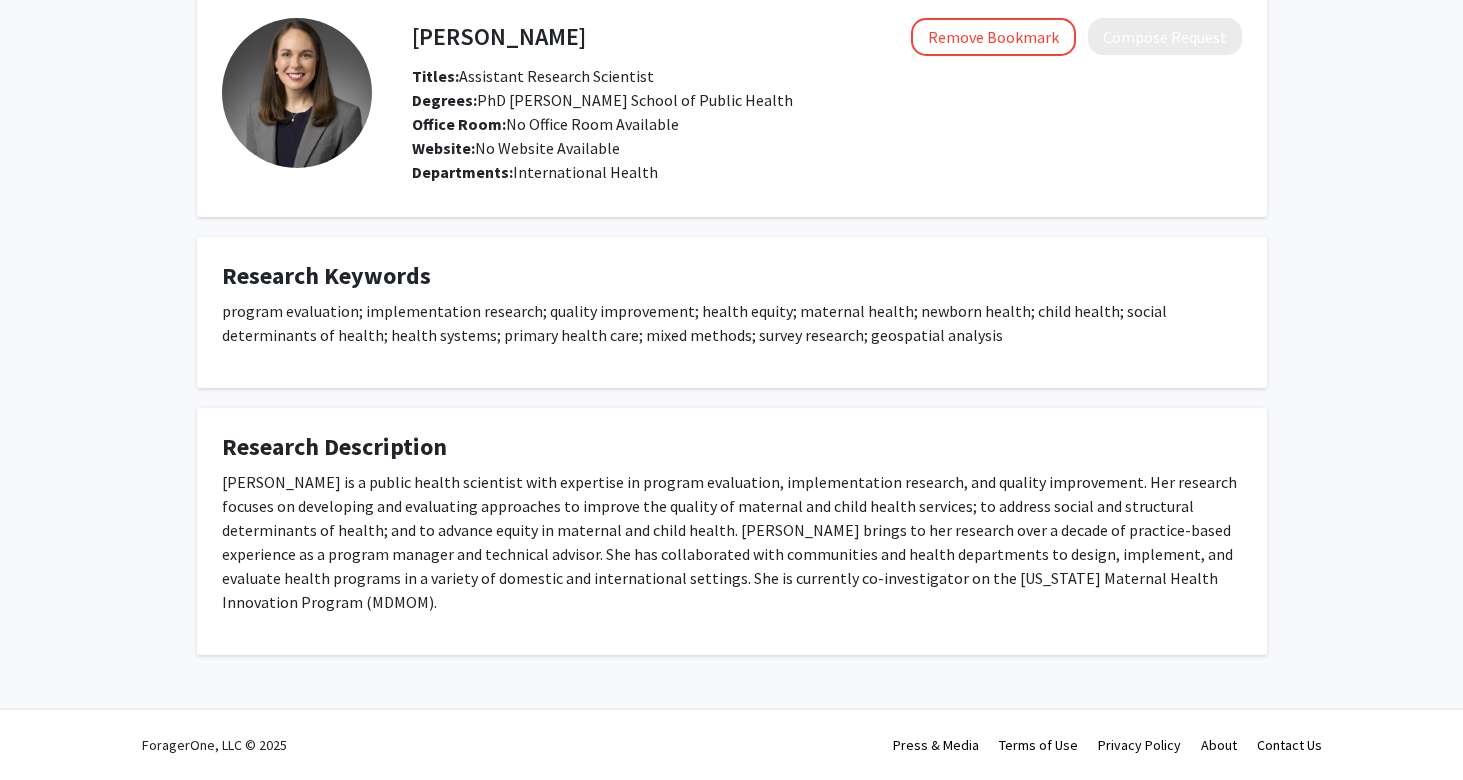 scroll, scrollTop: 95, scrollLeft: 0, axis: vertical 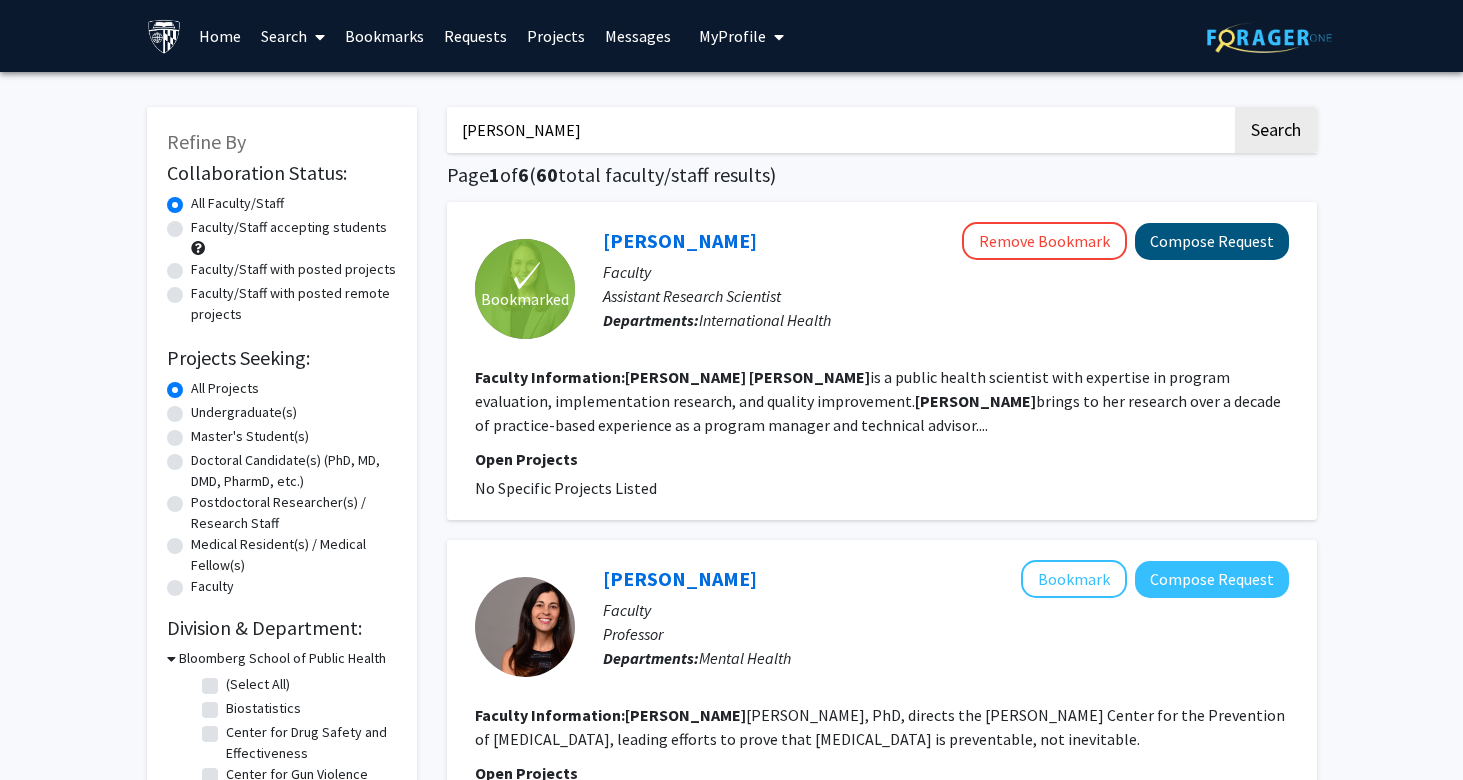 click on "Compose Request" 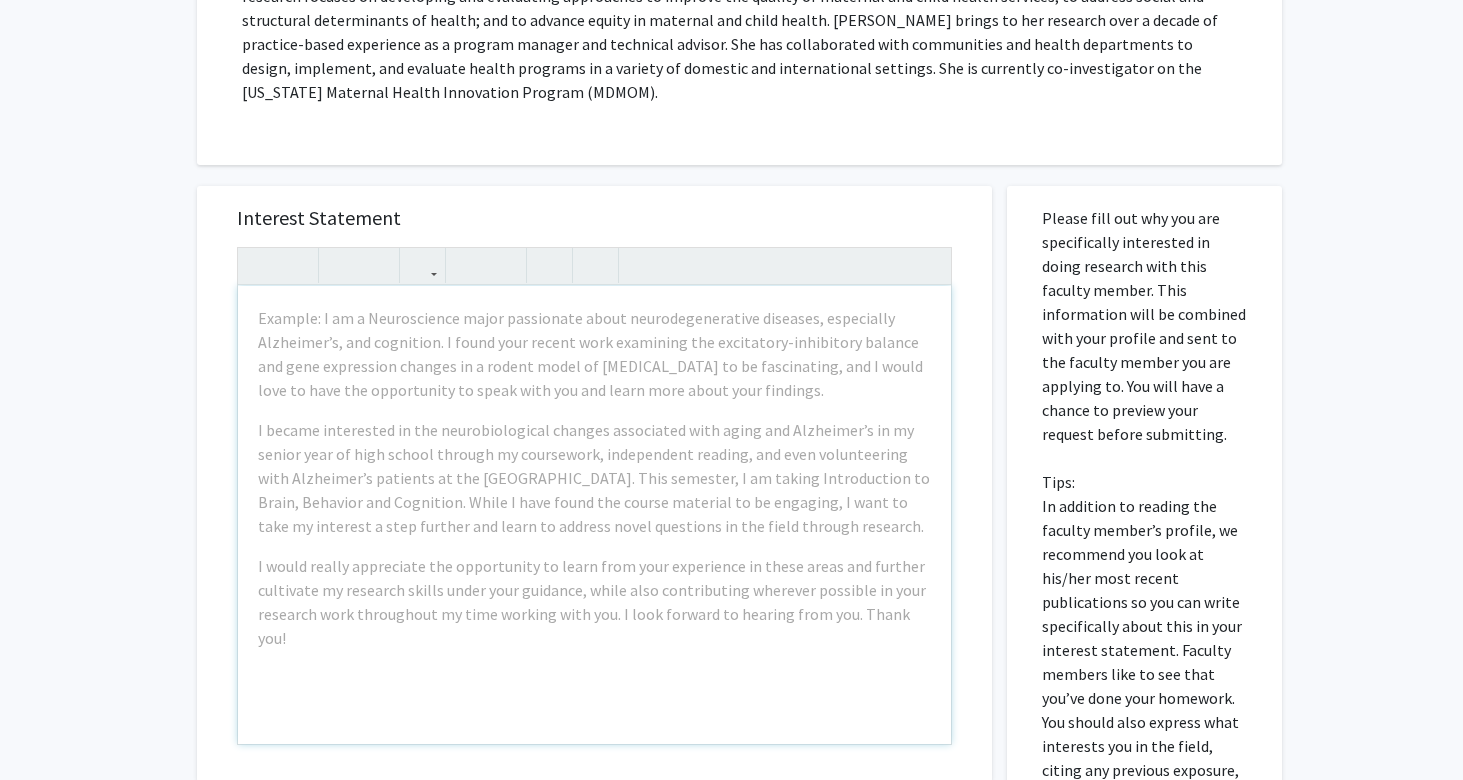 scroll, scrollTop: 0, scrollLeft: 0, axis: both 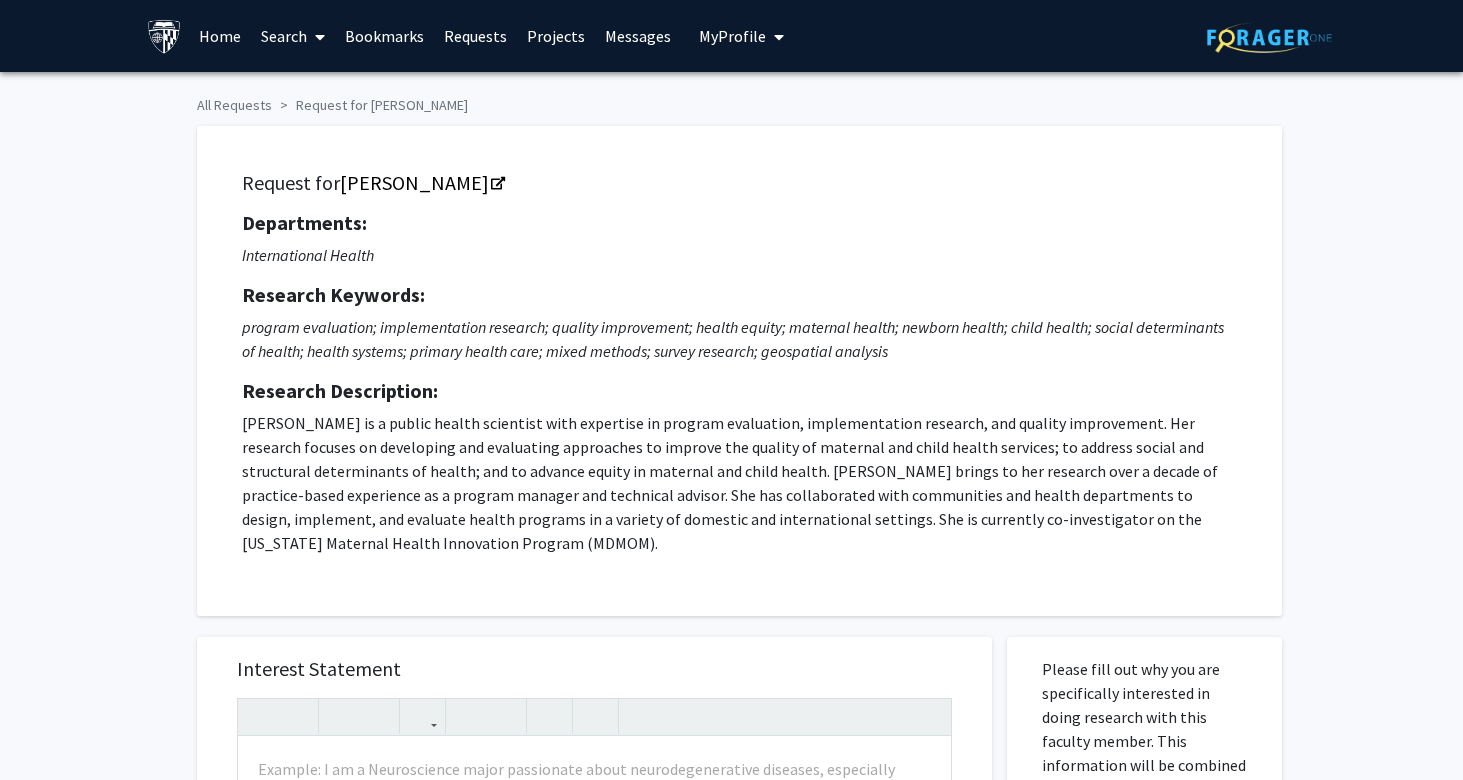 drag, startPoint x: 561, startPoint y: 553, endPoint x: 235, endPoint y: 220, distance: 466.00964 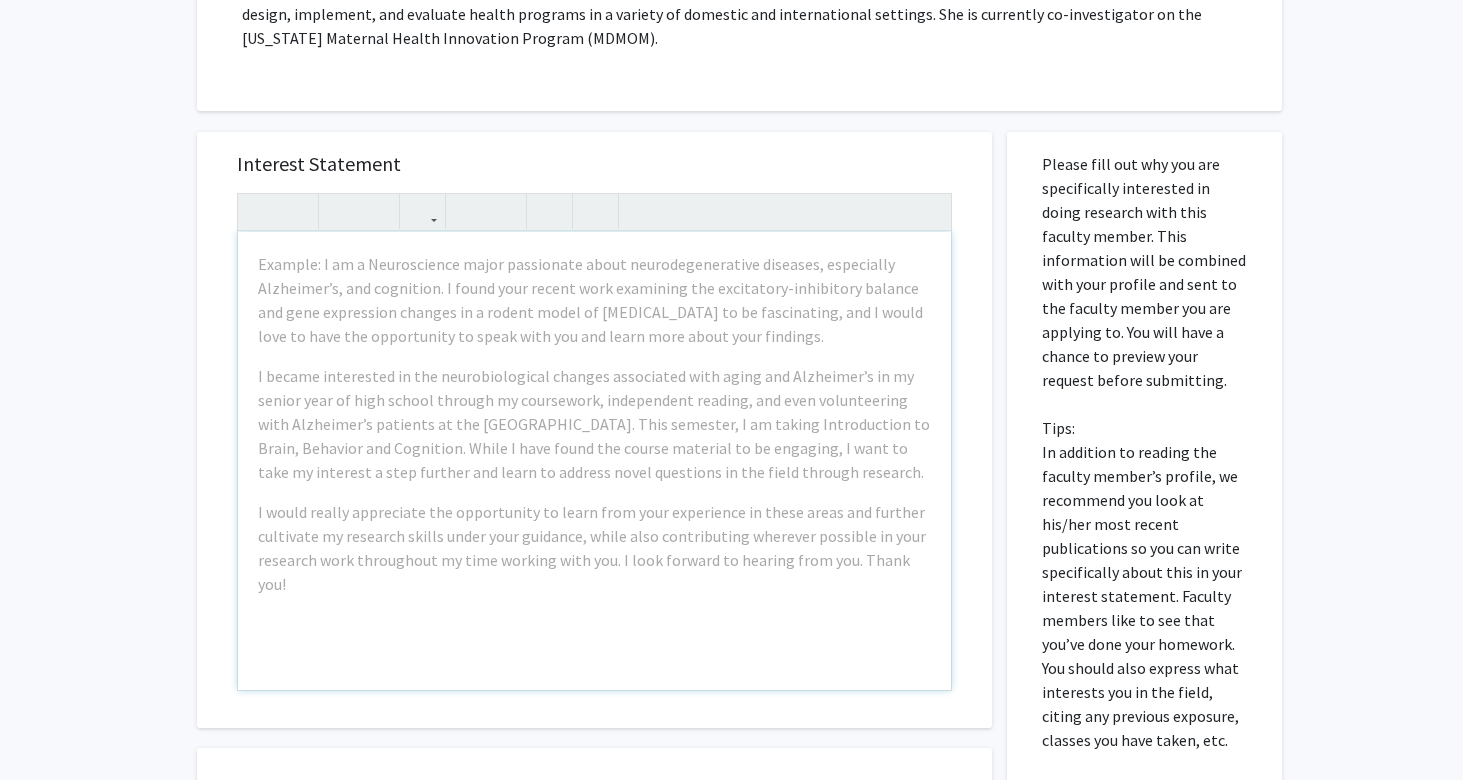 scroll, scrollTop: 507, scrollLeft: 0, axis: vertical 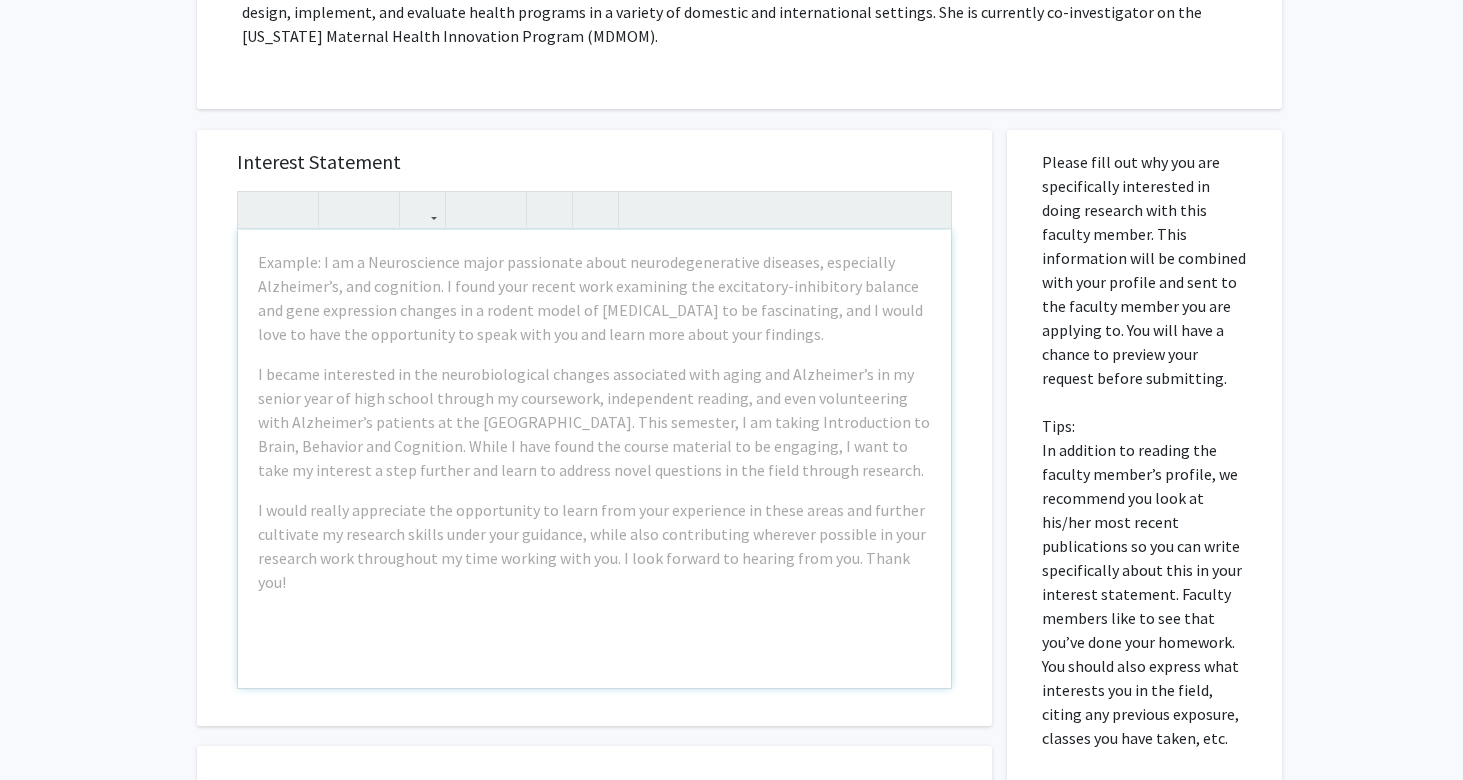 click on "Interest Statement" at bounding box center (594, 162) 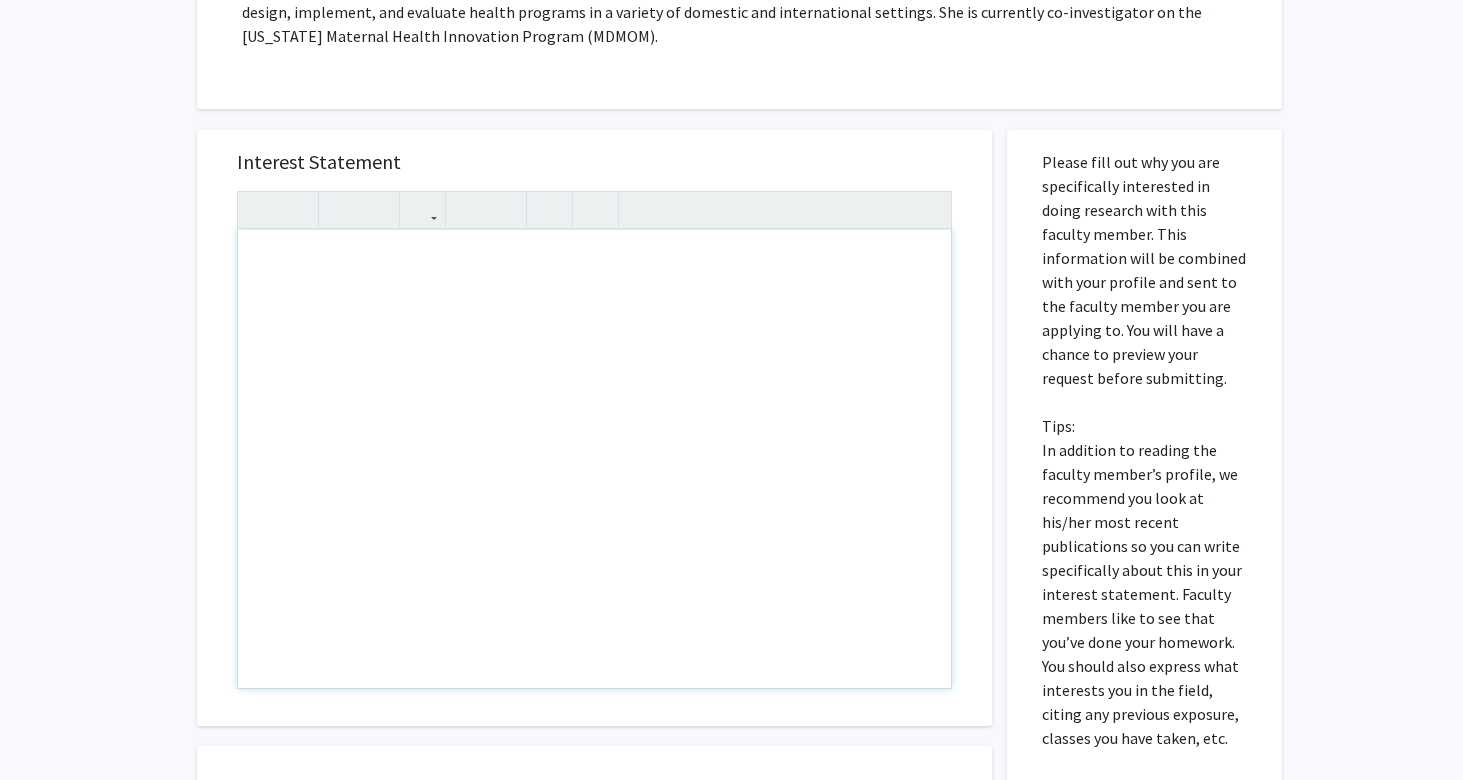 click at bounding box center (594, 459) 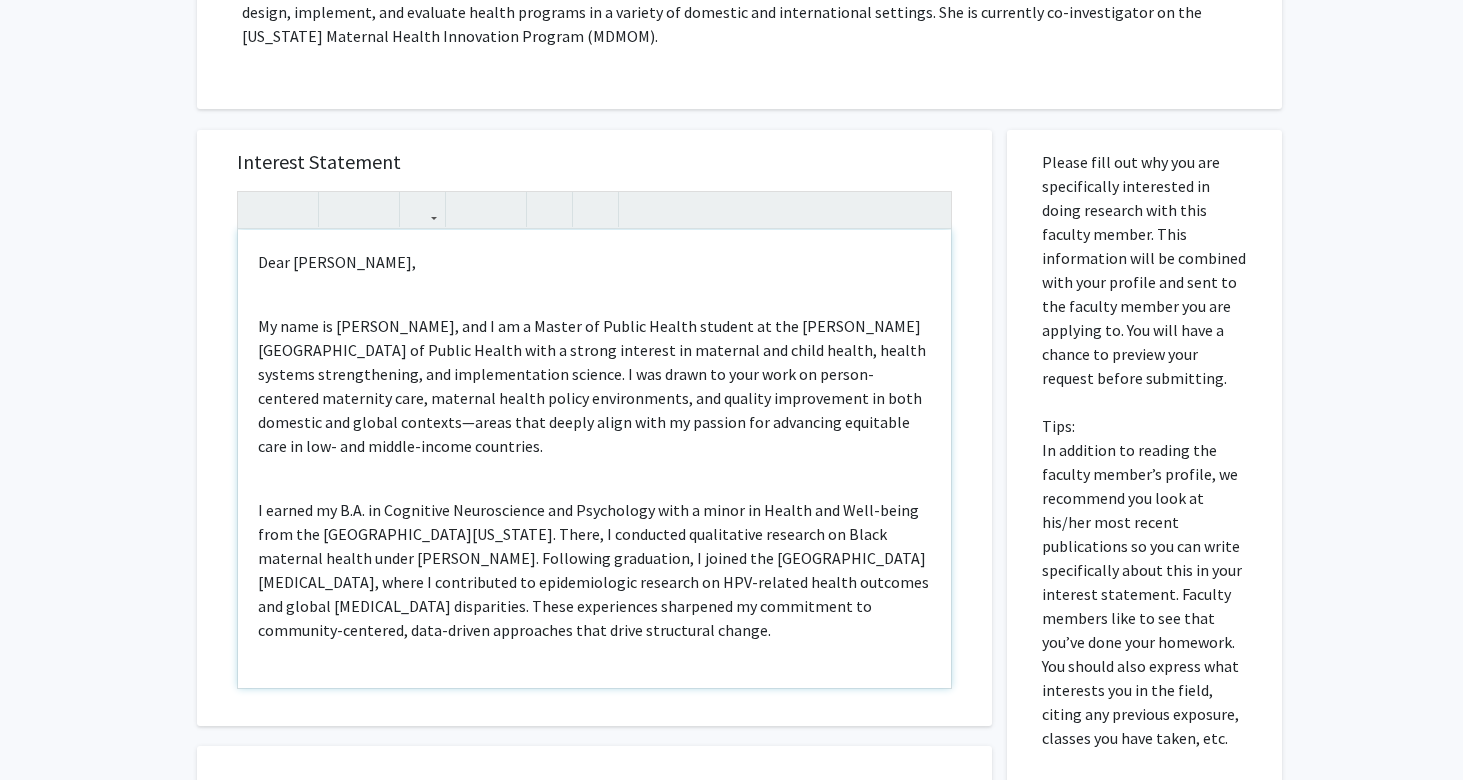 type on "<p>Dear Dr. Stierman,</p><br><p>My name is Erica Stephens, and I am a Master of Public Health student at the Johns Hopkins Bloomberg School of Public Health with a strong interest in maternal and child health, health systems strengthening, and implementation science. I was drawn to your work on person-centered maternity care, maternal health policy environments, and quality improvement in both domestic and global contexts—areas that deeply align with my passion for advancing equitable care in low- and middle-income countries.</p><br><p>I earned my B.A. in Cognitive Neuroscience and Psychology with a minor in Health and Well-being from the University of Virginia. There, I conducted qualitative research on Black maternal health under Dr. Seanna Leath. Following graduation, I joined the National Cancer Institute, where I contributed to epidemiologic research on HPV-related health outcomes and global cancer disparities. These experiences sharpened my commitment to community-centered, data-driven approaches tha..." 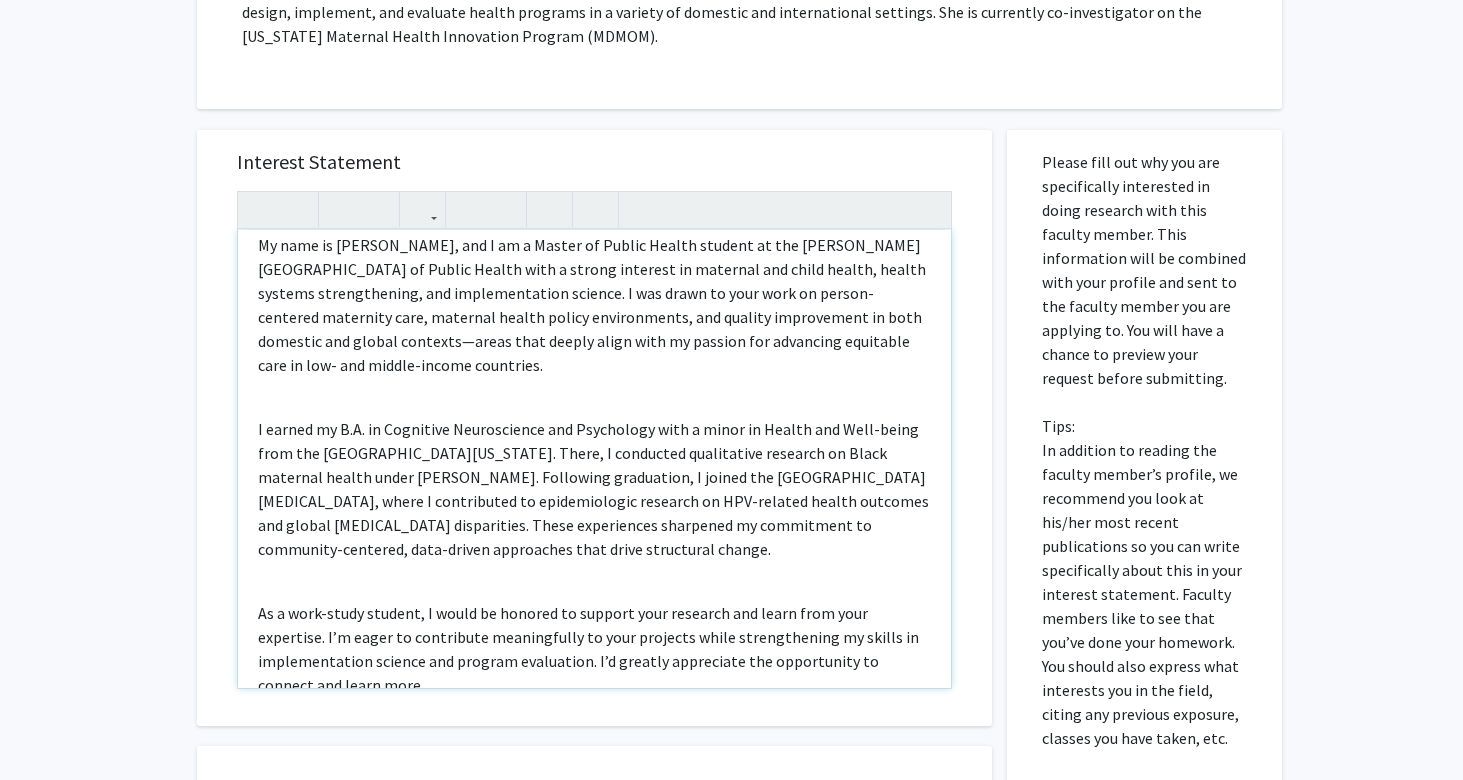 scroll, scrollTop: 61, scrollLeft: 0, axis: vertical 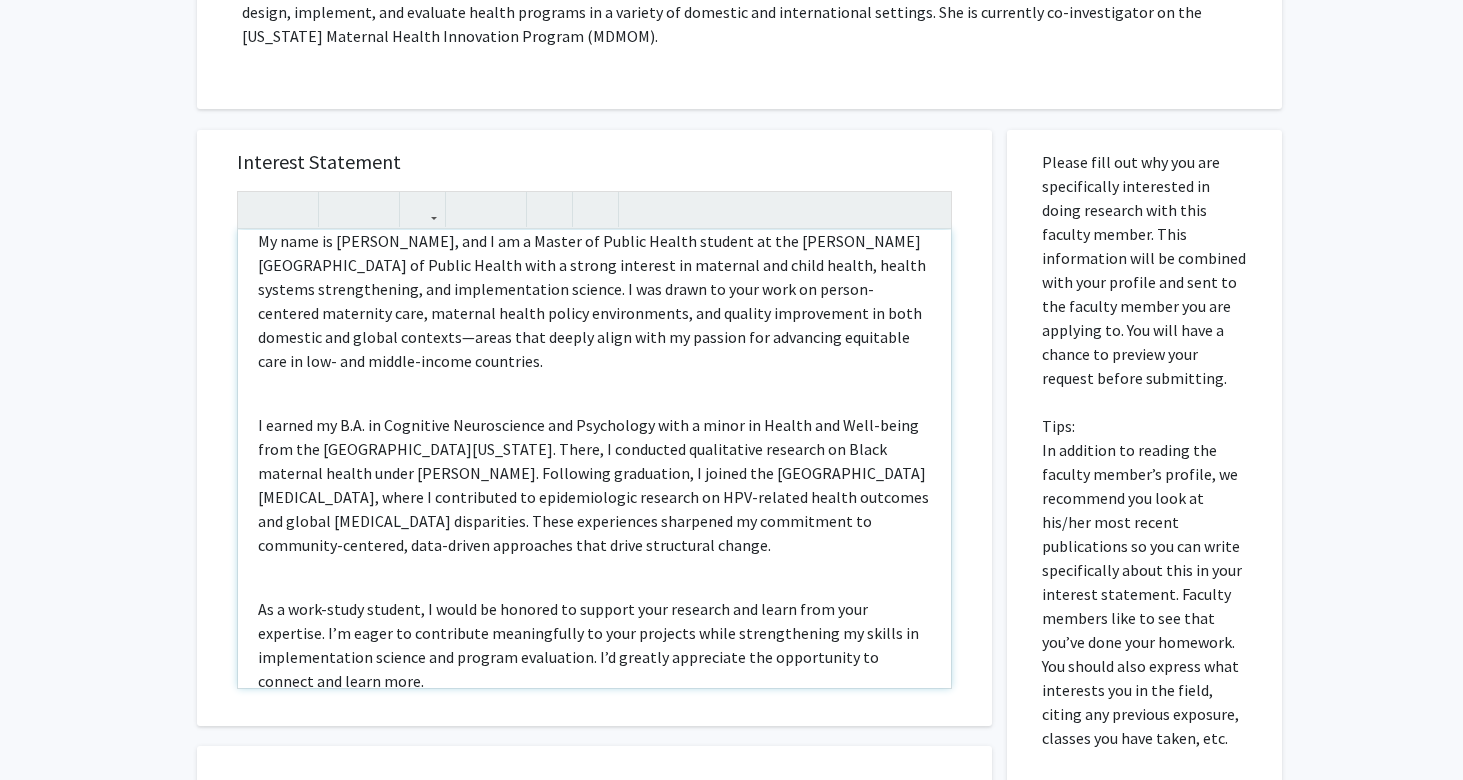 click on "My name is Erica Stephens, and I am a Master of Public Health student at the Johns Hopkins Bloomberg School of Public Health with a strong interest in maternal and child health, health systems strengthening, and implementation science. I was drawn to your work on person-centered maternity care, maternal health policy environments, and quality improvement in both domestic and global contexts—areas that deeply align with my passion for advancing equitable care in low- and middle-income countries." at bounding box center [594, 301] 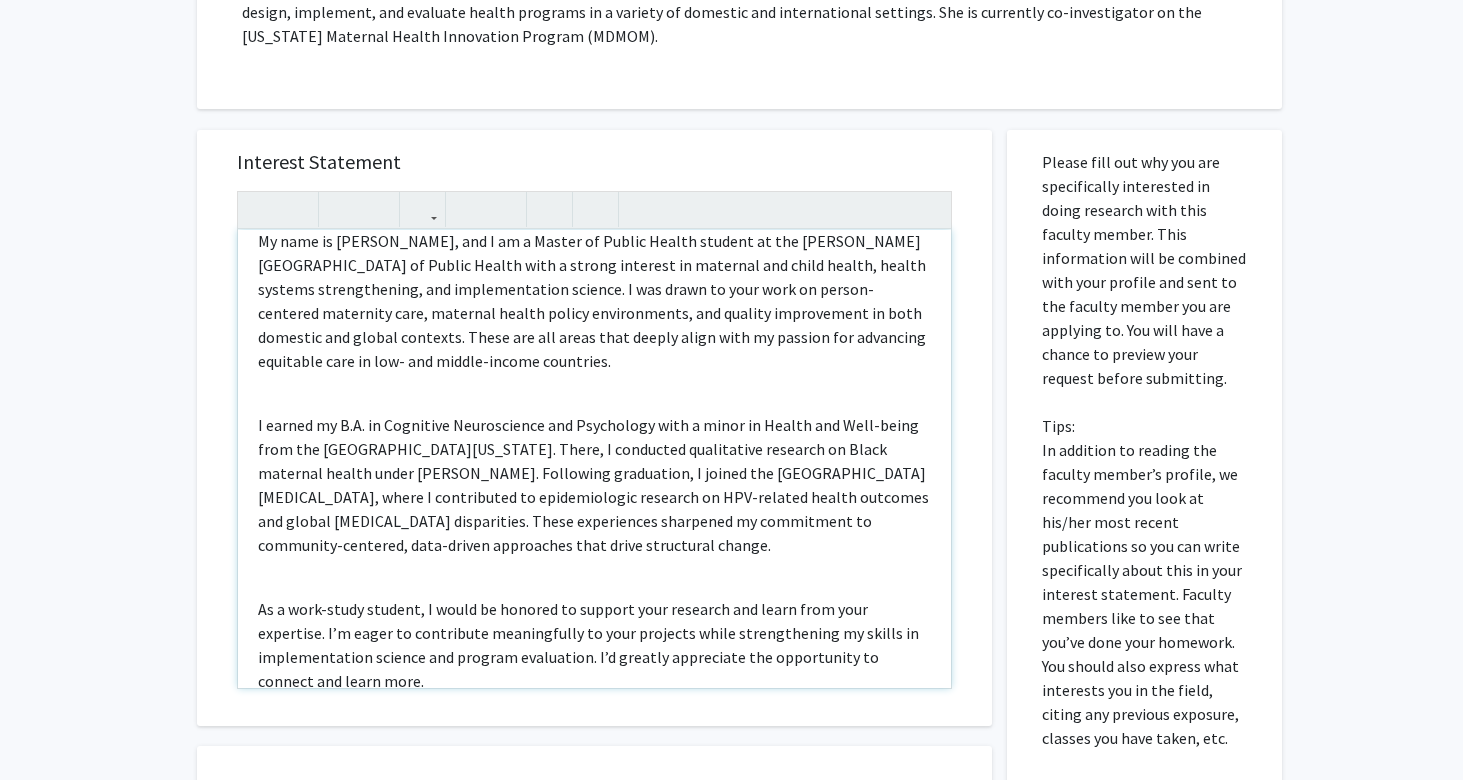 click on "My name is Erica Stephens, and I am a Master of Public Health student at the Johns Hopkins Bloomberg School of Public Health with a strong interest in maternal and child health, health systems strengthening, and implementation science. I was drawn to your work on person-centered maternity care, maternal health policy environments, and quality improvement in both domestic and global contexts. These are all areas that deeply align with my passion for advancing equitable care in low- and middle-income countries." at bounding box center (594, 301) 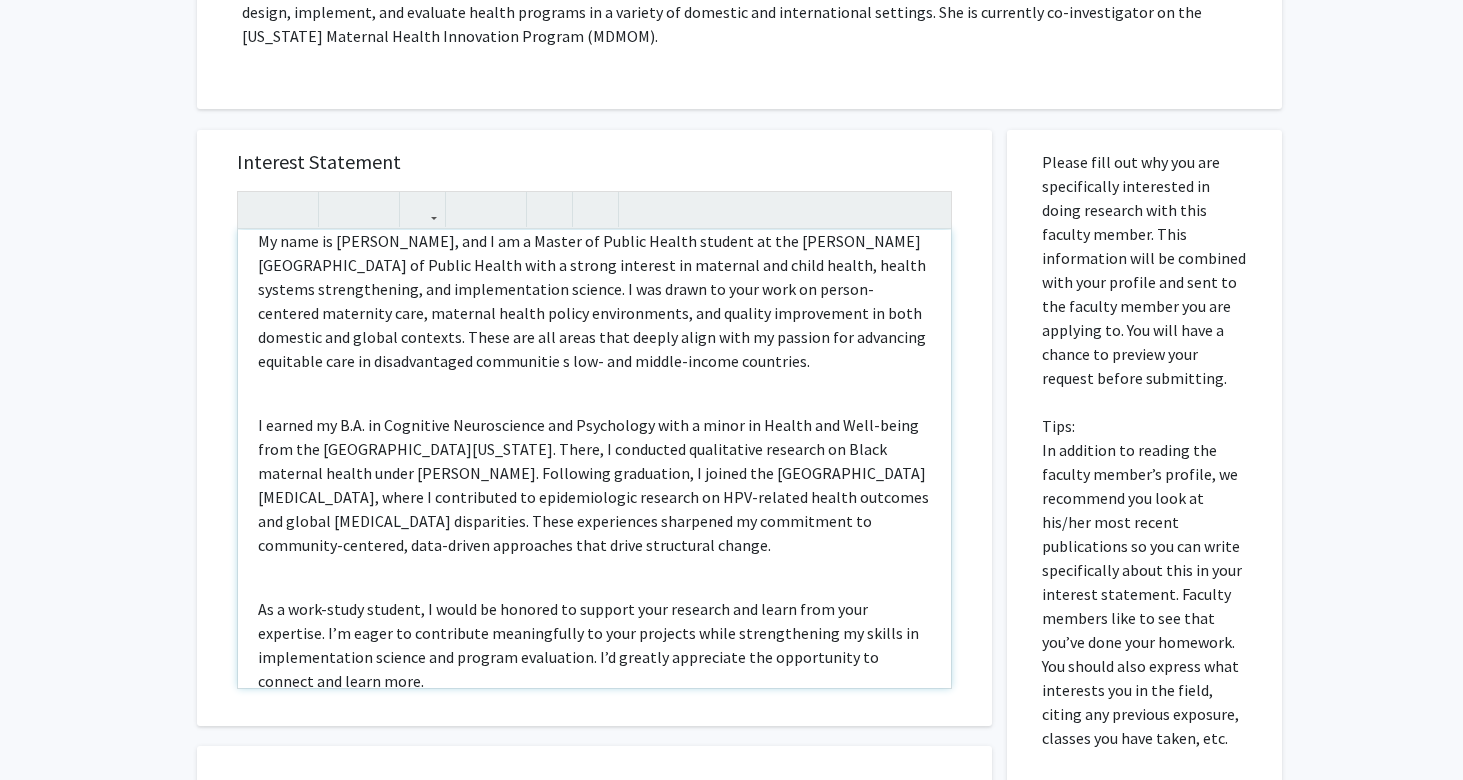 drag, startPoint x: 717, startPoint y: 341, endPoint x: 727, endPoint y: 355, distance: 17.20465 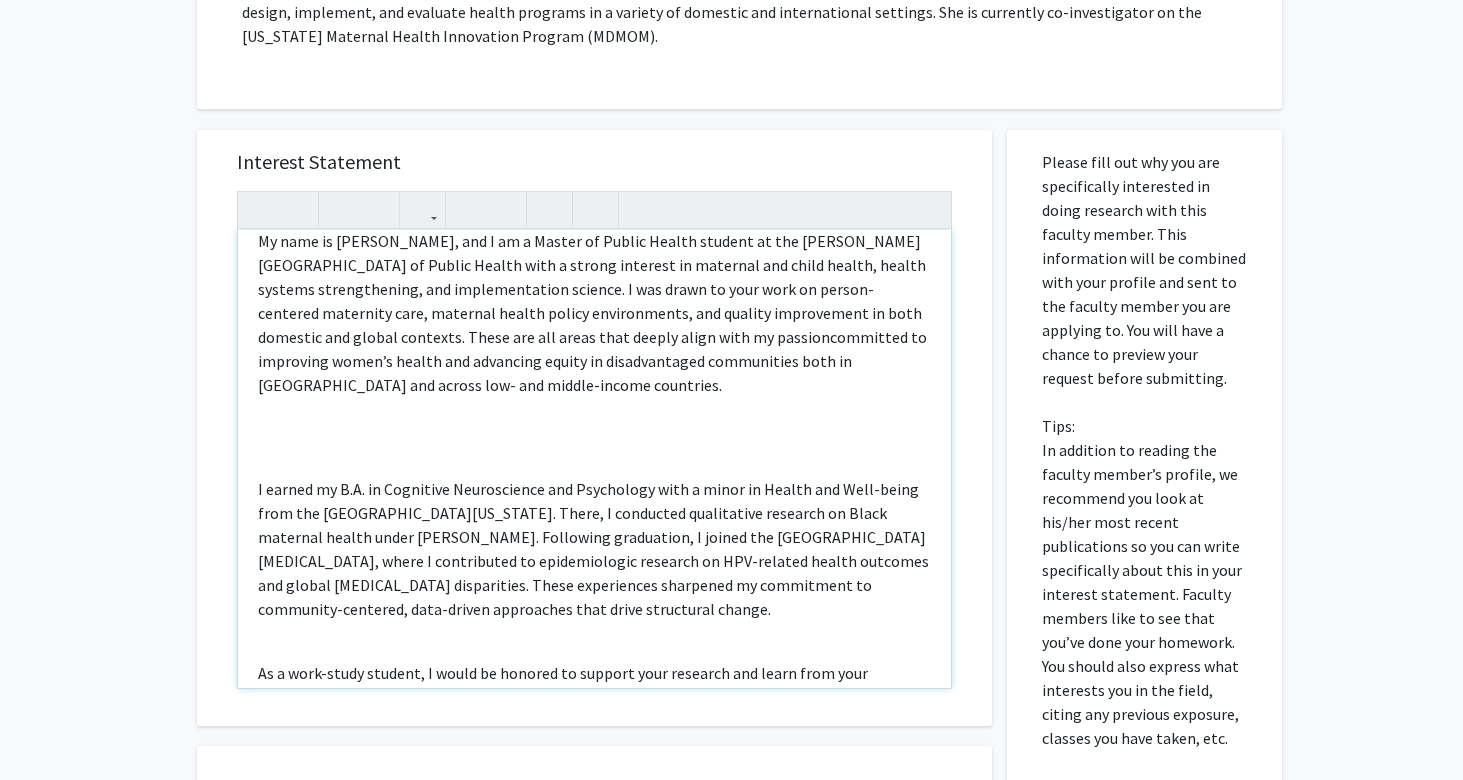 click on "My name is Erica Stephens, and I am a Master of Public Health student at the Johns Hopkins Bloomberg School of Public Health with a strong interest in maternal and child health, health systems strengthening, and implementation science. I was drawn to your work on person-centered maternity care, maternal health policy environments, and quality improvement in both domestic and global contexts. These are all areas that deeply align with my passioncommitted to improving women’s health and advancing equity in disadvantaged communities both in the United States and across low- and middle-income countries." at bounding box center (594, 313) 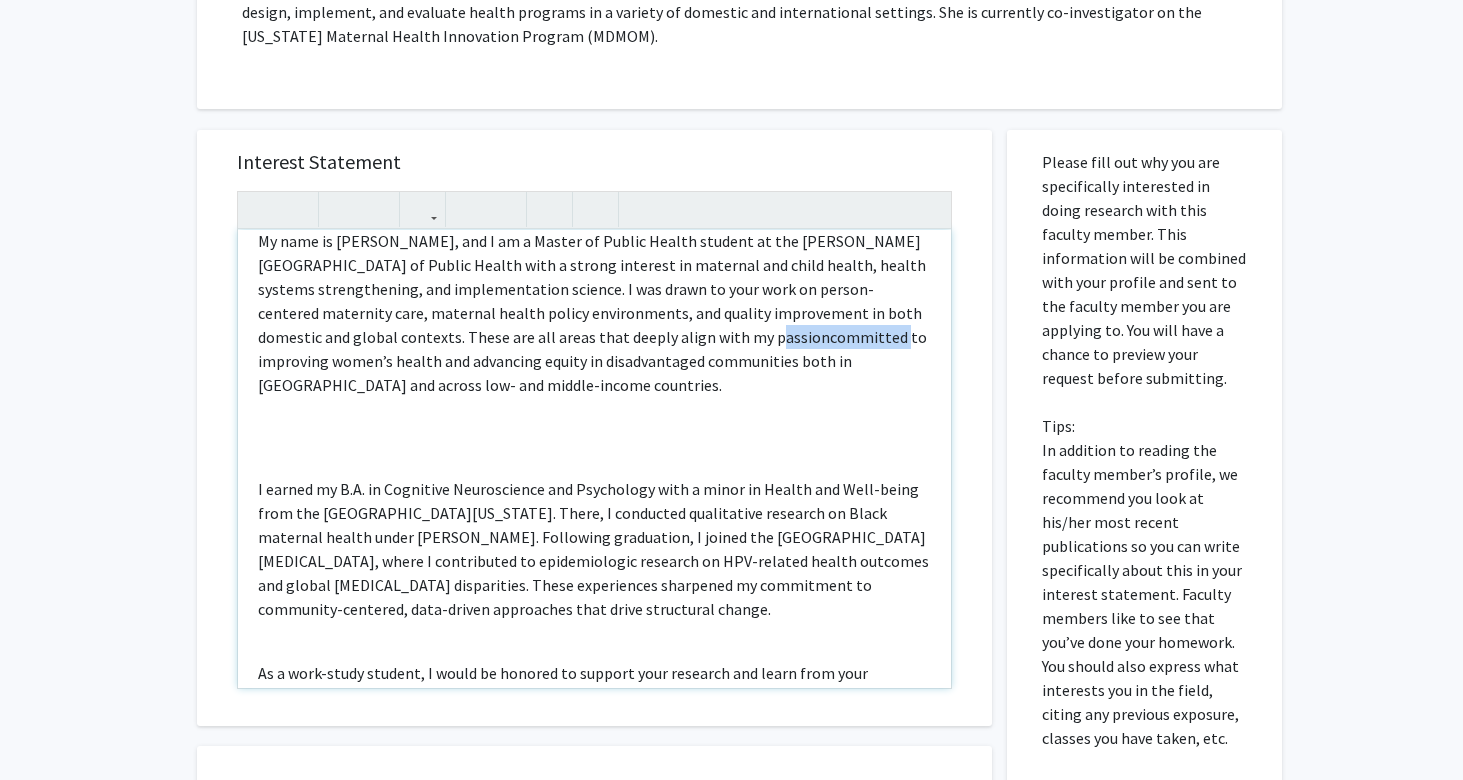 click on "My name is Erica Stephens, and I am a Master of Public Health student at the Johns Hopkins Bloomberg School of Public Health with a strong interest in maternal and child health, health systems strengthening, and implementation science. I was drawn to your work on person-centered maternity care, maternal health policy environments, and quality improvement in both domestic and global contexts. These are all areas that deeply align with my passioncommitted to improving women’s health and advancing equity in disadvantaged communities both in the United States and across low- and middle-income countries." at bounding box center [594, 313] 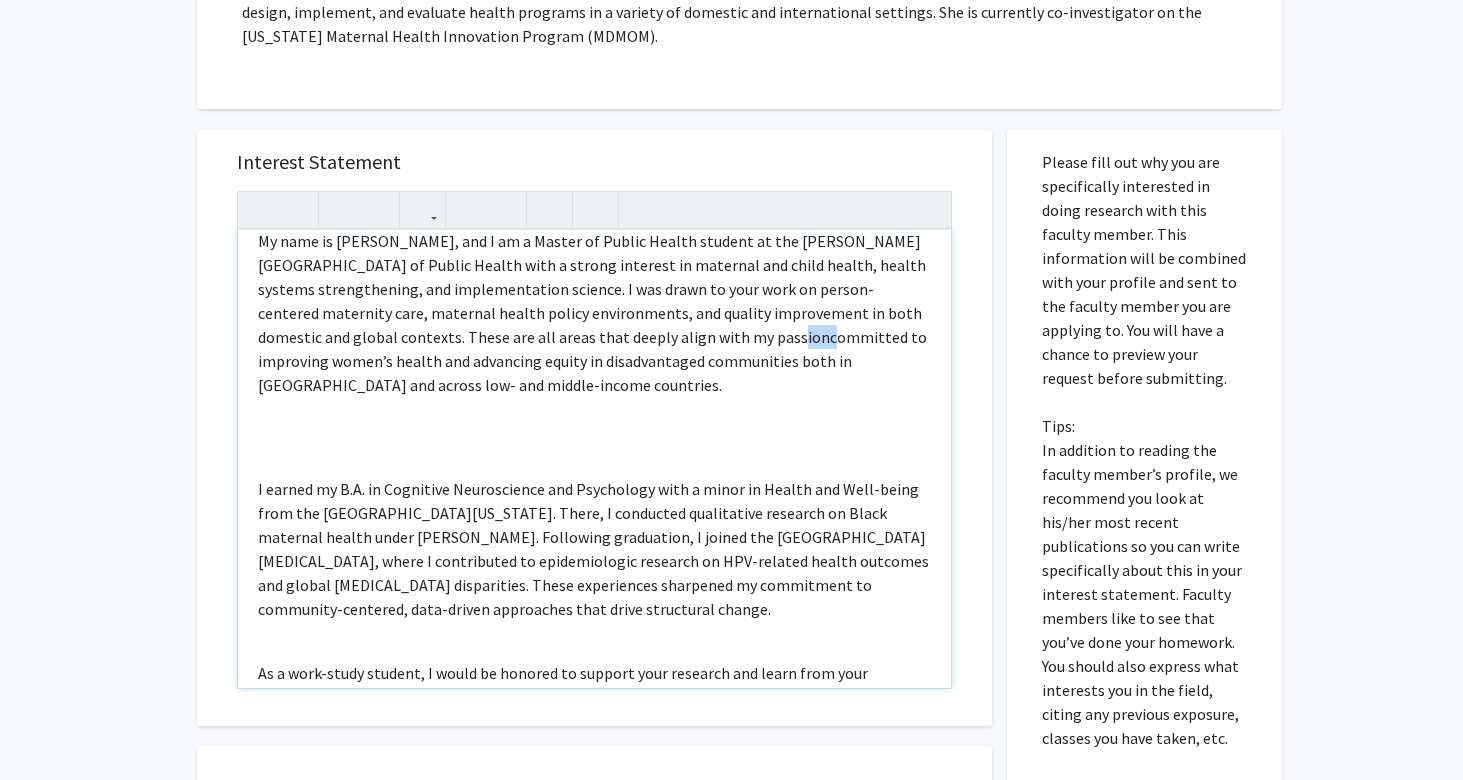 drag, startPoint x: 714, startPoint y: 343, endPoint x: 689, endPoint y: 342, distance: 25.019993 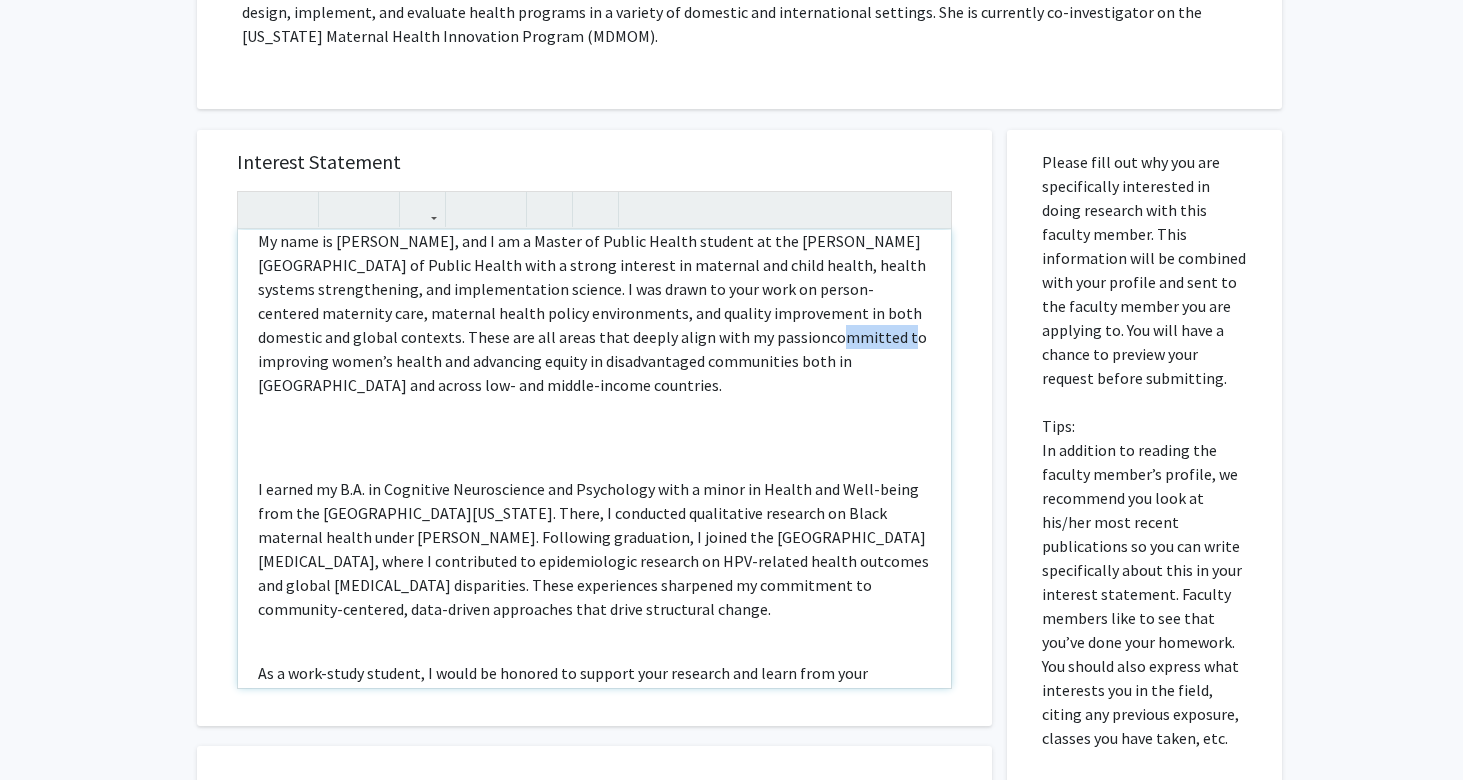 drag, startPoint x: 792, startPoint y: 342, endPoint x: 719, endPoint y: 340, distance: 73.02739 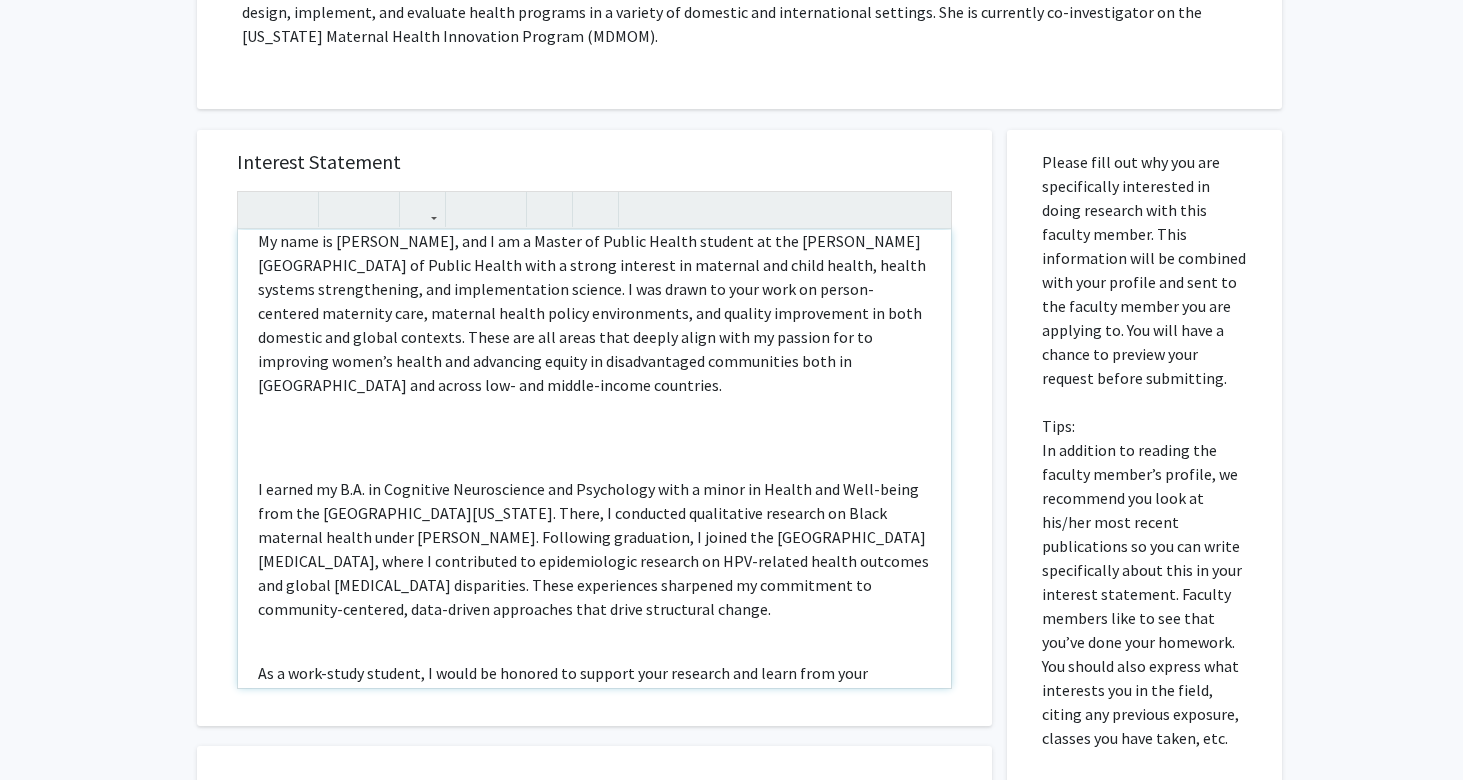 click on "Dear Dr. Stierman, My name is Erica Stephens, and I am a Master of Public Health student at the Johns Hopkins Bloomberg School of Public Health with a strong interest in maternal and child health, health systems strengthening, and implementation science. I was drawn to your work on person-centered maternity care, maternal health policy environments, and quality improvement in both domestic and global contexts. These are all areas that deeply align with my passion for to improving women’s health and advancing equity in disadvantaged communities both in the United States and across low- and middle-income countries. As a work-study student, I would be honored to support your research and learn from your expertise. I’m eager to contribute meaningfully to your projects while strengthening my skills in implementation science and program evaluation. I’d greatly appreciate the opportunity to connect and learn more. Warm regards, Erica Stephens" at bounding box center (594, 459) 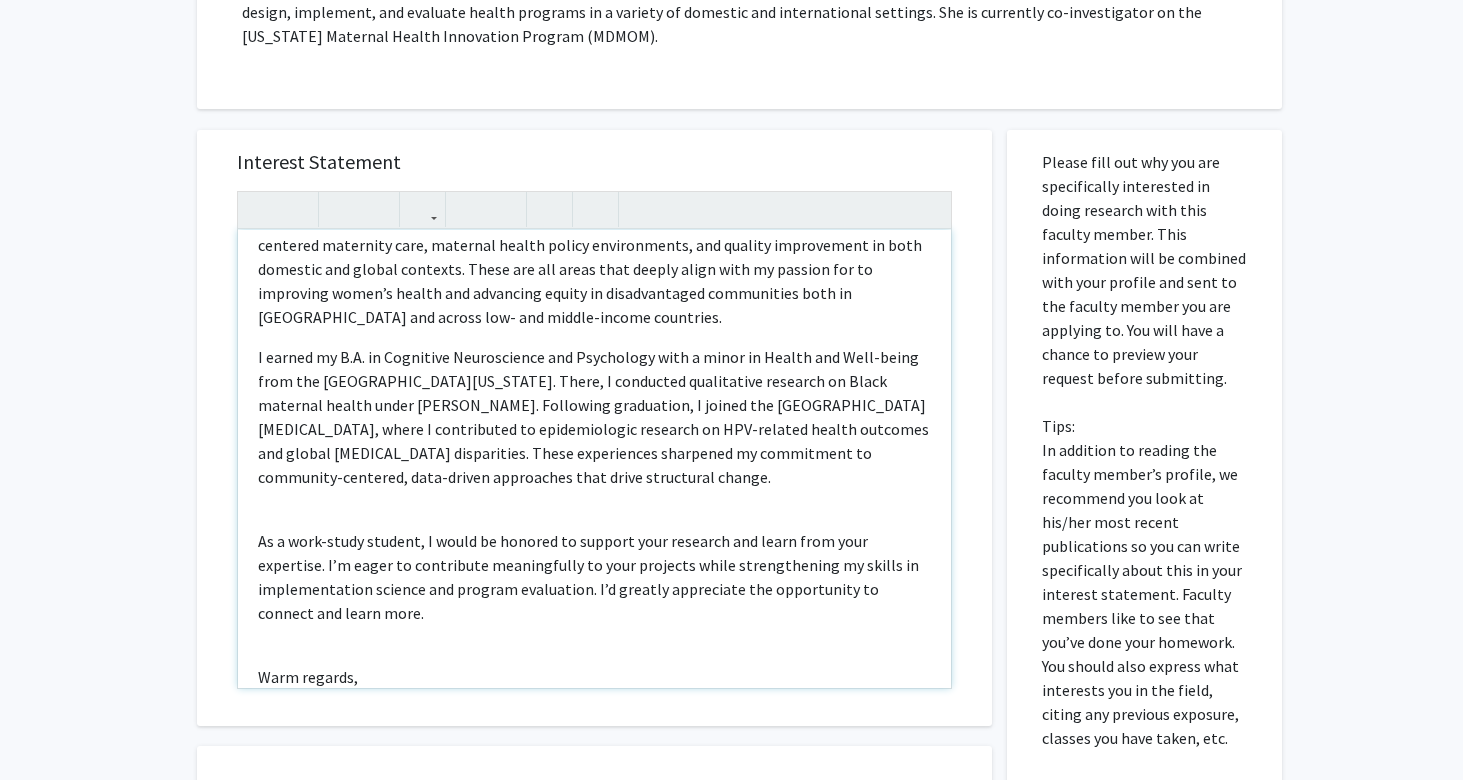 scroll, scrollTop: 130, scrollLeft: 0, axis: vertical 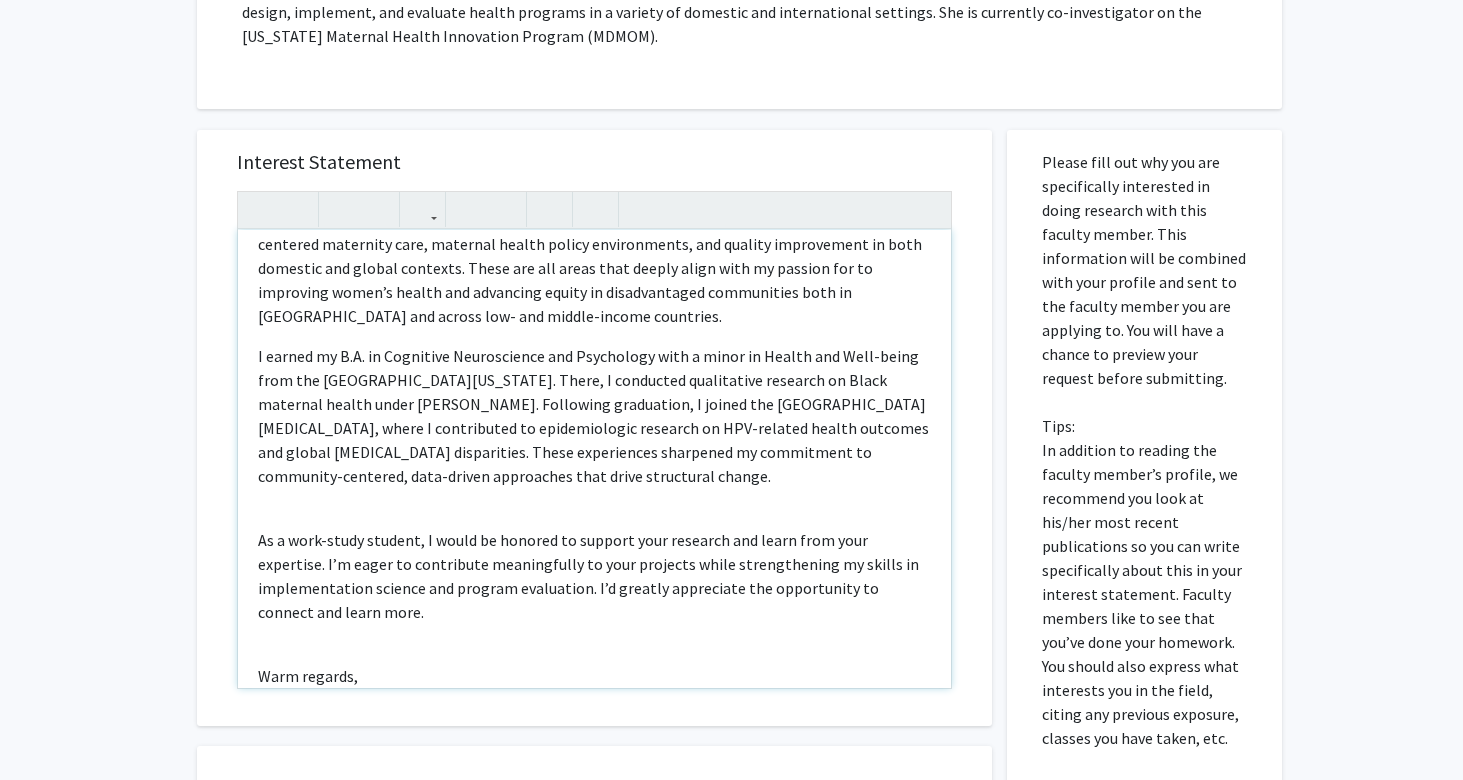 click on "Dear Dr. Stierman, My name is Erica Stephens, and I am a Master of Public Health student at the Johns Hopkins Bloomberg School of Public Health with a strong interest in maternal and child health, health systems strengthening, and implementation science. I was drawn to your work on person-centered maternity care, maternal health policy environments, and quality improvement in both domestic and global contexts. These are all areas that deeply align with my passion for to improving women’s health and advancing equity in disadvantaged communities both in the United States and across low- and middle-income countries. As a work-study student, I would be honored to support your research and learn from your expertise. I’m eager to contribute meaningfully to your projects while strengthening my skills in implementation science and program evaluation. I’d greatly appreciate the opportunity to connect and learn more. Warm regards, Erica Stephens" at bounding box center (594, 459) 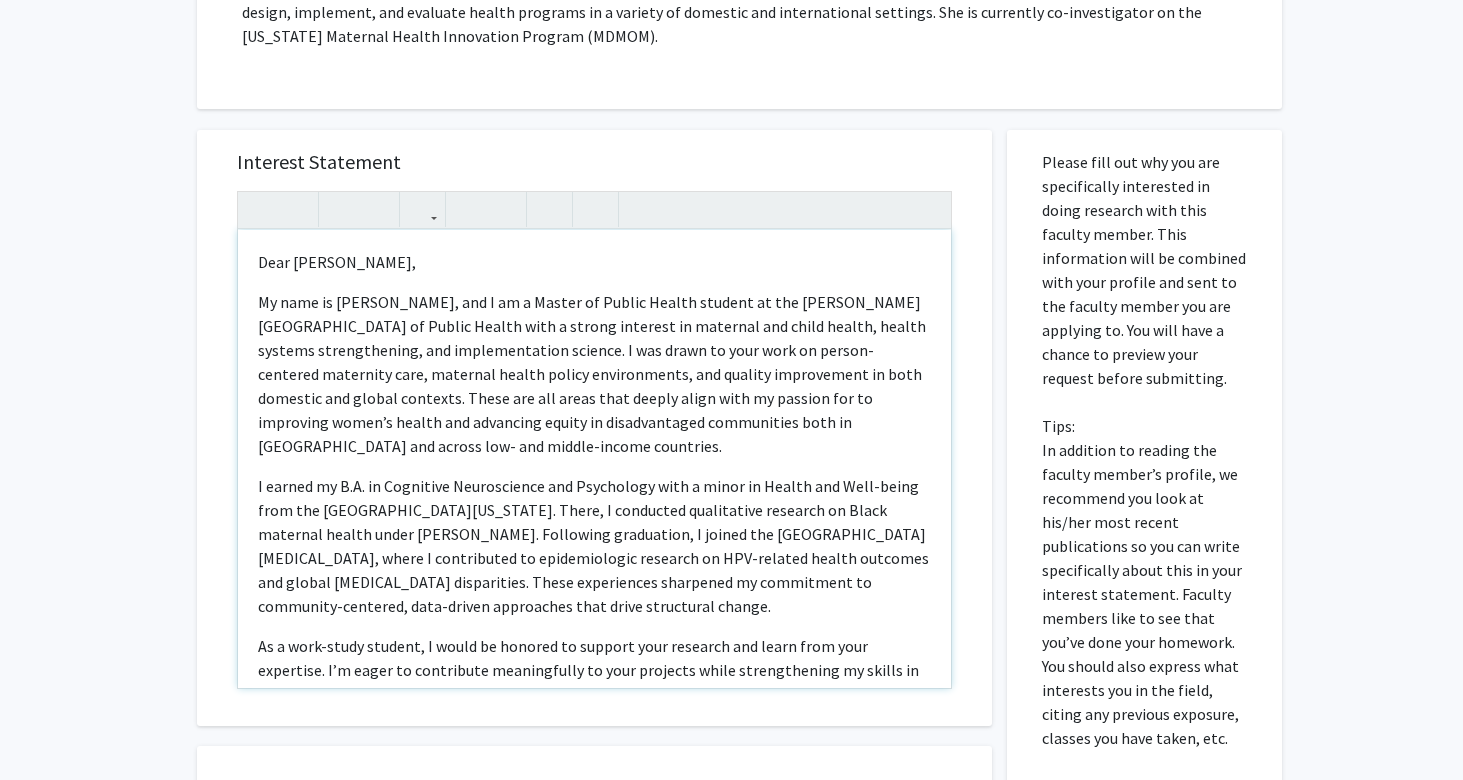 scroll, scrollTop: -5, scrollLeft: 0, axis: vertical 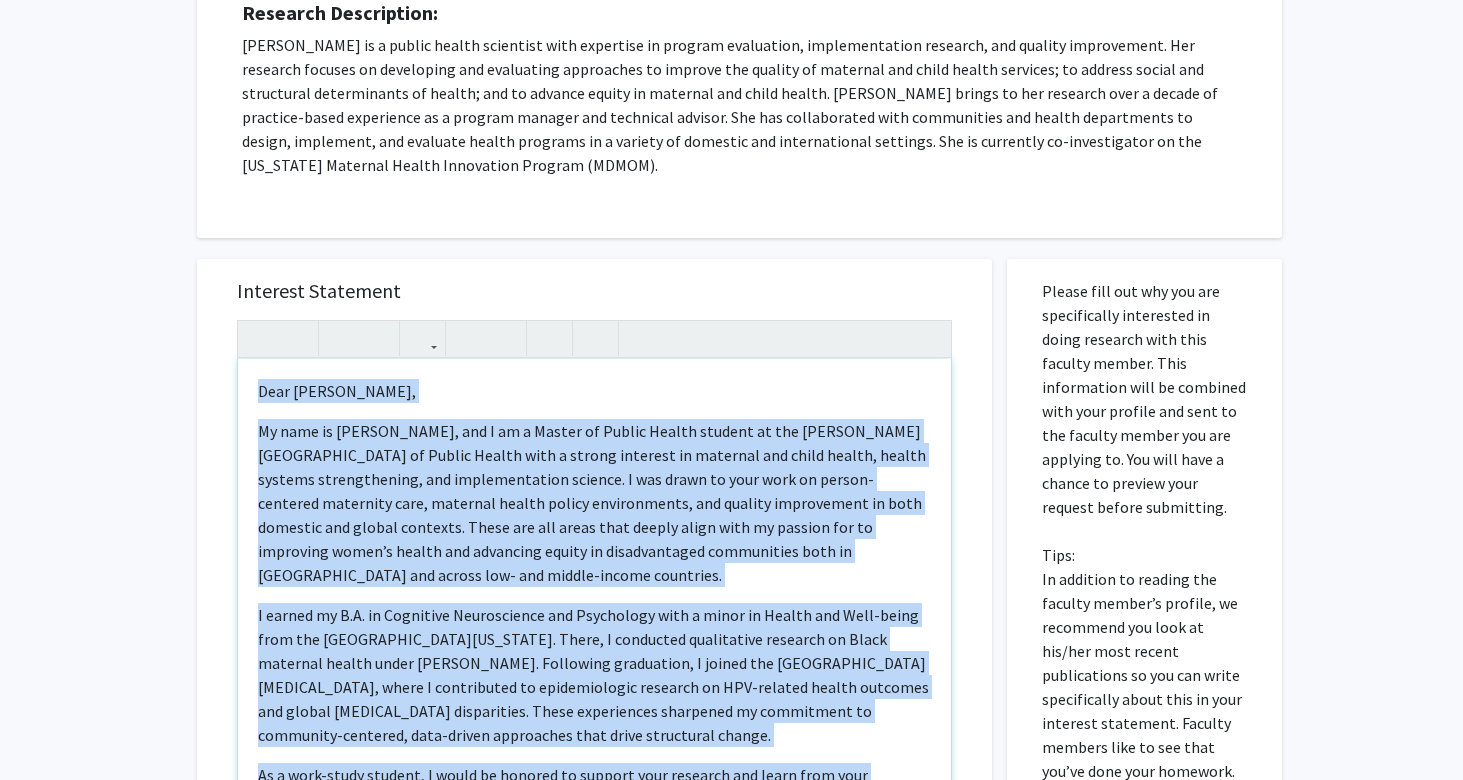 drag, startPoint x: 433, startPoint y: 504, endPoint x: 275, endPoint y: 47, distance: 483.54214 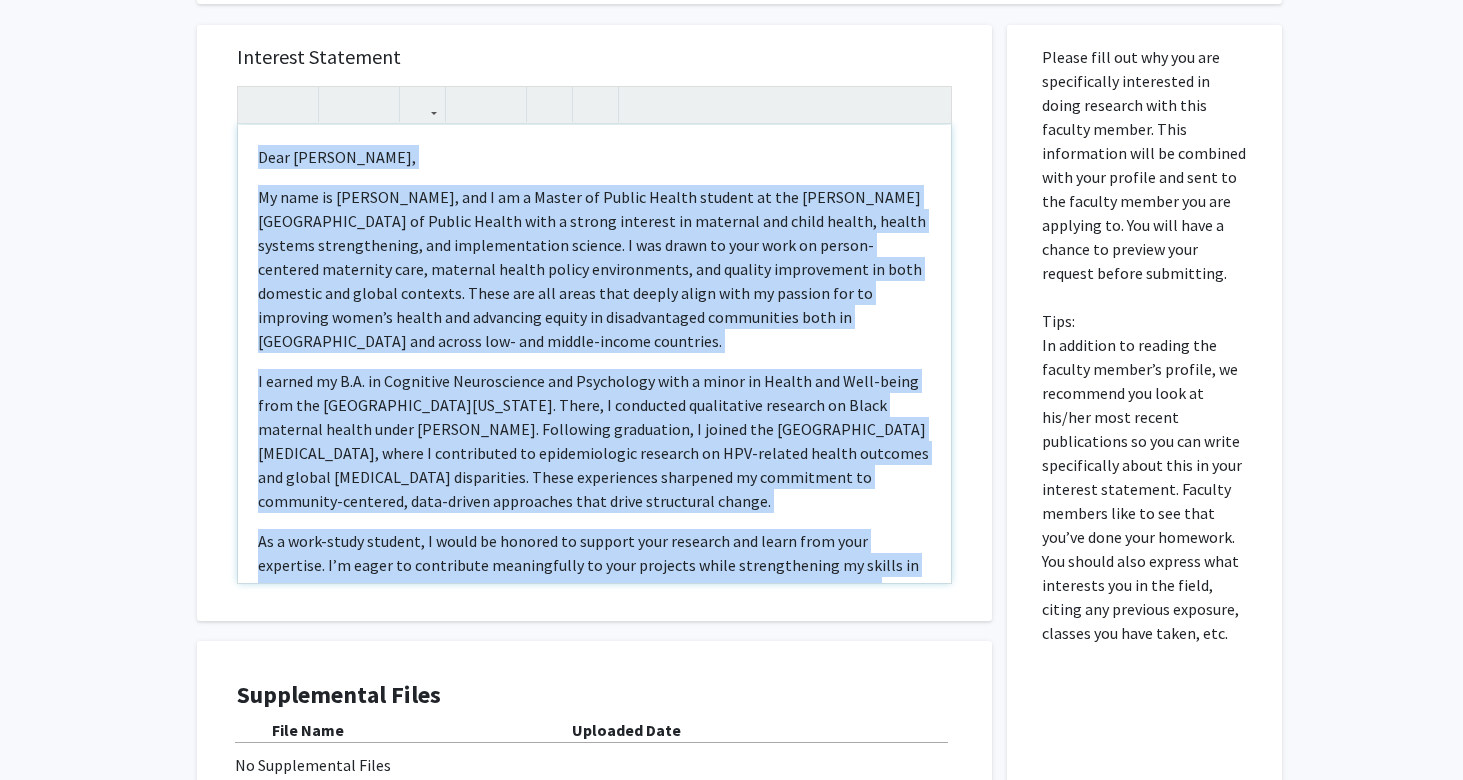 scroll, scrollTop: 612, scrollLeft: 0, axis: vertical 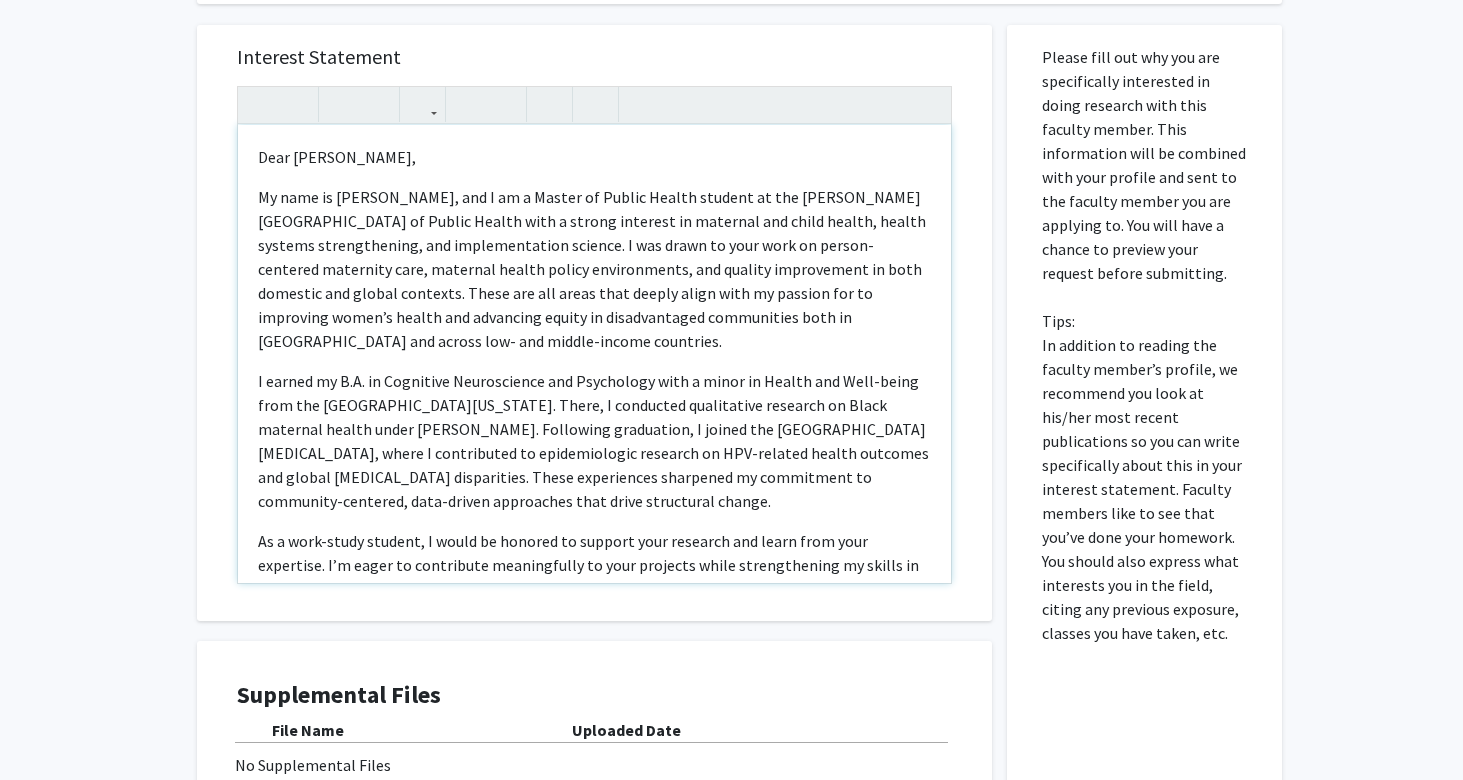 type on "<p><span style="font-size: 1rem;">Erica Stephens</span><br></p>" 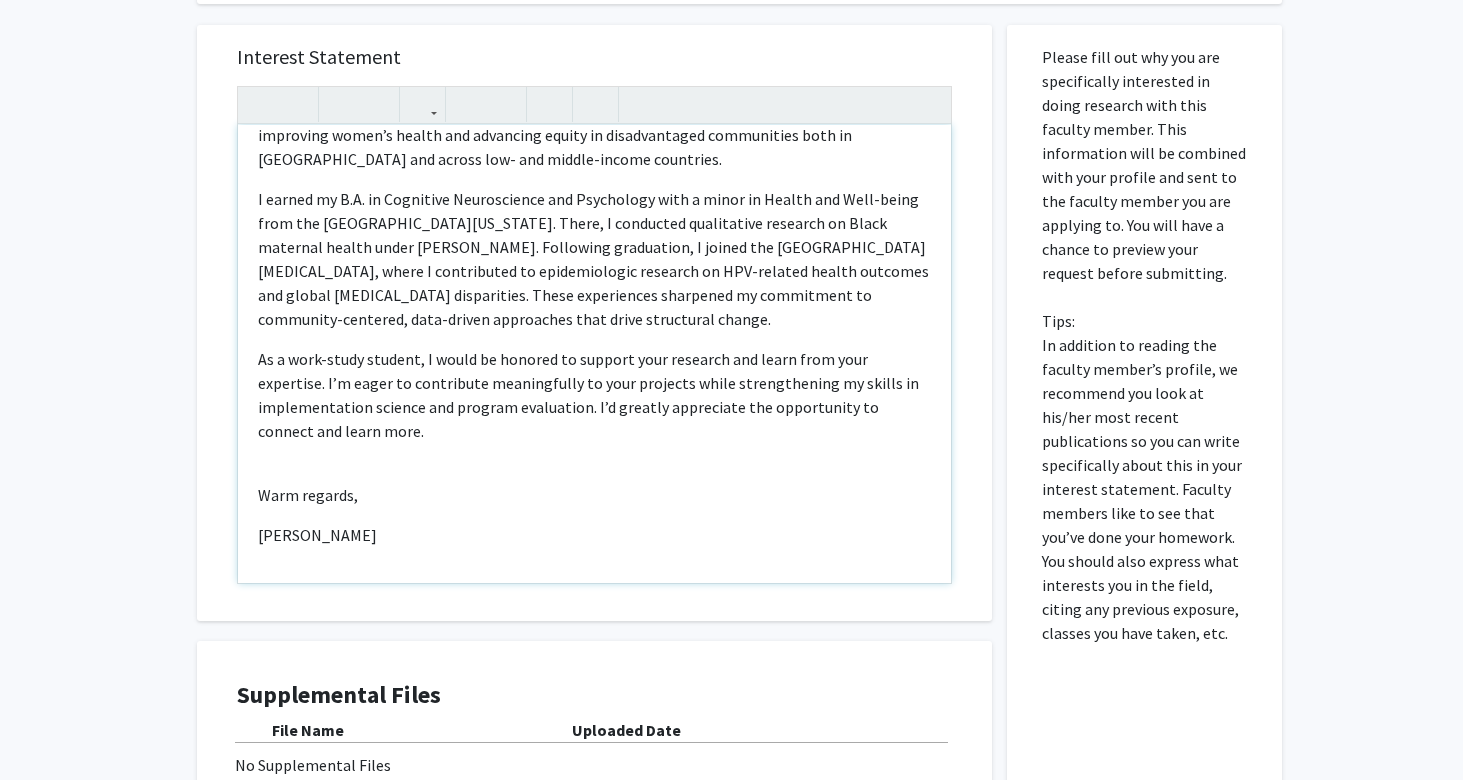 scroll, scrollTop: 182, scrollLeft: 0, axis: vertical 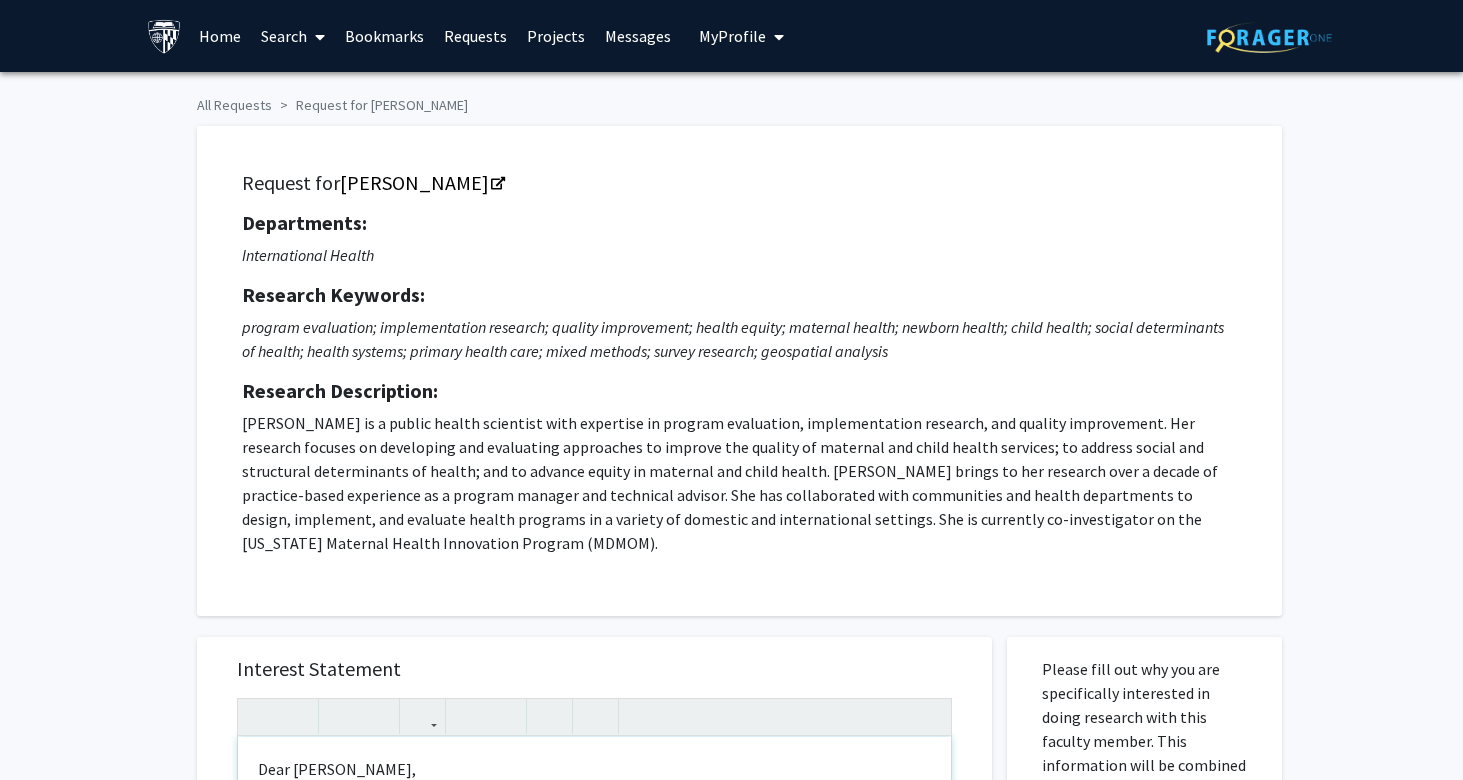 drag, startPoint x: 391, startPoint y: 555, endPoint x: 334, endPoint y: -62, distance: 619.6273 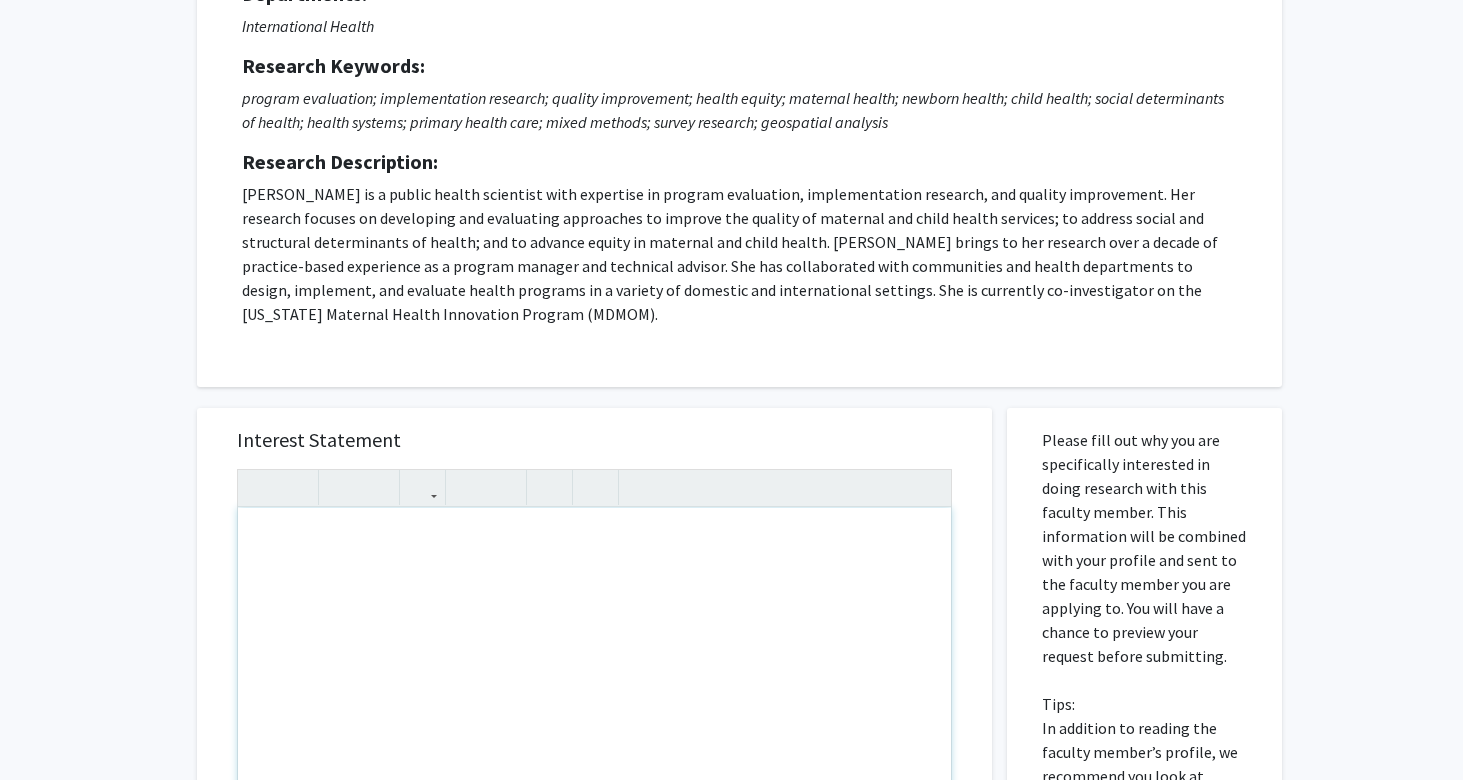 scroll, scrollTop: 229, scrollLeft: 0, axis: vertical 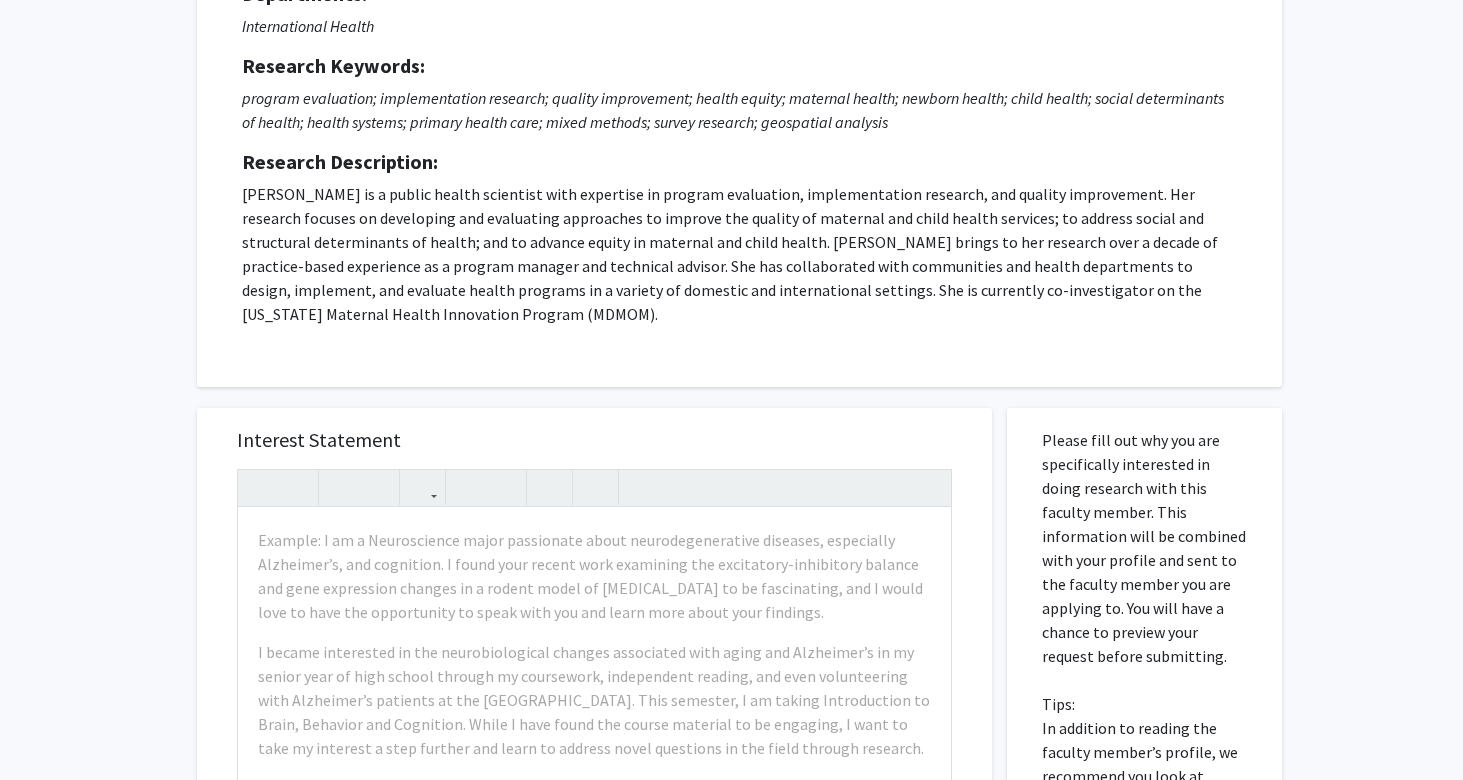 click on "Research Description:" 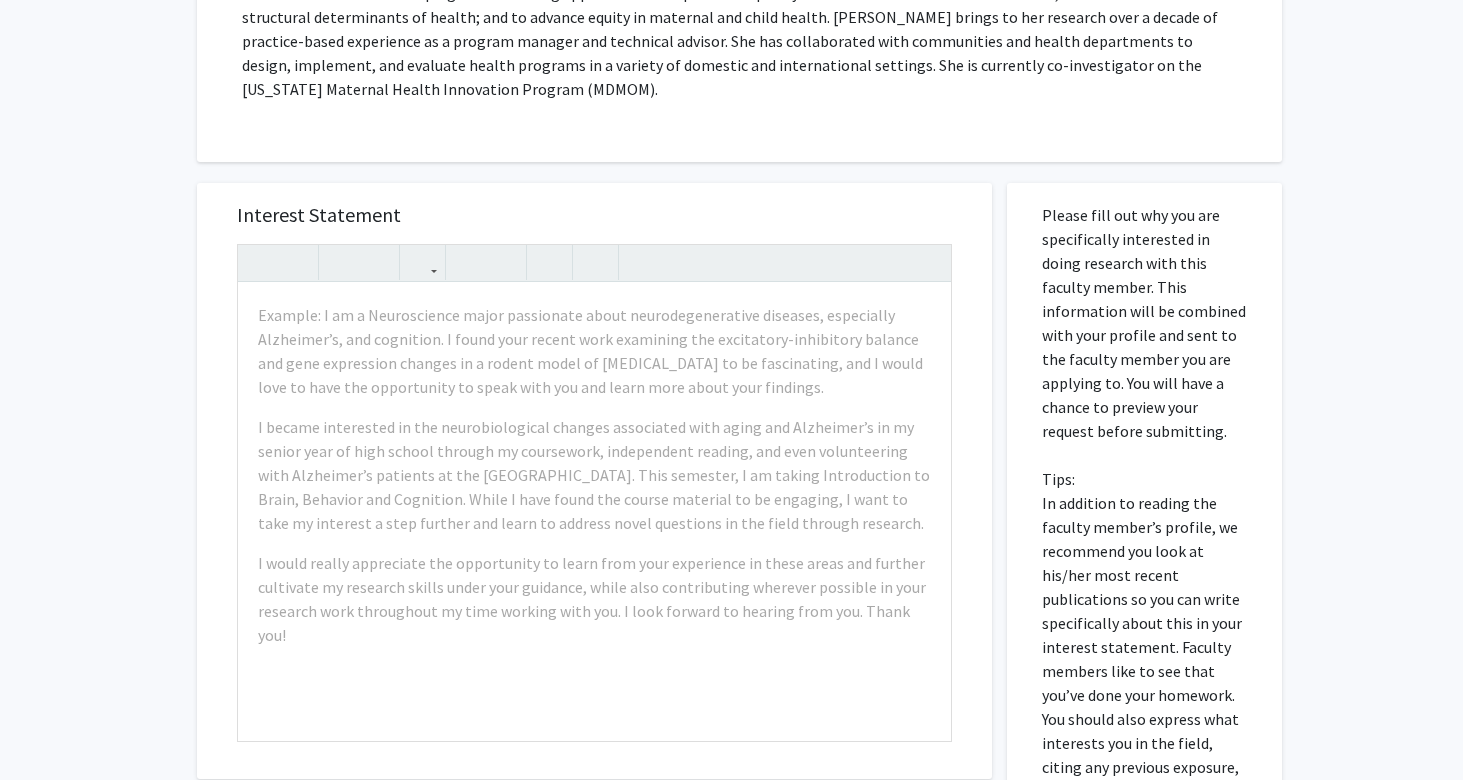 scroll, scrollTop: 456, scrollLeft: 0, axis: vertical 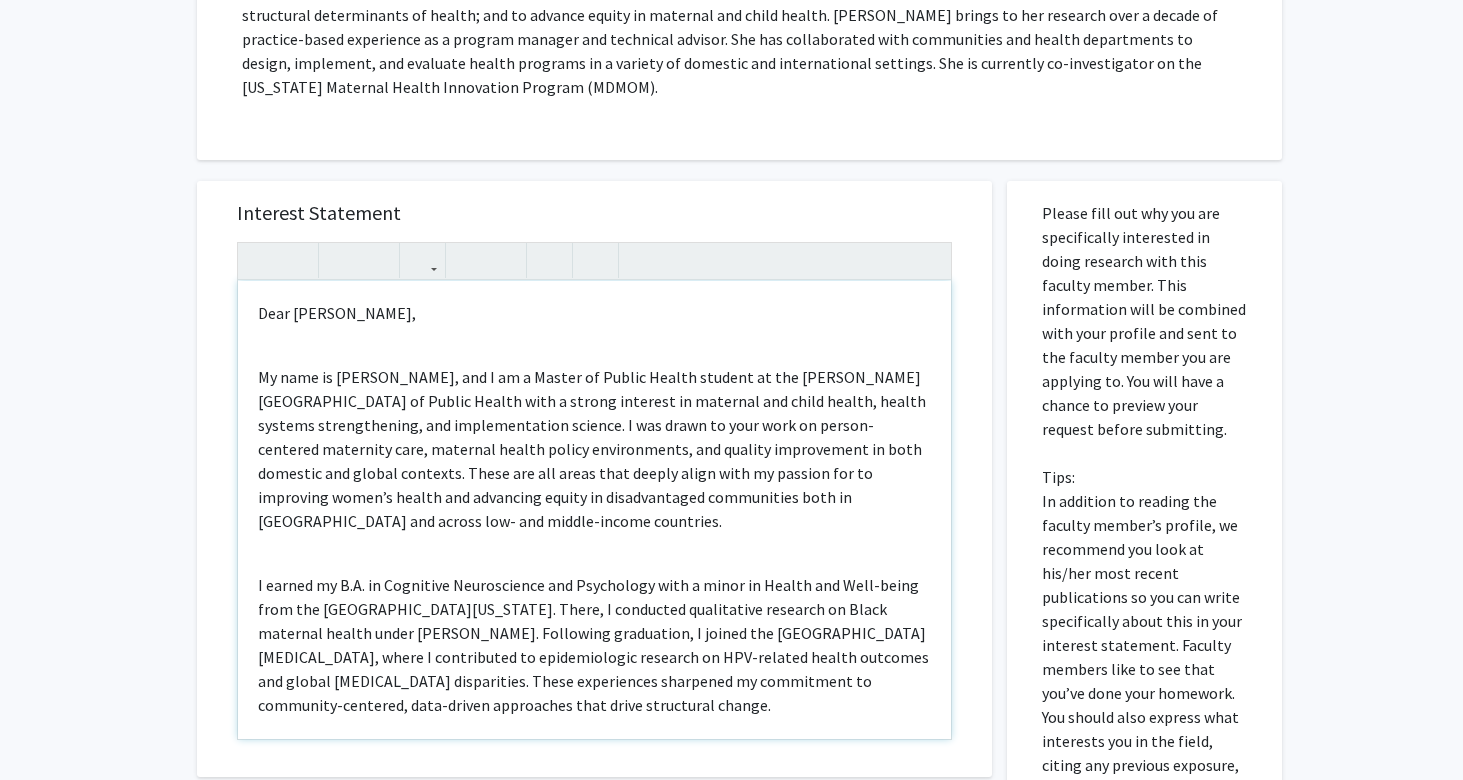click on "Dear Dr. Stierman, My name is Erica Stephens, and I am a Master of Public Health student at the Johns Hopkins Bloomberg School of Public Health with a strong interest in maternal and child health, health systems strengthening, and implementation science. I was drawn to your work on person-centered maternity care, maternal health policy environments, and quality improvement in both domestic and global contexts. These are all areas that deeply align with my passion for to improving women’s health and advancing equity in disadvantaged communities both in the United States and across low- and middle-income countries. As a work-study student, I would be honored to support your research and learn from your expertise. I’m eager to contribute meaningfully to your projects while strengthening my skills in implementation science and program evaluation. I’d greatly appreciate the opportunity to connect and learn more. Warm regards, Erica Stephens" at bounding box center [594, 510] 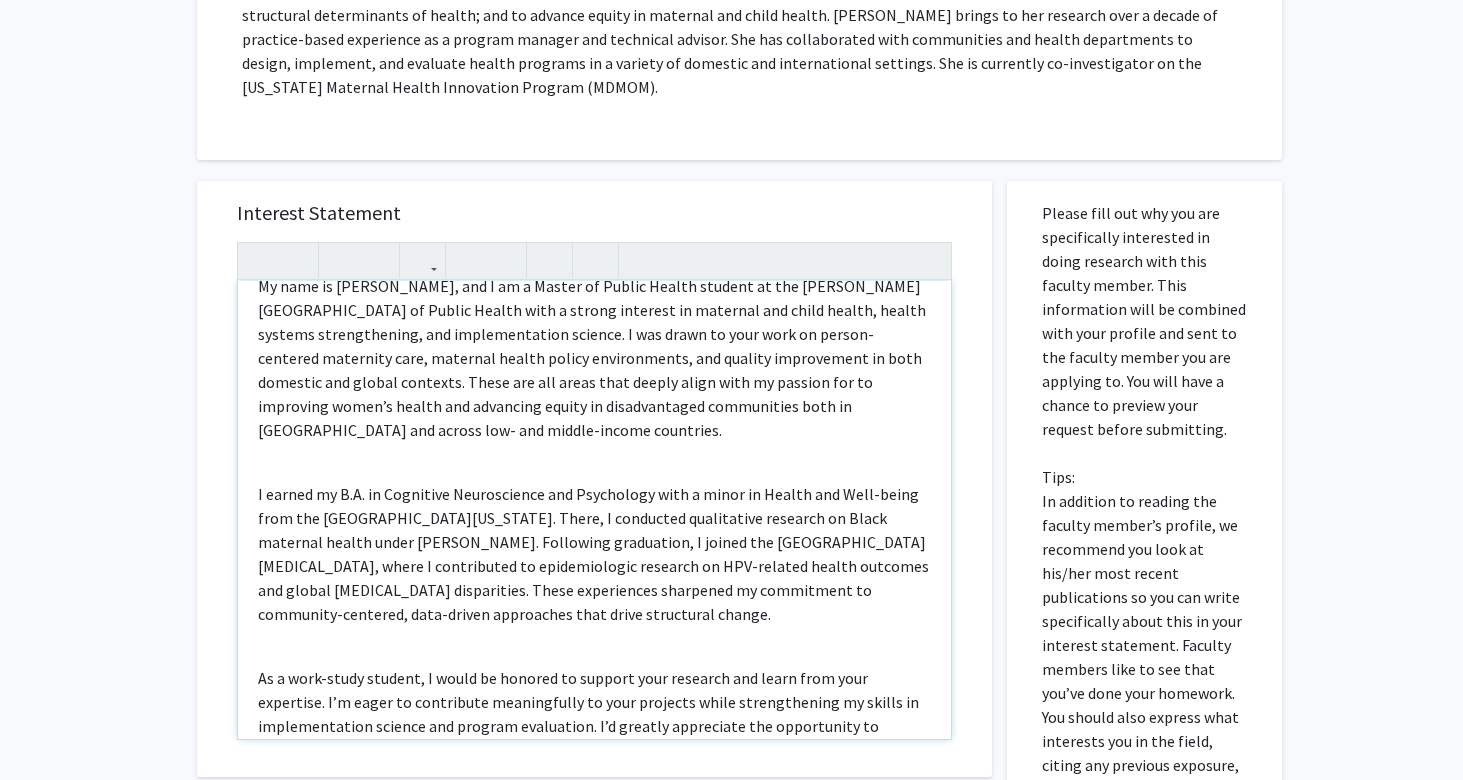 scroll, scrollTop: 72, scrollLeft: 0, axis: vertical 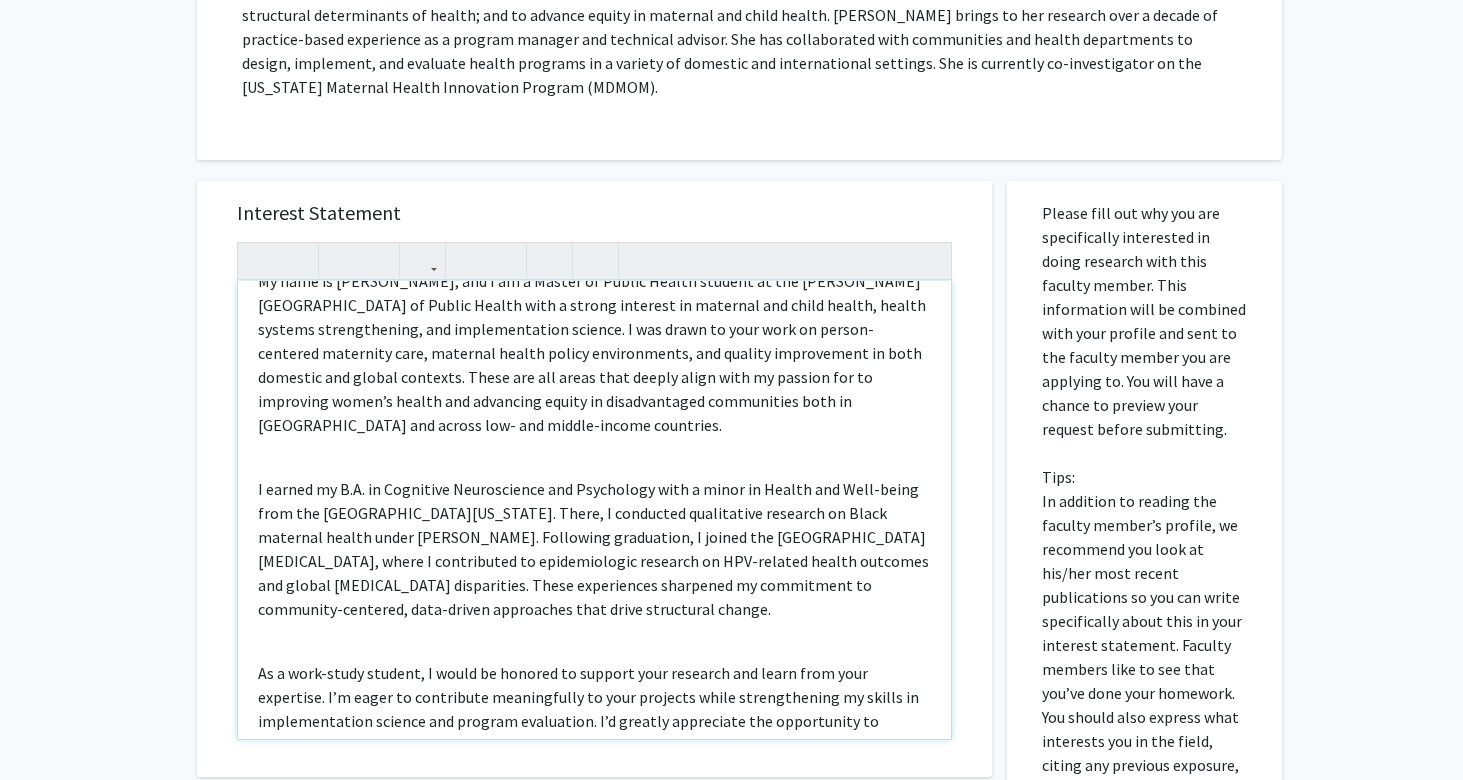 click on "My name is Erica Stephens, and I am a Master of Public Health student at the Johns Hopkins Bloomberg School of Public Health with a strong interest in maternal and child health, health systems strengthening, and implementation science. I was drawn to your work on person-centered maternity care, maternal health policy environments, and quality improvement in both domestic and global contexts. These are all areas that deeply align with my passion for to improving women’s health and advancing equity in disadvantaged communities both in the United States and across low- and middle-income countries." at bounding box center (594, 353) 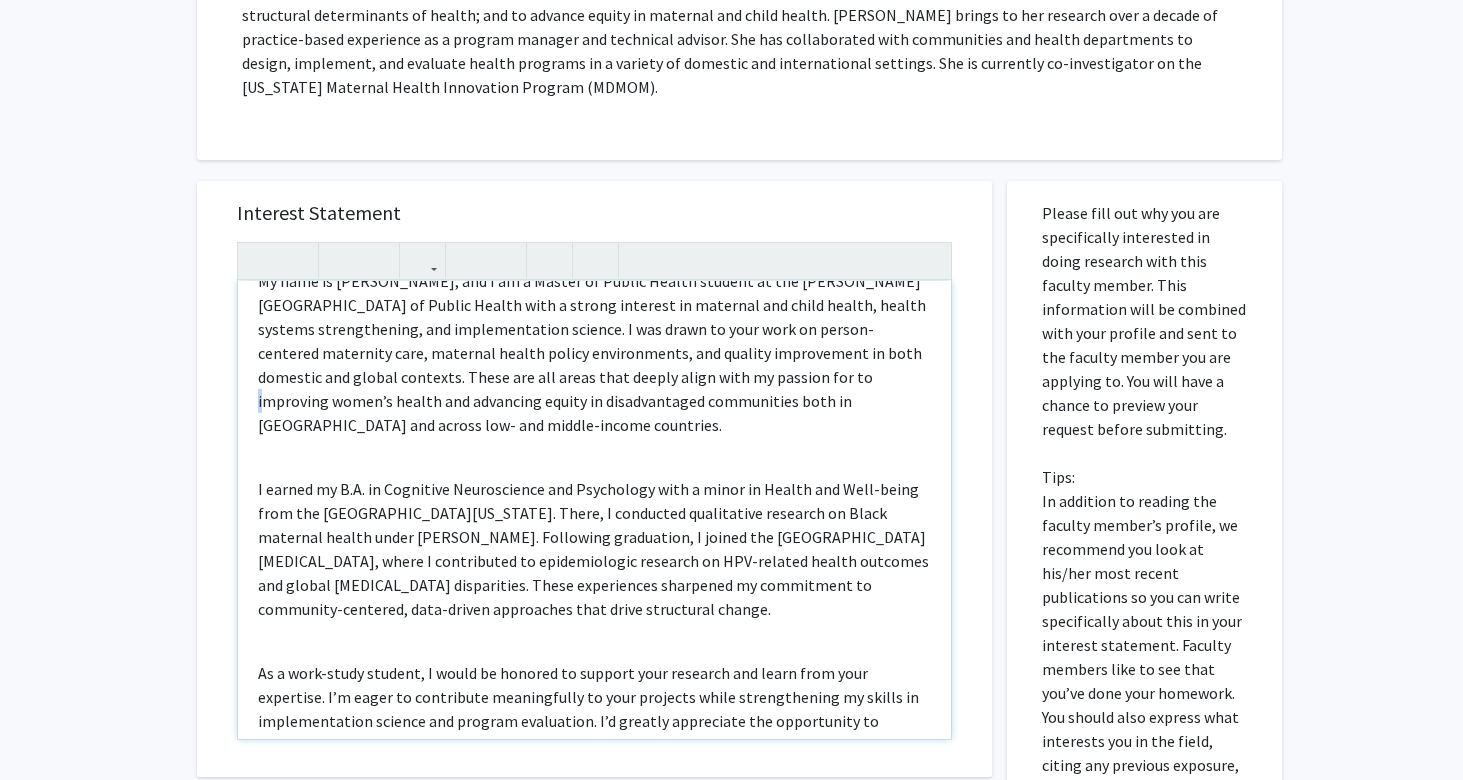 click on "My name is Erica Stephens, and I am a Master of Public Health student at the Johns Hopkins Bloomberg School of Public Health with a strong interest in maternal and child health, health systems strengthening, and implementation science. I was drawn to your work on person-centered maternity care, maternal health policy environments, and quality improvement in both domestic and global contexts. These are all areas that deeply align with my passion for to improving women’s health and advancing equity in disadvantaged communities both in the United States and across low- and middle-income countries." at bounding box center [594, 353] 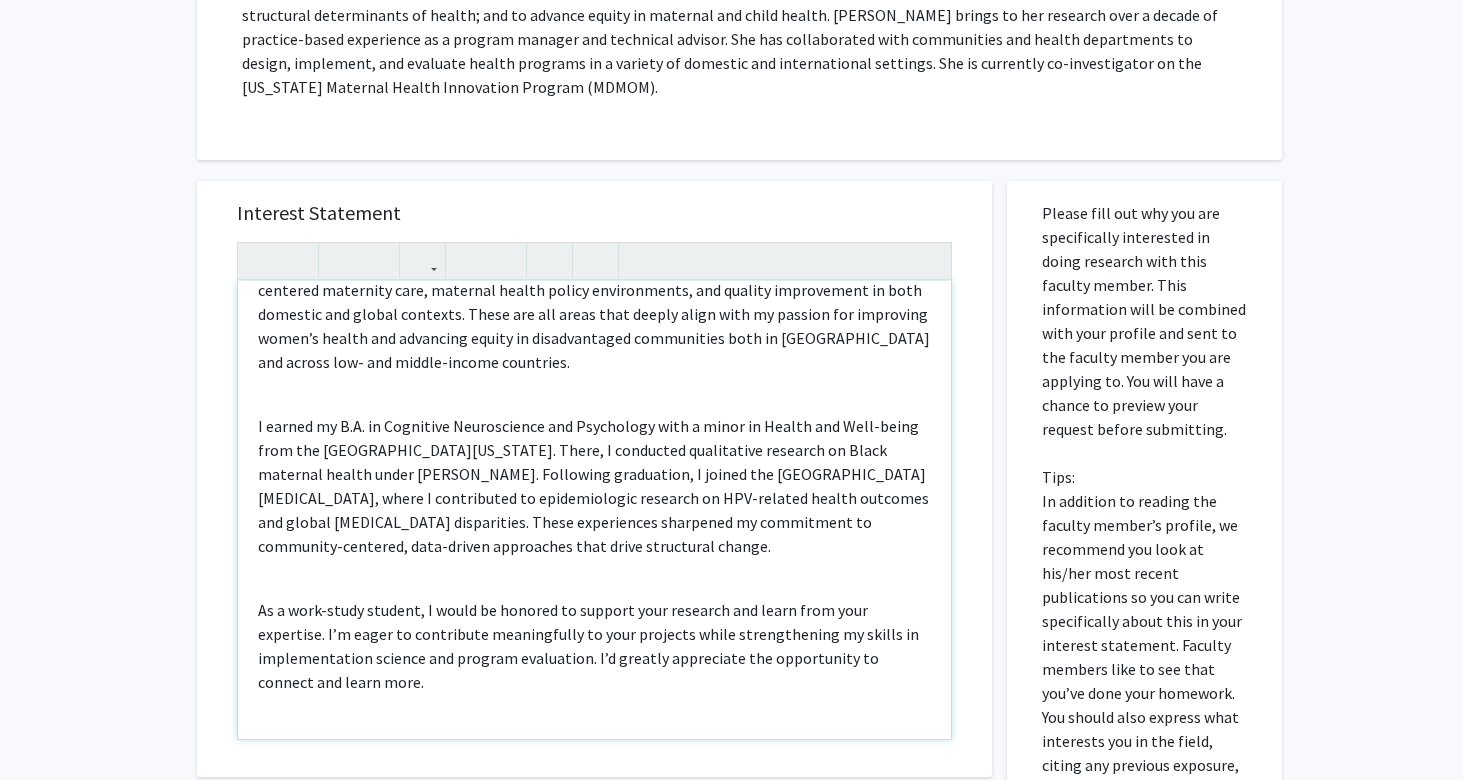 scroll, scrollTop: 140, scrollLeft: 0, axis: vertical 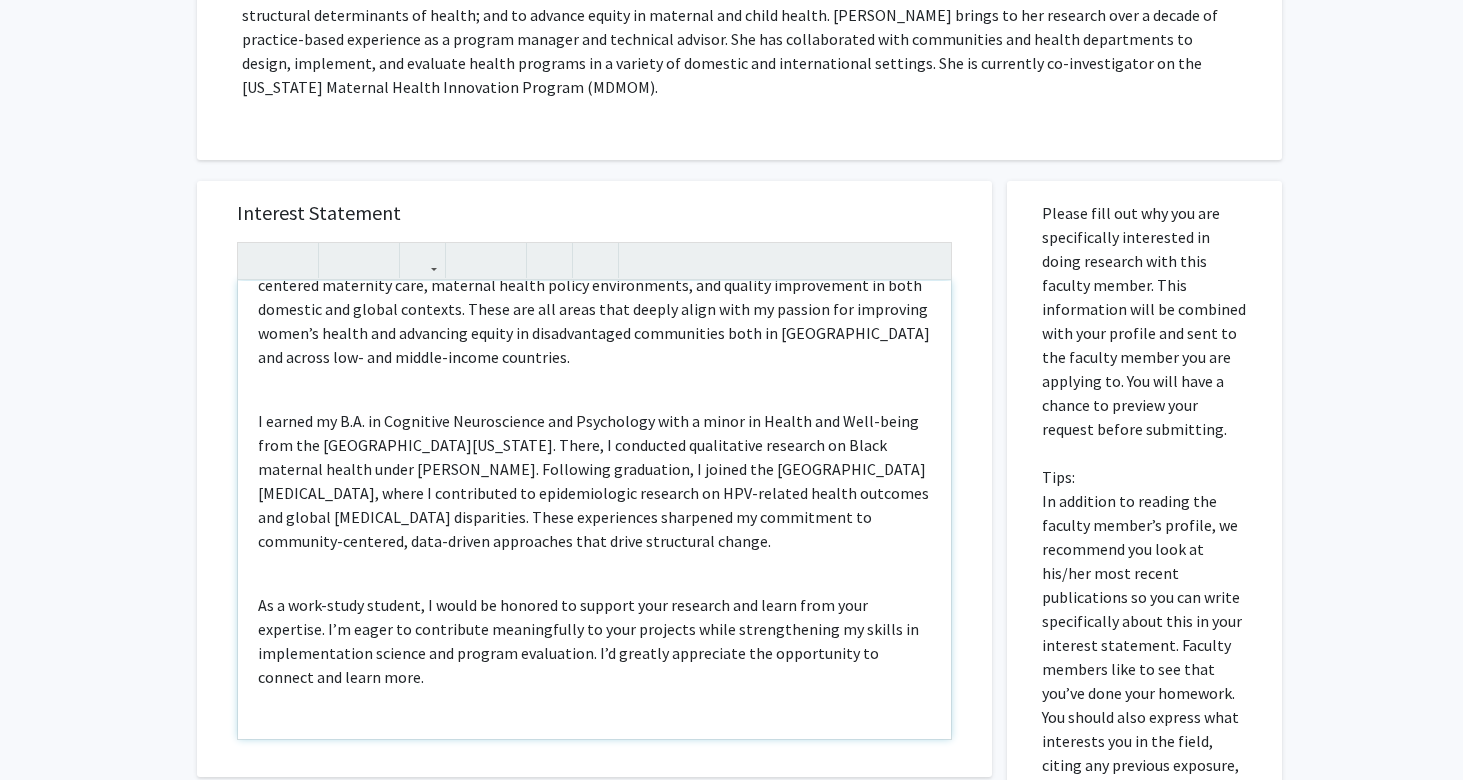 click on "Dear Dr. Stierman, My name is Erica Stephens, and I am a Master of Public Health student at the Johns Hopkins Bloomberg School of Public Health with a strong interest in maternal and child health, health systems strengthening, and implementation science. I was drawn to your work on person-centered maternity care, maternal health policy environments, and quality improvement in both domestic and global contexts. These are all areas that deeply align with my passion for improving women’s health and advancing equity in disadvantaged communities both in the United States and across low- and middle-income countries. As a work-study student, I would be honored to support your research and learn from your expertise. I’m eager to contribute meaningfully to your projects while strengthening my skills in implementation science and program evaluation. I’d greatly appreciate the opportunity to connect and learn more. Warm regards, Erica Stephens" at bounding box center [594, 510] 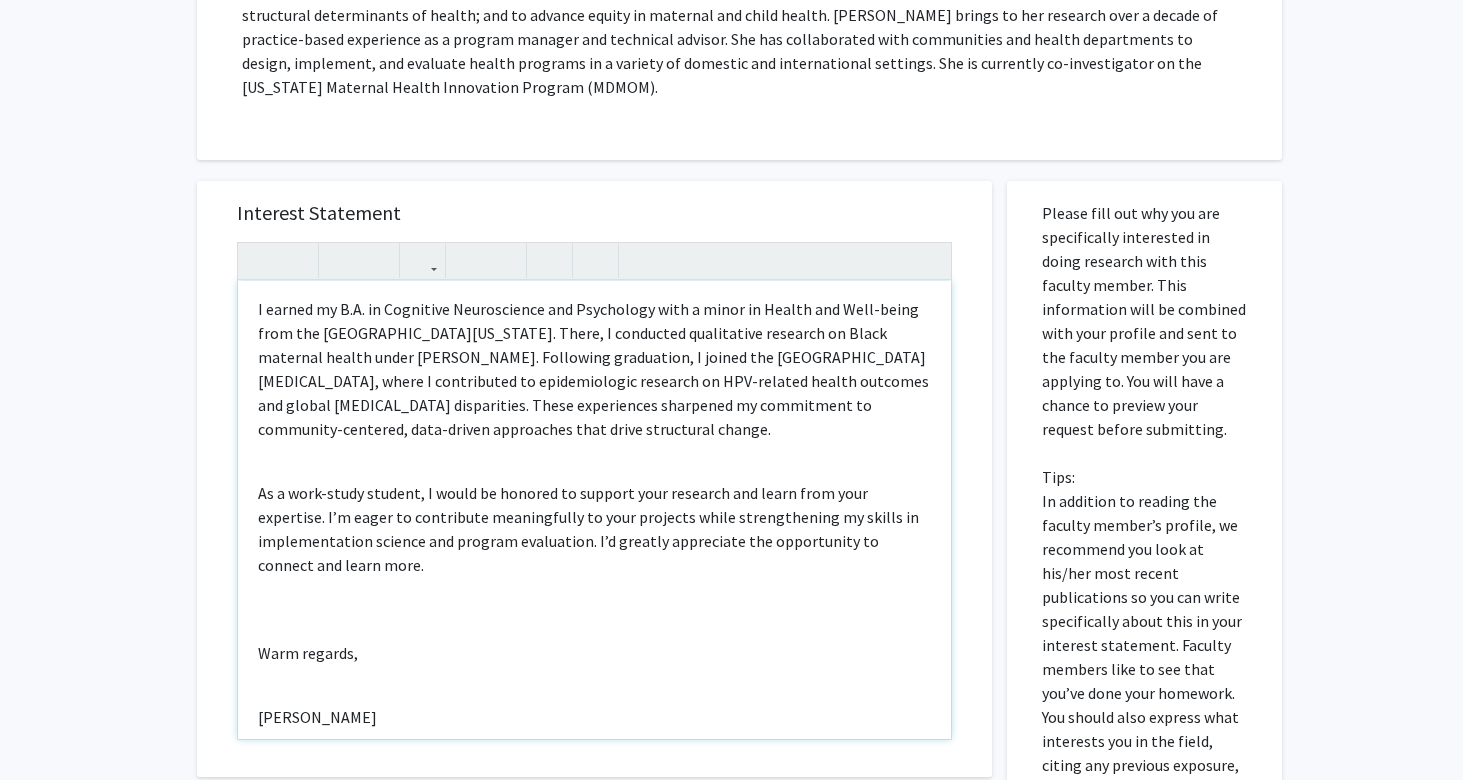 scroll, scrollTop: 230, scrollLeft: 0, axis: vertical 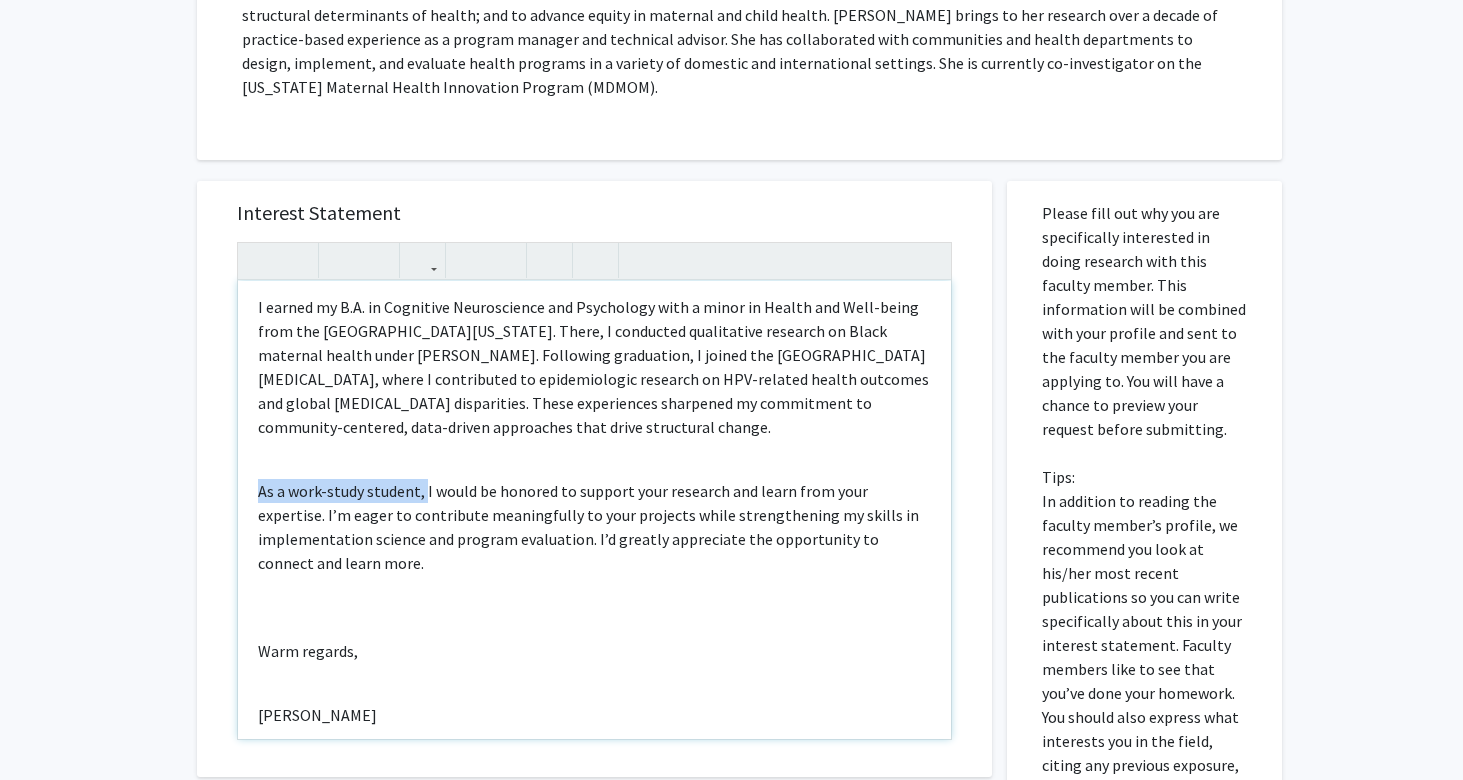 drag, startPoint x: 423, startPoint y: 499, endPoint x: 222, endPoint y: 490, distance: 201.20139 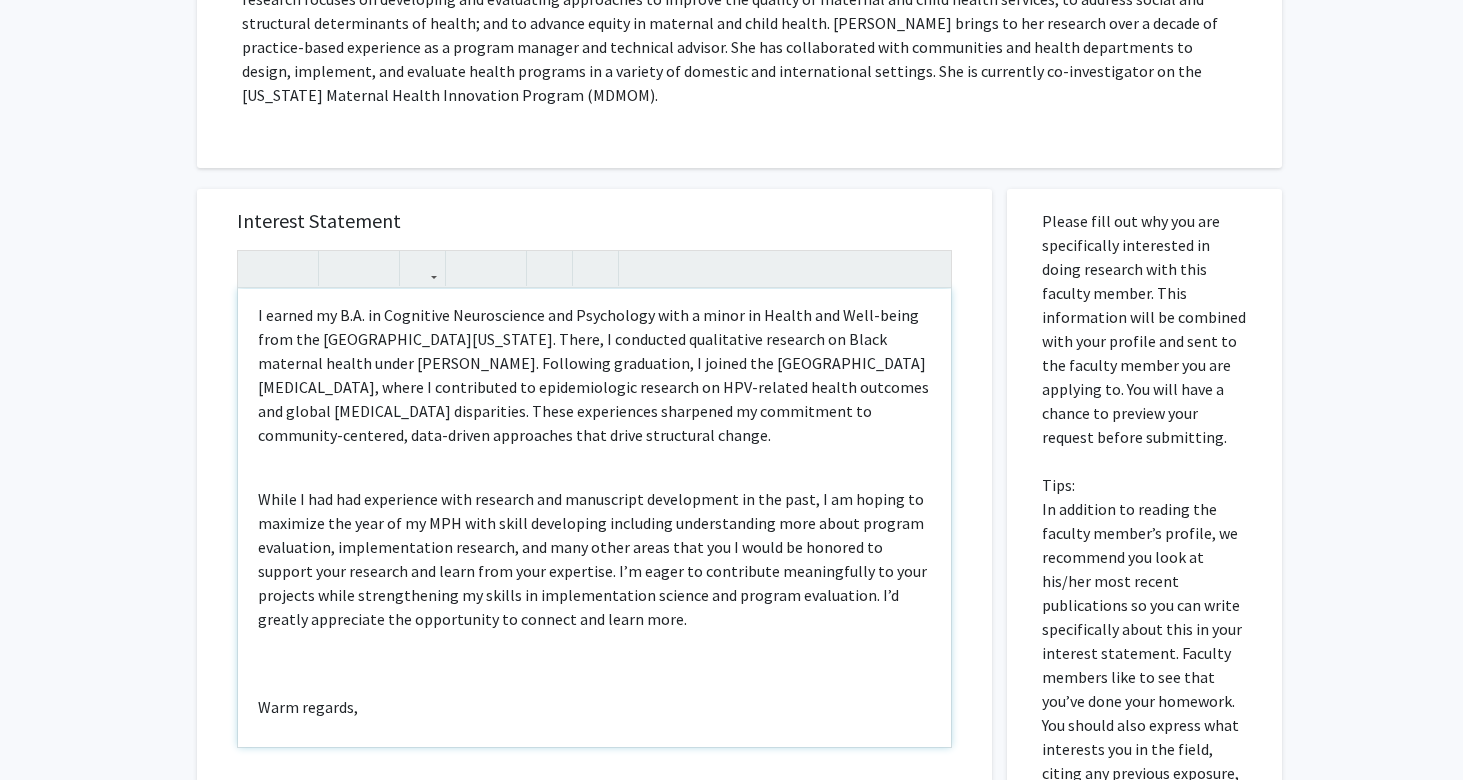scroll, scrollTop: 449, scrollLeft: 0, axis: vertical 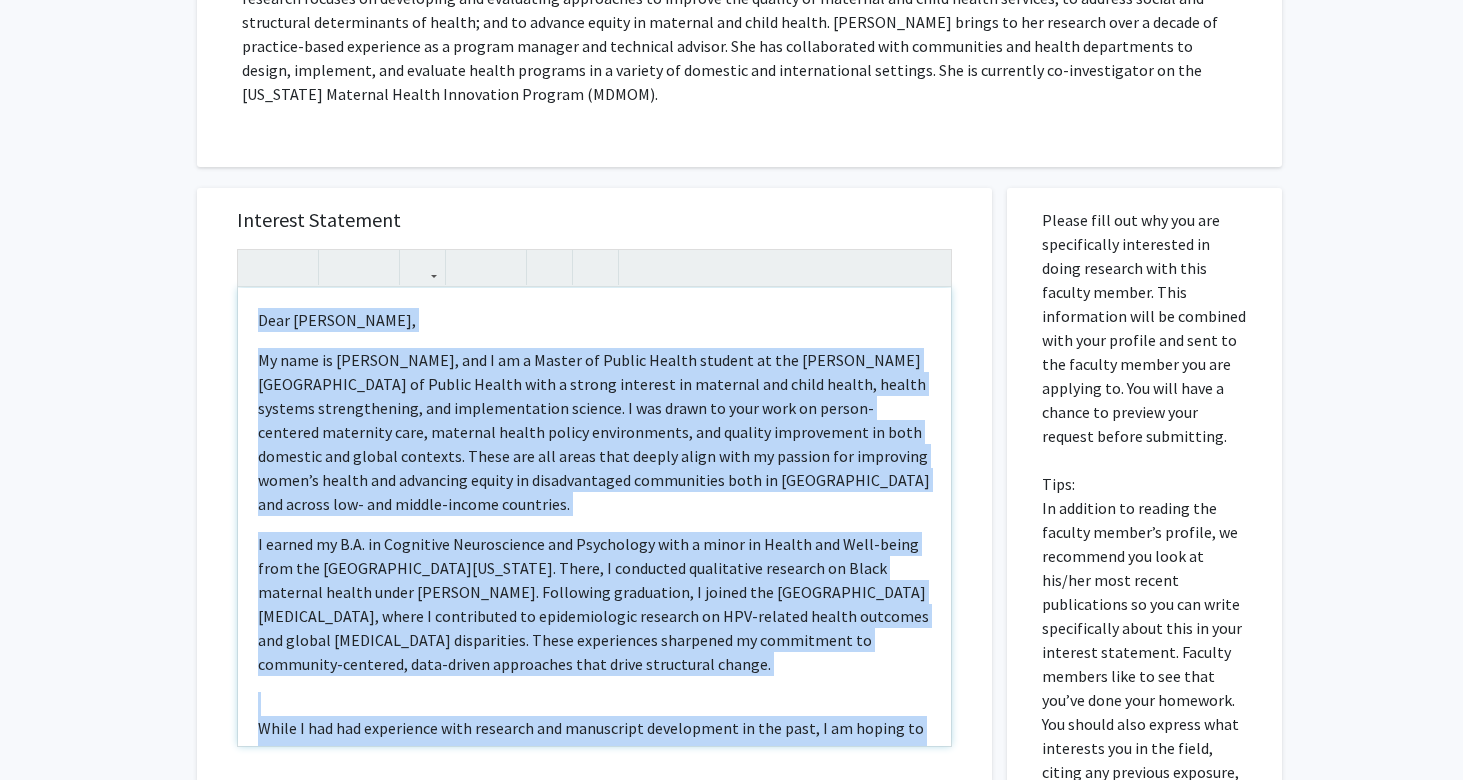 drag, startPoint x: 393, startPoint y: 716, endPoint x: 203, endPoint y: 94, distance: 650.3722 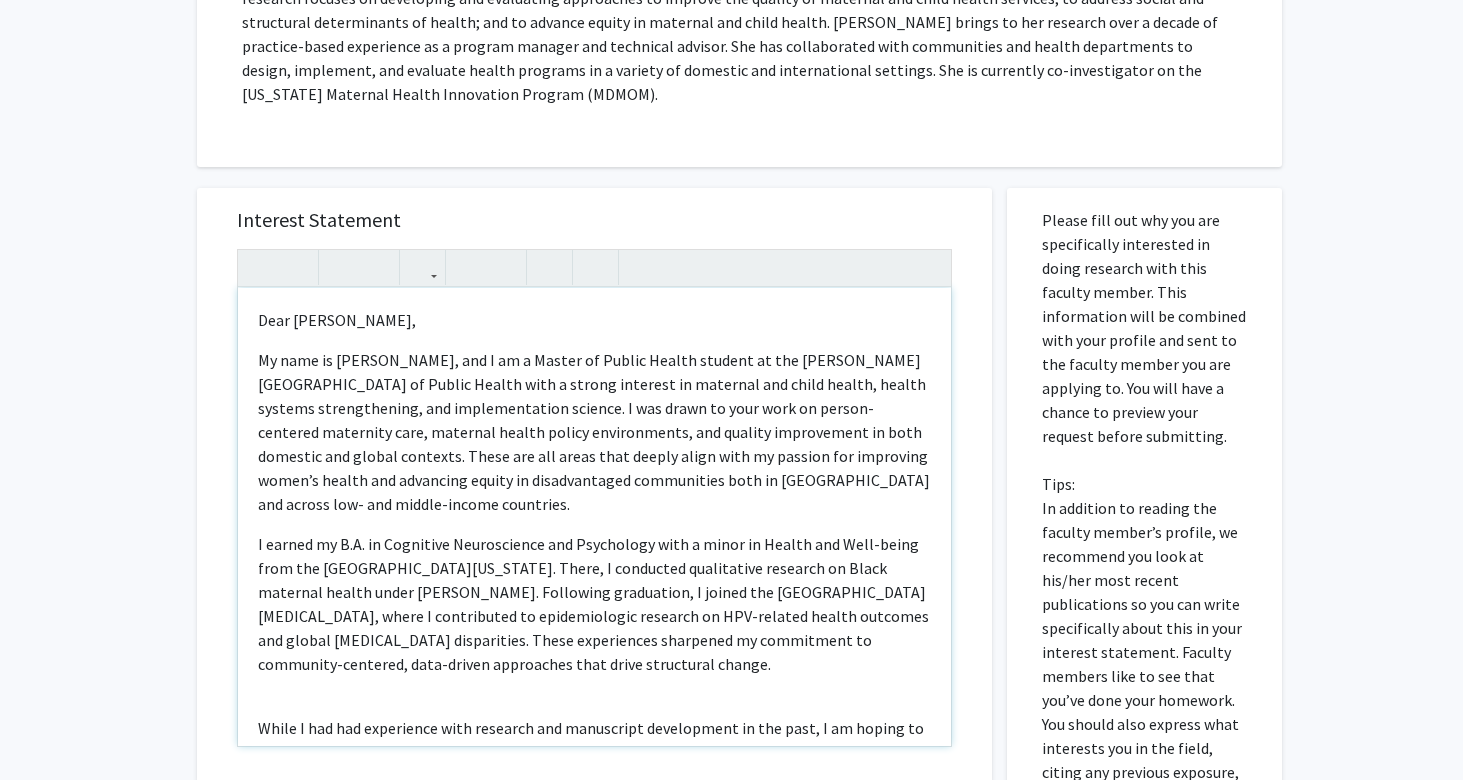 type on "<p><br></p><br><p>Erica Stephens</p>" 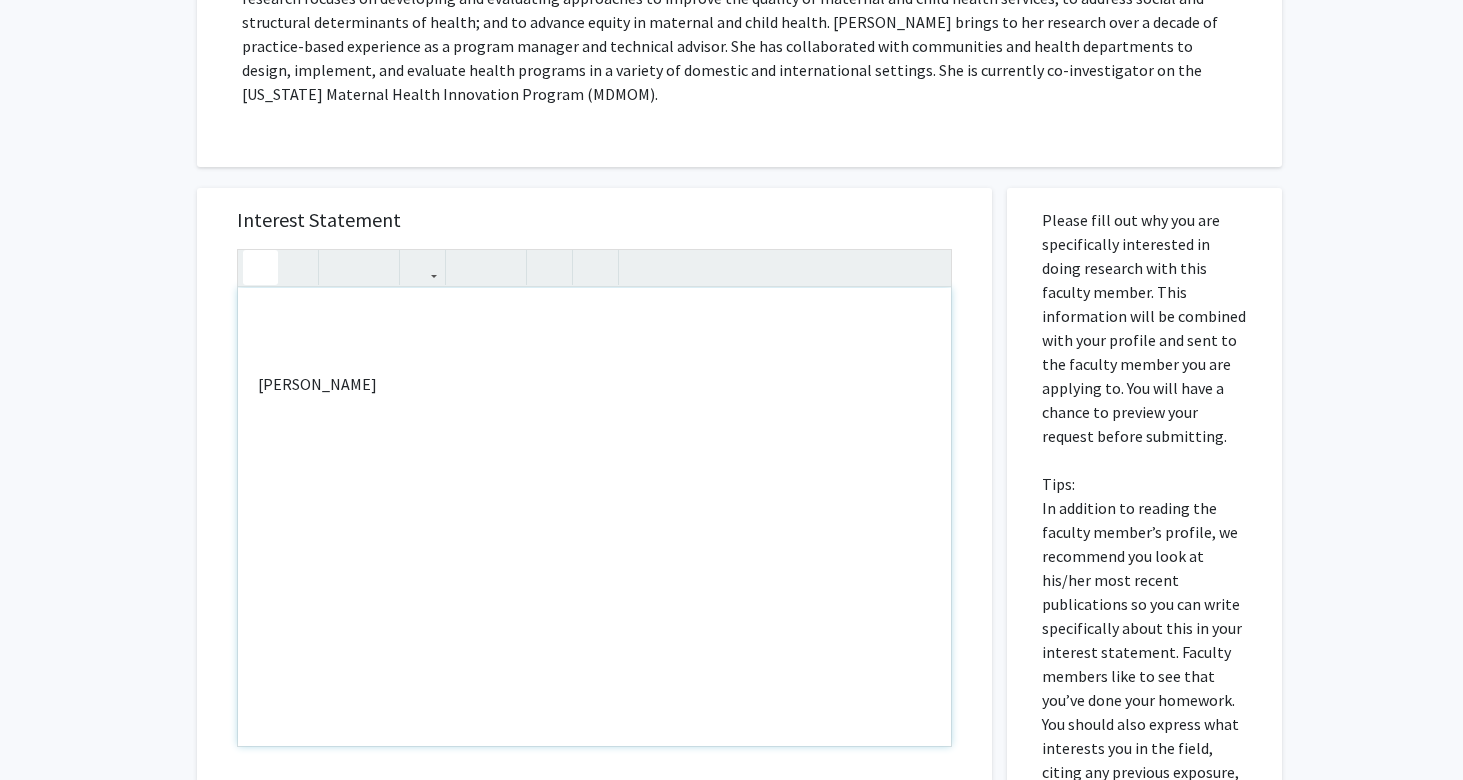 drag, startPoint x: 420, startPoint y: 409, endPoint x: 252, endPoint y: 284, distance: 209.40154 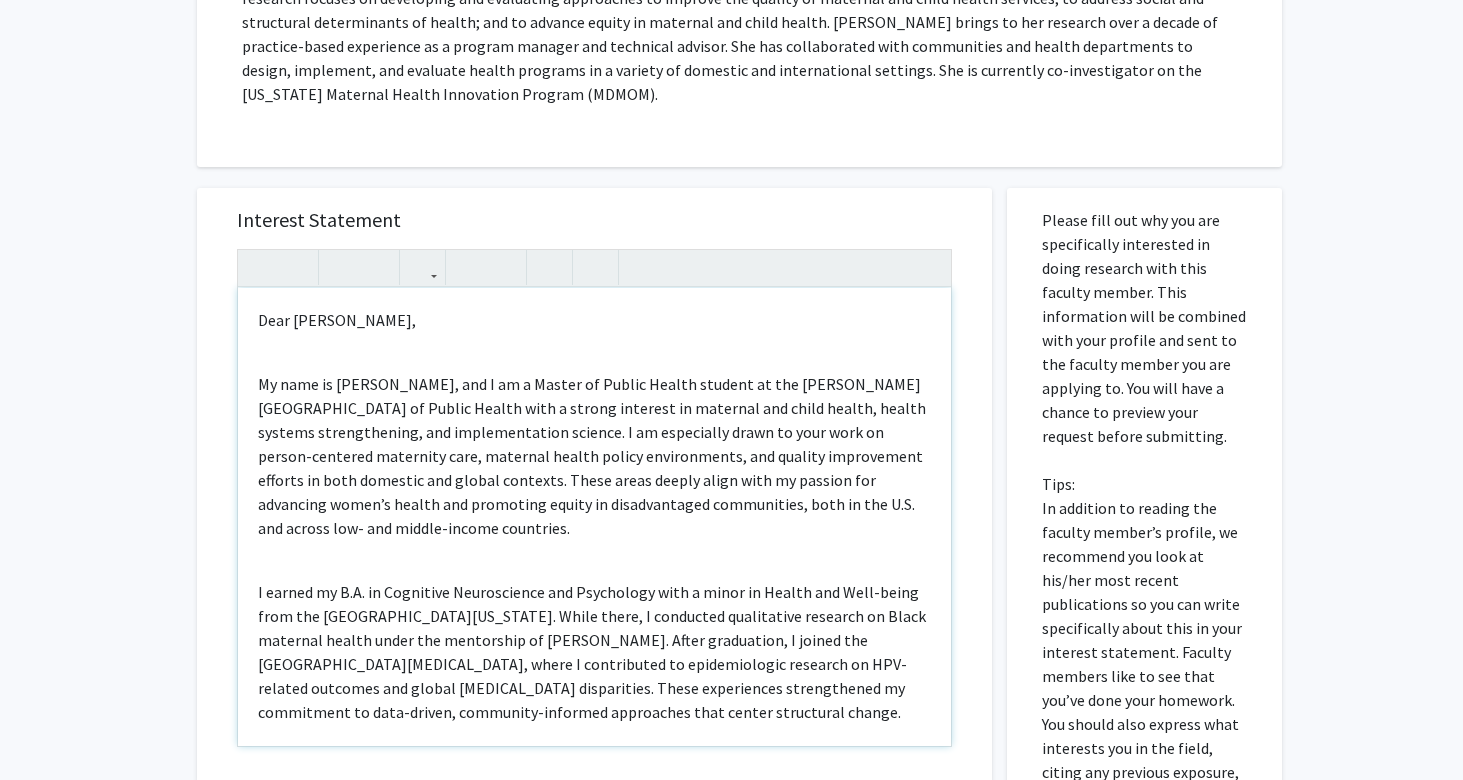 click on "Dear Dr. Stierman, My name is Erica Stephens, and I am a Master of Public Health student at the Johns Hopkins Bloomberg School of Public Health with a strong interest in maternal and child health, health systems strengthening, and implementation science. I am especially drawn to your work on person-centered maternity care, maternal health policy environments, and quality improvement efforts in both domestic and global contexts. These areas deeply align with my passion for advancing women’s health and promoting equity in disadvantaged communities, both in the U.S. and across low- and middle-income countries. While I have experience with research and manuscript development, I hope to use this year to further build my skills—especially in program evaluation, implementation research, and related areas. I would be honored to support your work and learn from your expertise. I’d greatly appreciate the opportunity to connect and explore any opportunities to contribute to your ongoing projects. Warm regards," at bounding box center (594, 517) 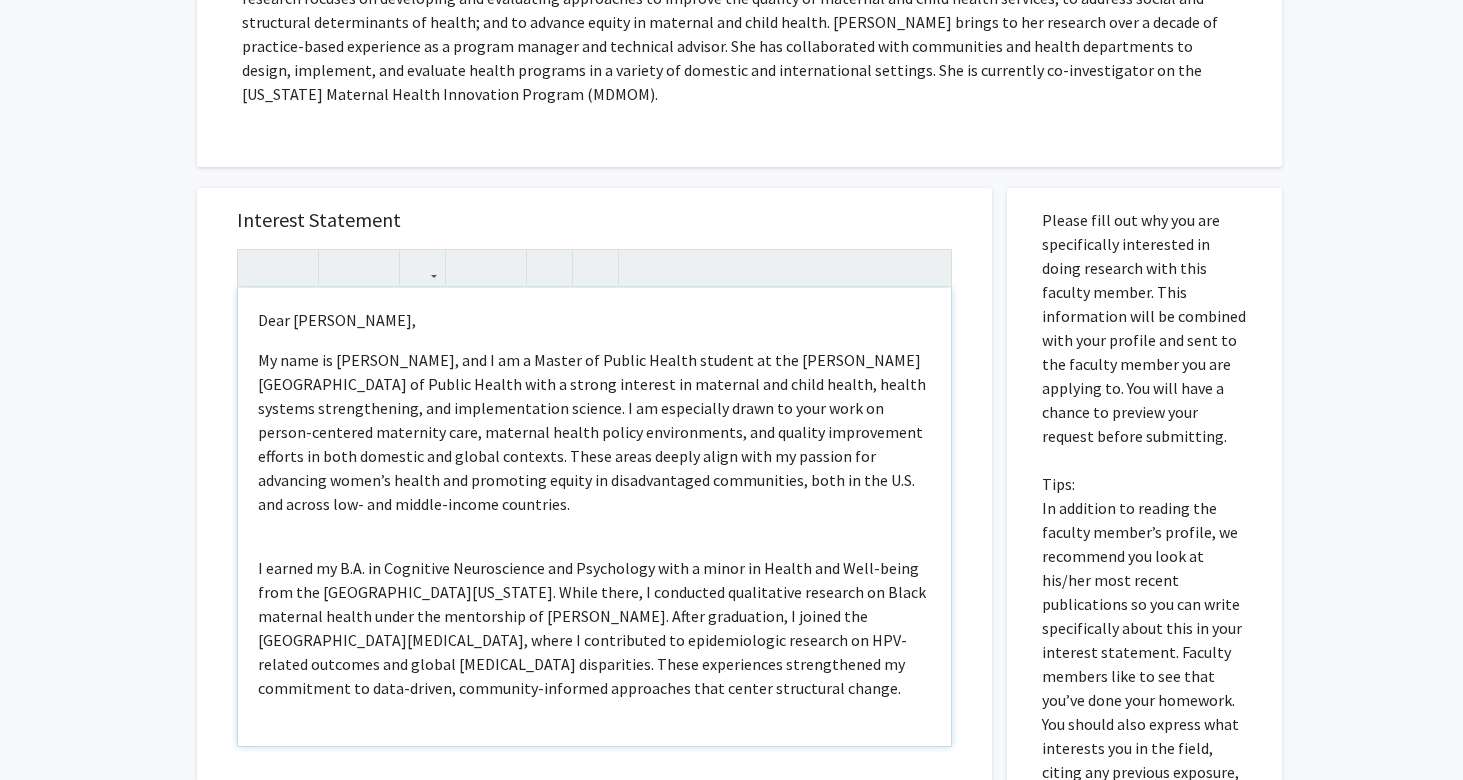 click on "Dear Dr. Stierman, My name is Erica Stephens, and I am a Master of Public Health student at the Johns Hopkins Bloomberg School of Public Health with a strong interest in maternal and child health, health systems strengthening, and implementation science. I am especially drawn to your work on person-centered maternity care, maternal health policy environments, and quality improvement efforts in both domestic and global contexts. These areas deeply align with my passion for advancing women’s health and promoting equity in disadvantaged communities, both in the U.S. and across low- and middle-income countries. While I have experience with research and manuscript development, I hope to use this year to further build my skills—especially in program evaluation, implementation research, and related areas. I would be honored to support your work and learn from your expertise. I’d greatly appreciate the opportunity to connect and explore any opportunities to contribute to your ongoing projects. Warm regards," at bounding box center (594, 517) 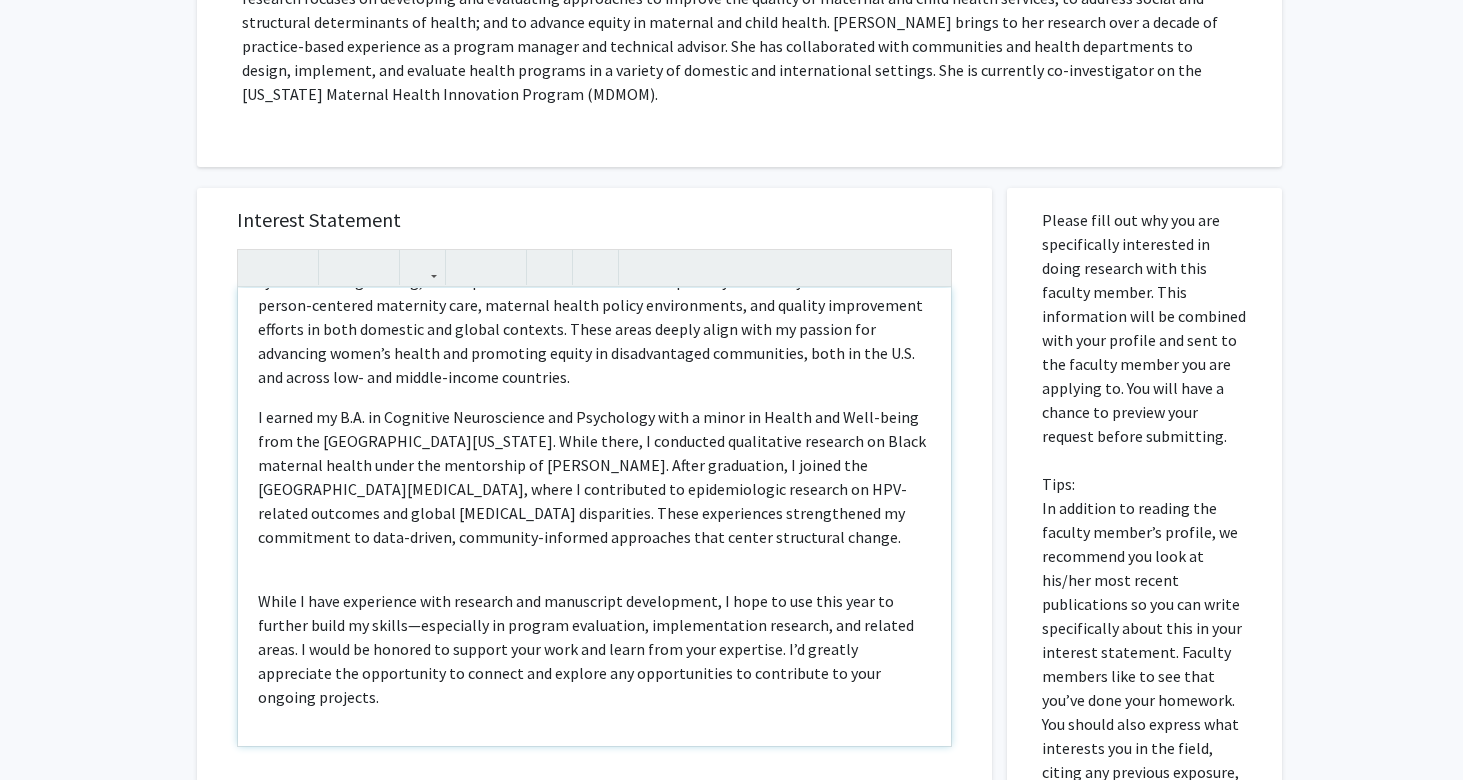 scroll, scrollTop: 140, scrollLeft: 0, axis: vertical 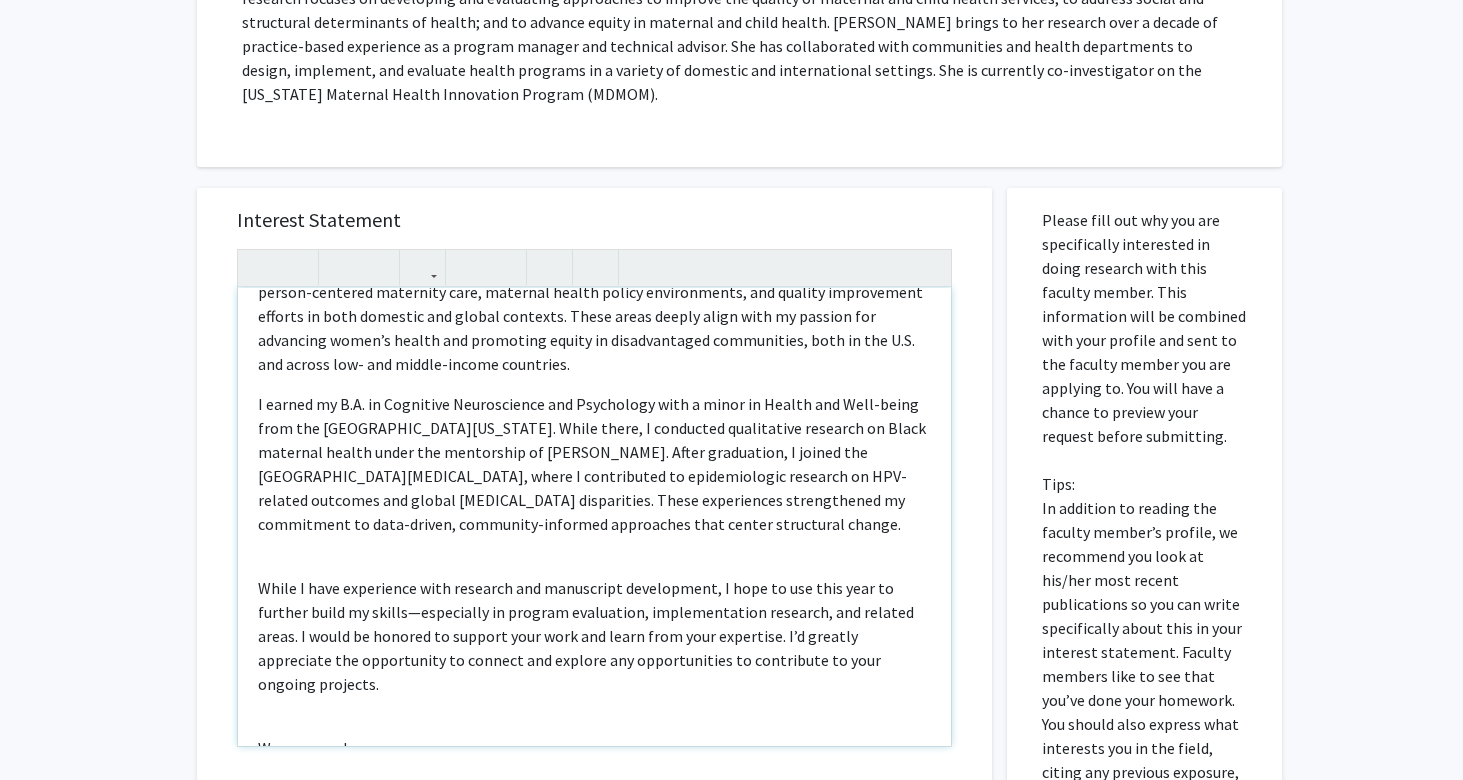 click on "Dear Dr. Stierman, My name is Erica Stephens, and I am a Master of Public Health student at the Johns Hopkins Bloomberg School of Public Health with a strong interest in maternal and child health, health systems strengthening, and implementation science. I am especially drawn to your work on person-centered maternity care, maternal health policy environments, and quality improvement efforts in both domestic and global contexts. These areas deeply align with my passion for advancing women’s health and promoting equity in disadvantaged communities, both in the U.S. and across low- and middle-income countries. While I have experience with research and manuscript development, I hope to use this year to further build my skills—especially in program evaluation, implementation research, and related areas. I would be honored to support your work and learn from your expertise. I’d greatly appreciate the opportunity to connect and explore any opportunities to contribute to your ongoing projects. Warm regards," at bounding box center [594, 517] 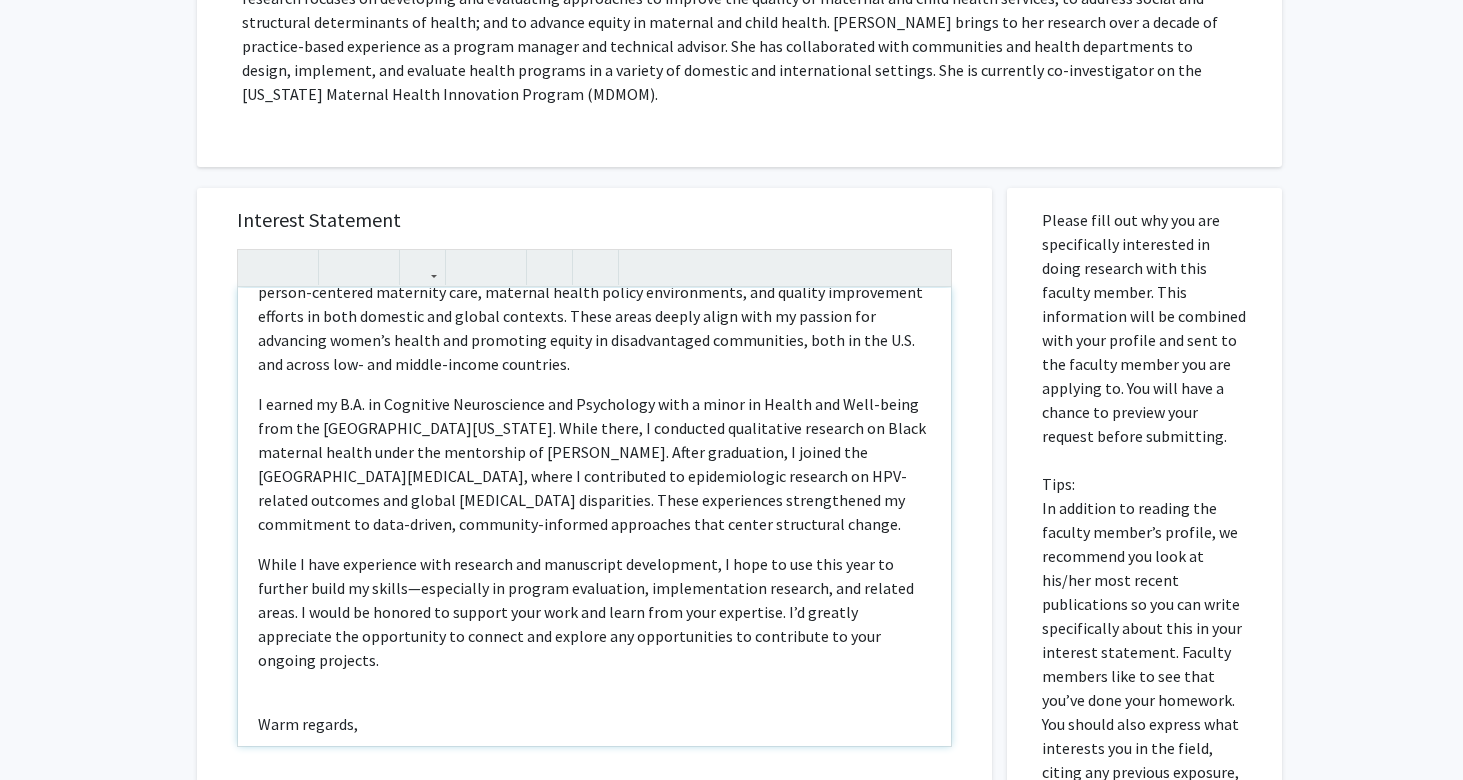 click on "While I have experience with research and manuscript development, I hope to use this year to further build my skills—especially in program evaluation, implementation research, and related areas. I would be honored to support your work and learn from your expertise. I’d greatly appreciate the opportunity to connect and explore any opportunities to contribute to your ongoing projects." at bounding box center [594, 612] 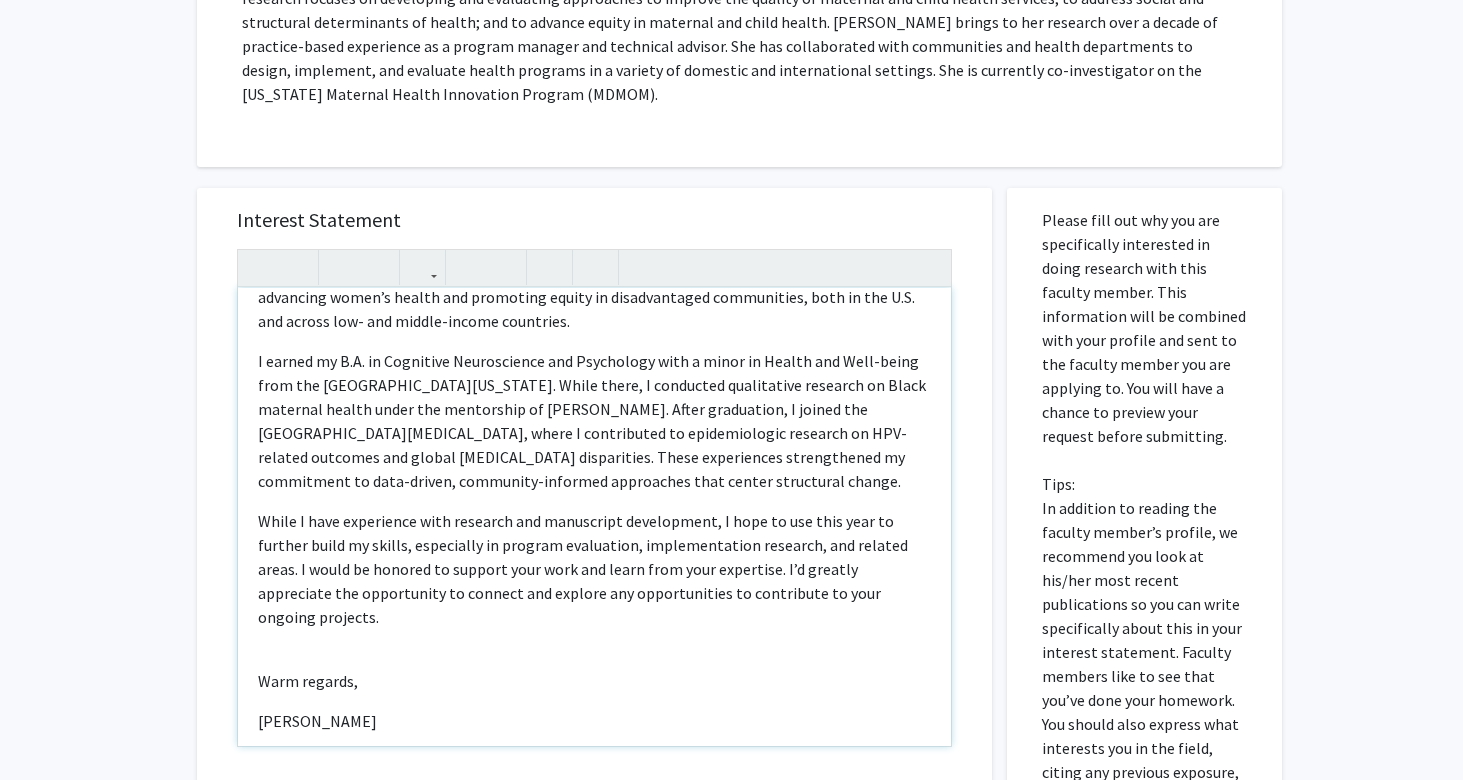 scroll, scrollTop: 182, scrollLeft: 0, axis: vertical 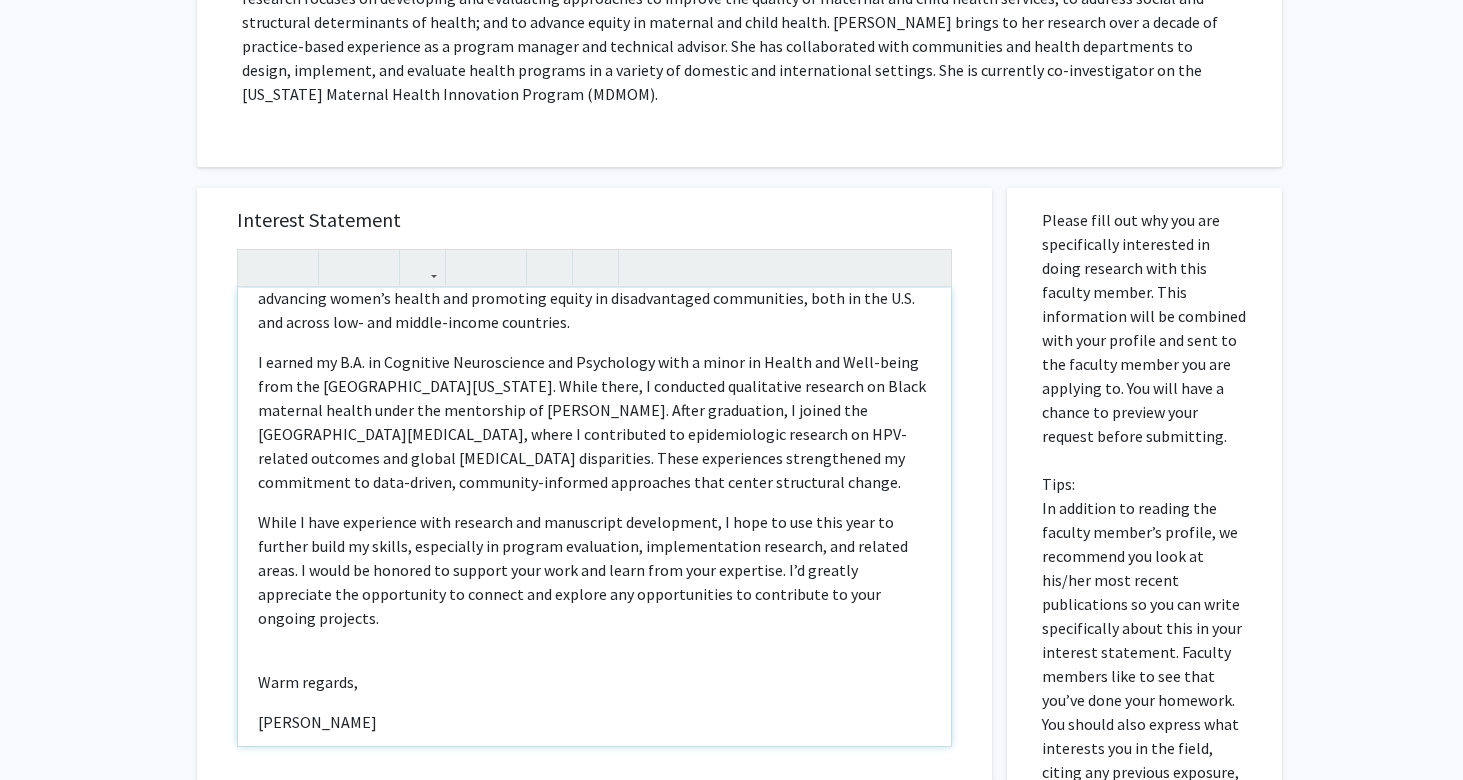 click on "Dear Dr. Stierman, My name is Erica Stephens, and I am a Master of Public Health student at the Johns Hopkins Bloomberg School of Public Health with a strong interest in maternal and child health, health systems strengthening, and implementation science. I am especially drawn to your work on person-centered maternity care, maternal health policy environments, and quality improvement efforts in both domestic and global contexts. These areas deeply align with my passion for advancing women’s health and promoting equity in disadvantaged communities, both in the U.S. and across low- and middle-income countries. While I have experience with research and manuscript development, I hope to use this year to further build my skills, especially in program evaluation, implementation research, and related areas. I would be honored to support your work and learn from your expertise. I’d greatly appreciate the opportunity to connect and explore any opportunities to contribute to your ongoing projects. Warm regards," at bounding box center (594, 517) 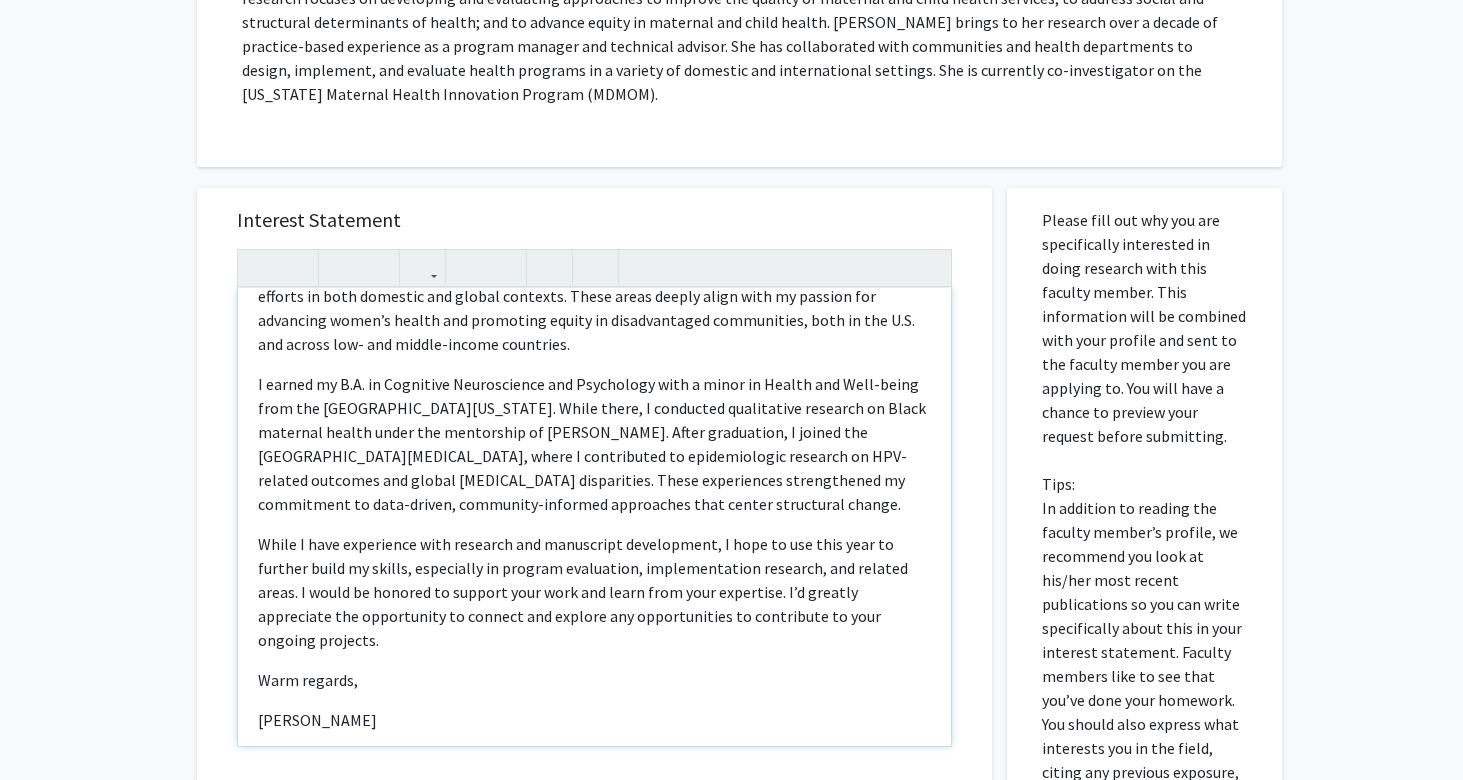 scroll, scrollTop: 158, scrollLeft: 0, axis: vertical 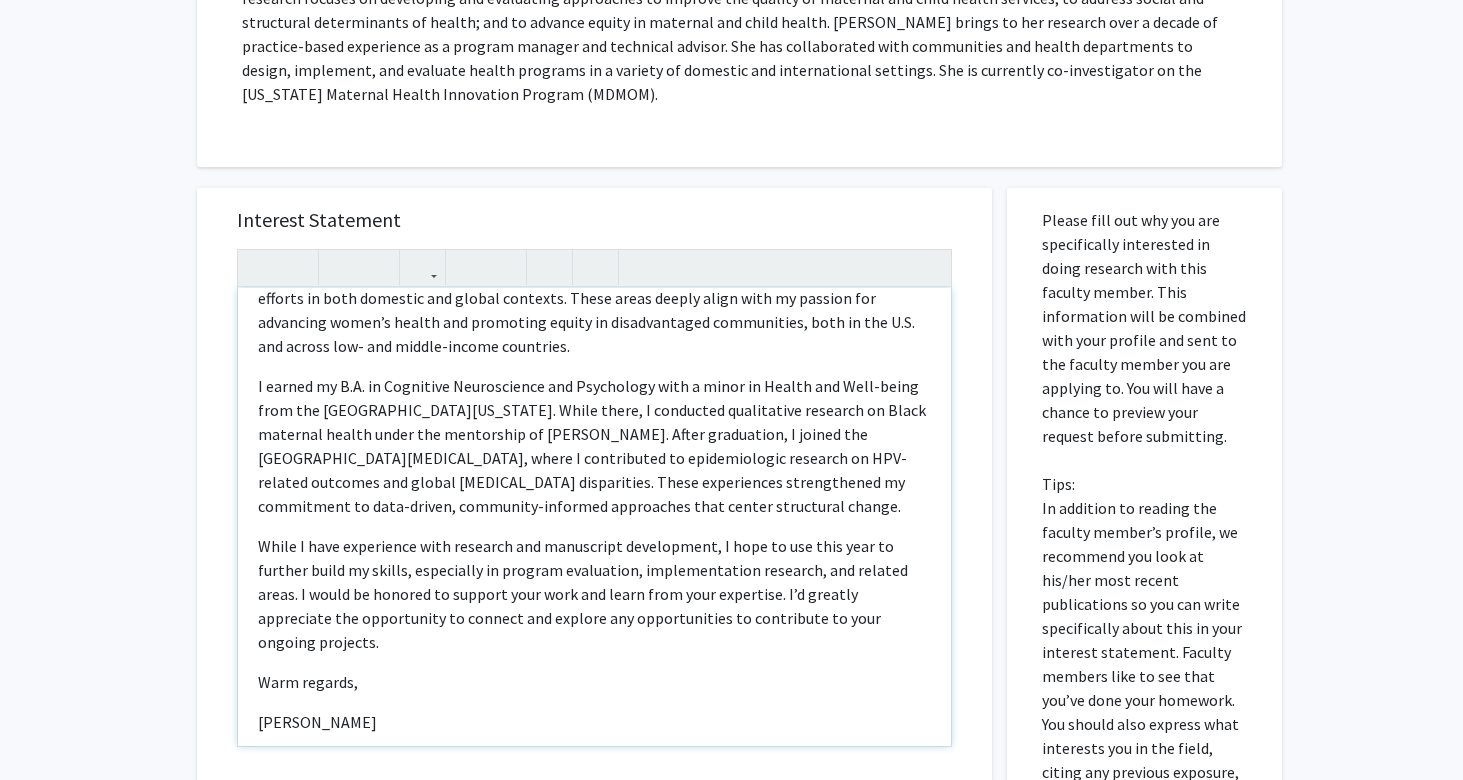 click on "While I have experience with research and manuscript development, I hope to use this year to further build my skills, especially in program evaluation, implementation research, and related areas. I would be honored to support your work and learn from your expertise. I’d greatly appreciate the opportunity to connect and explore any opportunities to contribute to your ongoing projects." at bounding box center (594, 594) 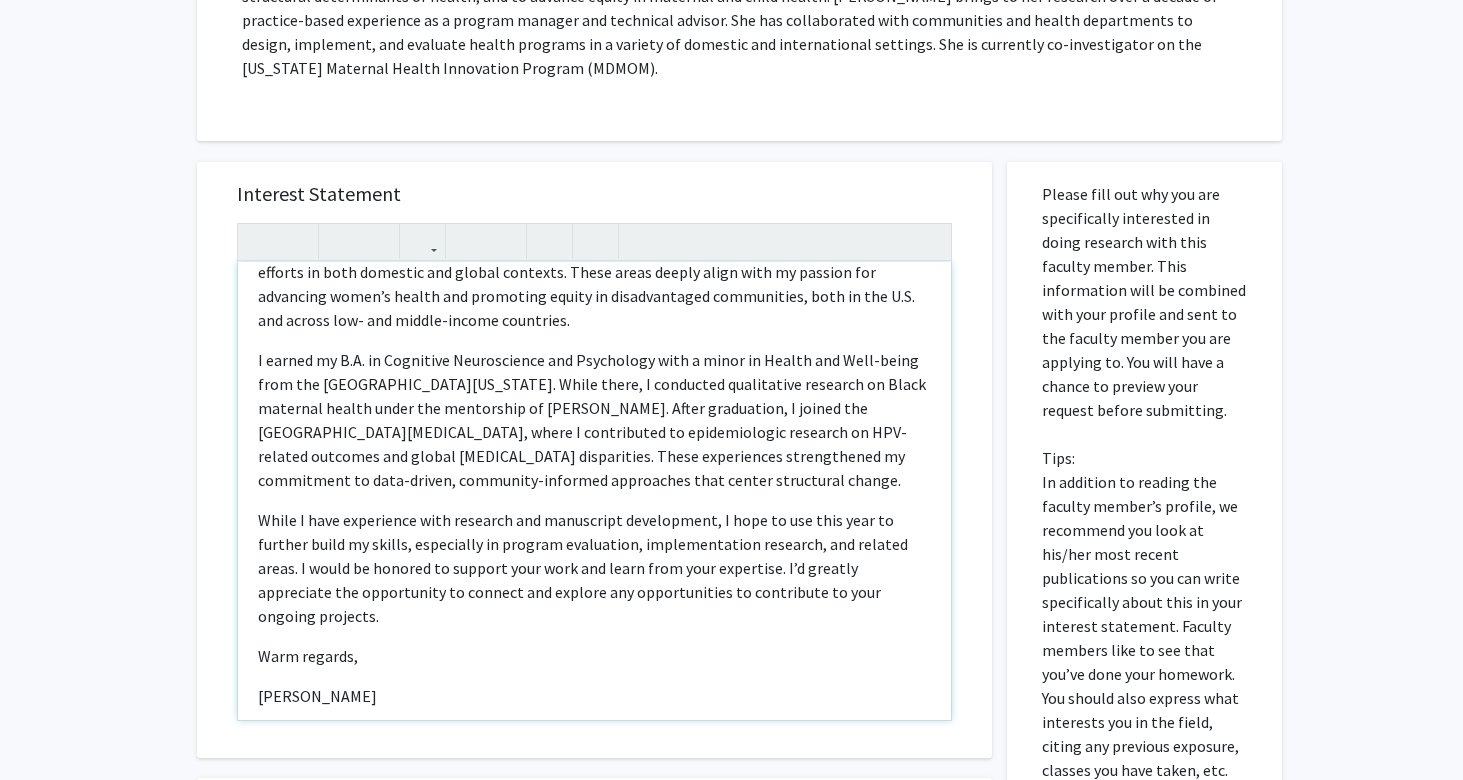 scroll, scrollTop: 483, scrollLeft: 0, axis: vertical 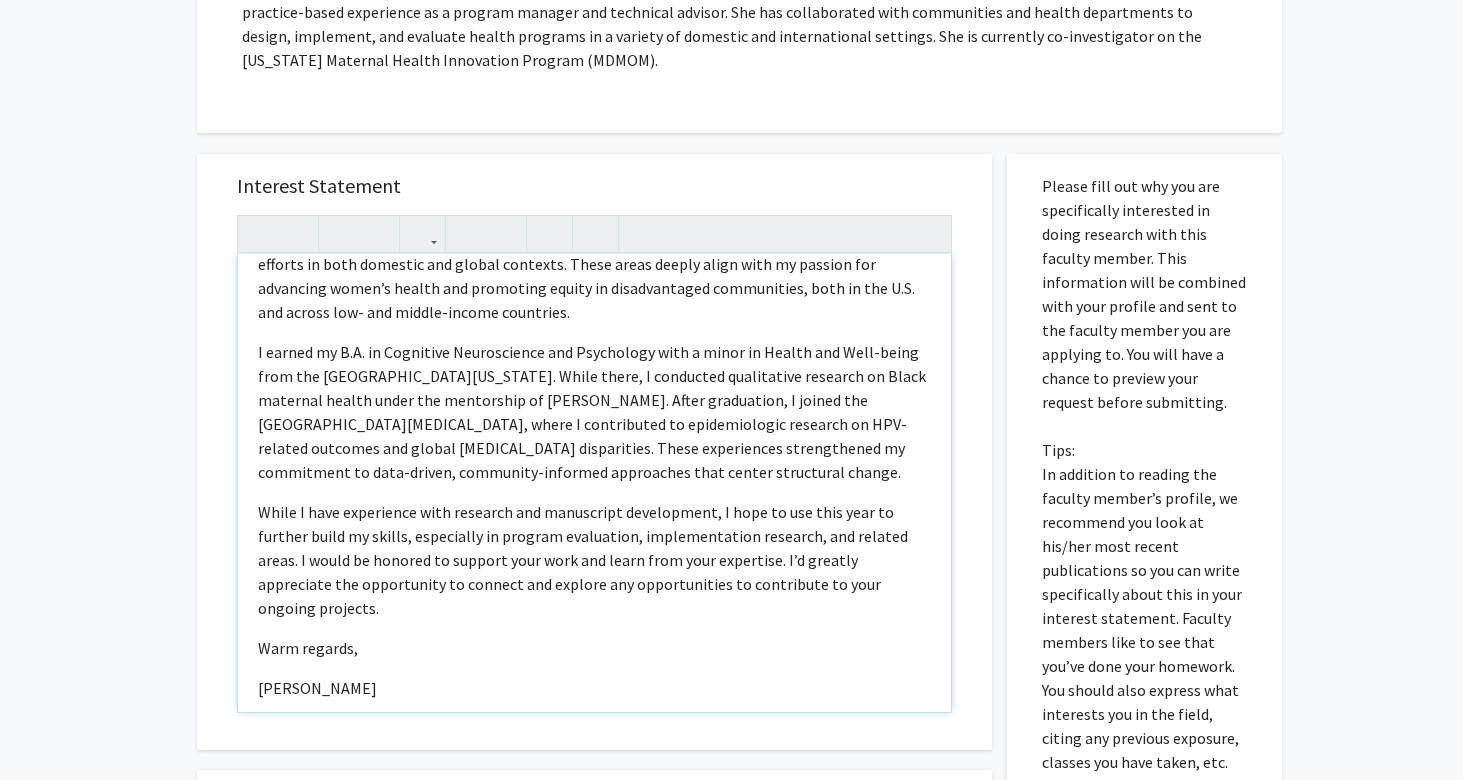 click on "While I have experience with research and manuscript development, I hope to use this year to further build my skills, especially in program evaluation, implementation research, and related areas. I would be honored to support your work and learn from your expertise. I’d greatly appreciate the opportunity to connect and explore any opportunities to contribute to your ongoing projects." at bounding box center [594, 560] 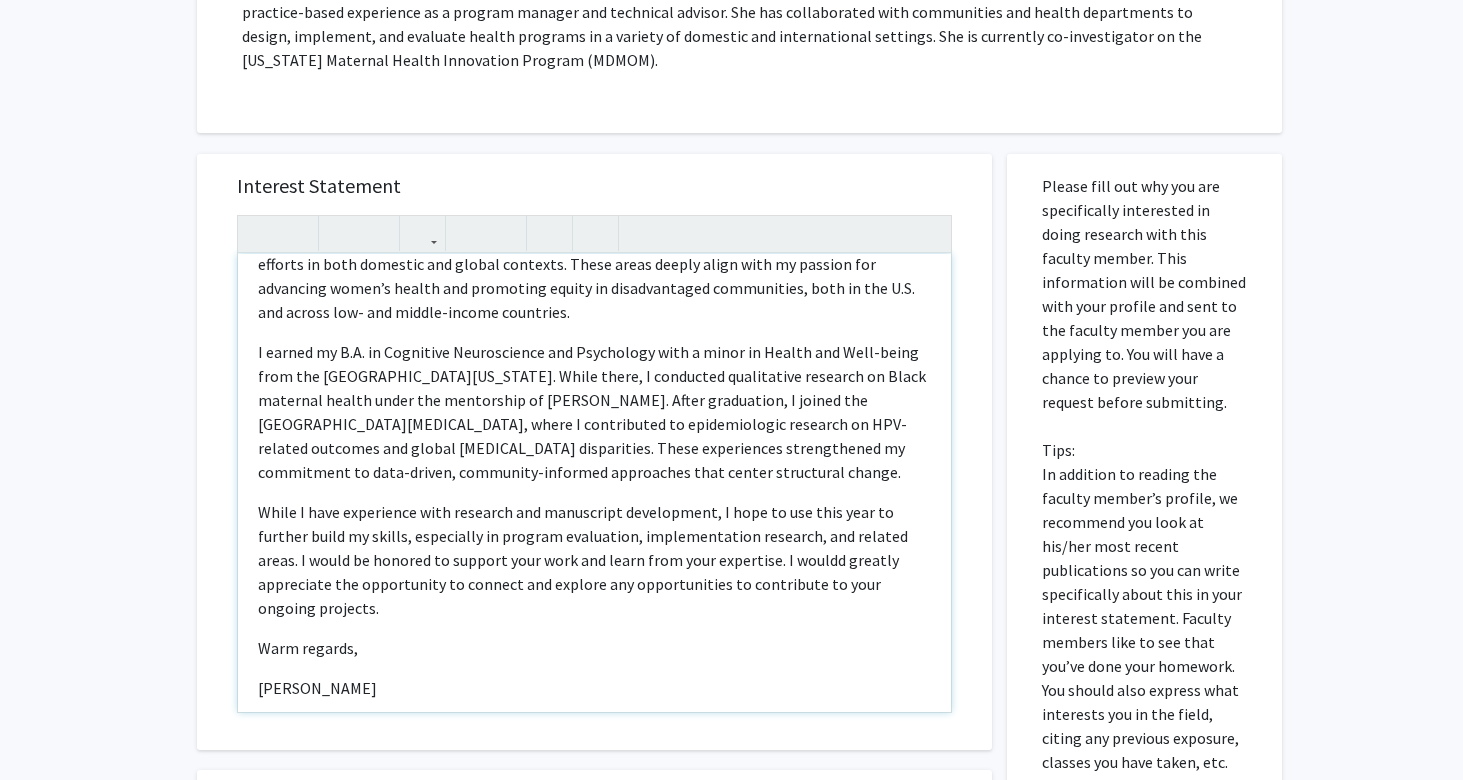 type on "<p>Dear Dr. Stierman,</p><p>My name is Erica Stephens, and I am a Master of Public Health student at the Johns Hopkins Bloomberg School of Public Health with a strong interest in maternal and child health, health systems strengthening, and implementation science. I am especially drawn to your work on person-centered maternity care, maternal health policy environments, and quality improvement efforts in both domestic and global contexts. These areas deeply align with my passion for advancing women’s health and promoting equity in disadvantaged communities, both in the U.S. and across low- and middle-income countries.</p><p>I earned my B.A. in Cognitive Neuroscience and Psychology with a minor in Health and Well-being from the University of Virginia. While there, I conducted qualitative research on Black maternal health under the mentorship of Dr. Seanna Leath. After graduation, I joined the National Cancer Institute, where I contributed to epidemiologic research on HPV-related outcomes and global cancer dis..." 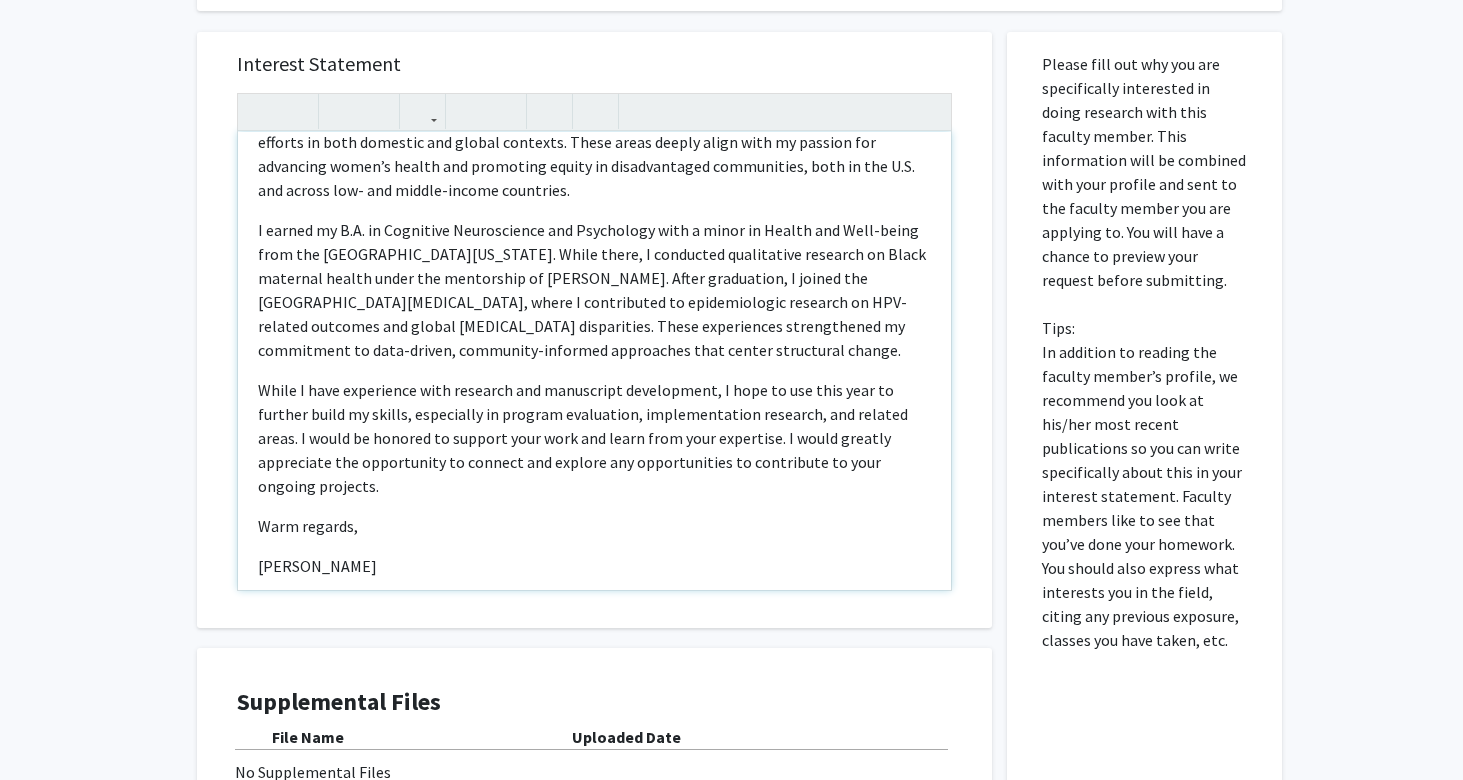 scroll, scrollTop: 656, scrollLeft: 0, axis: vertical 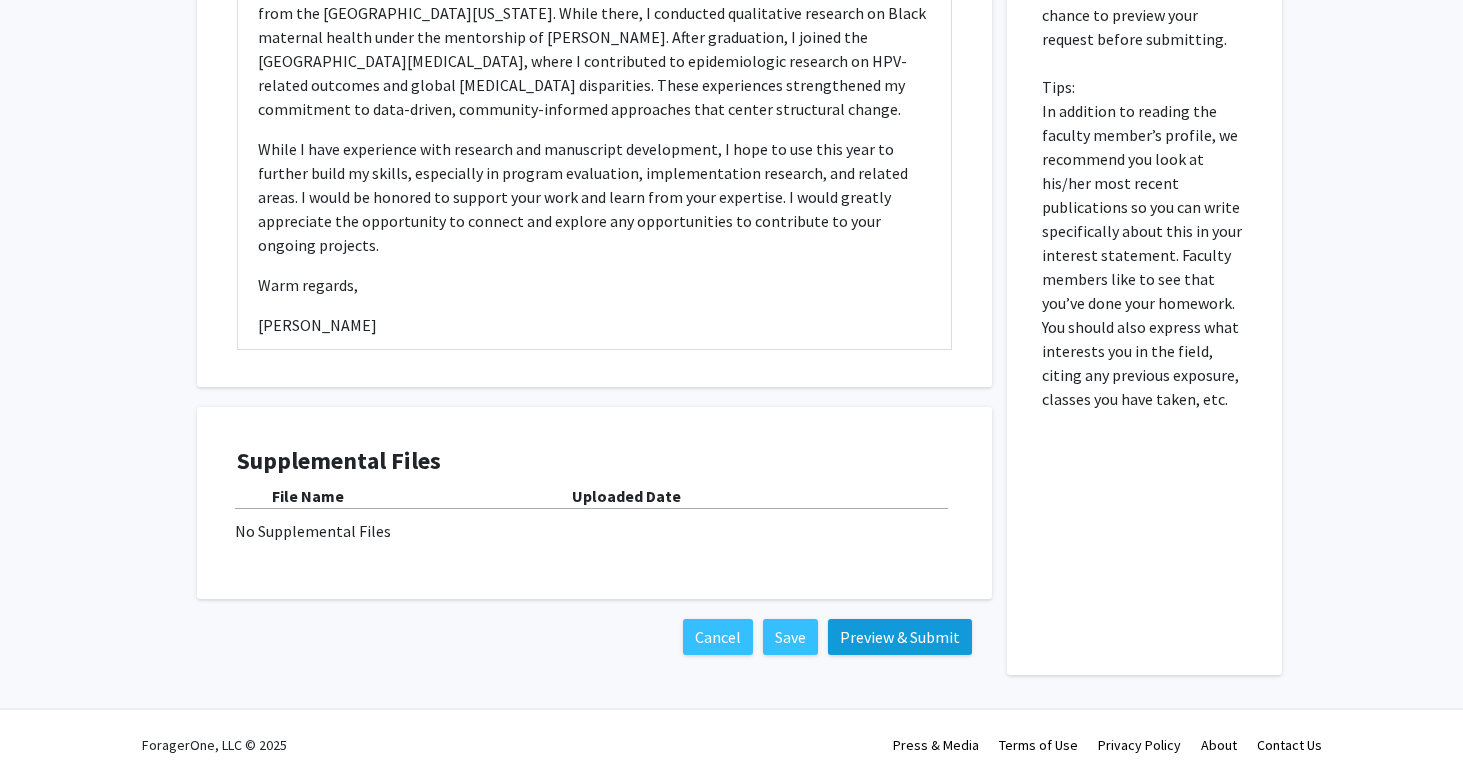 click on "Preview & Submit" at bounding box center [900, 637] 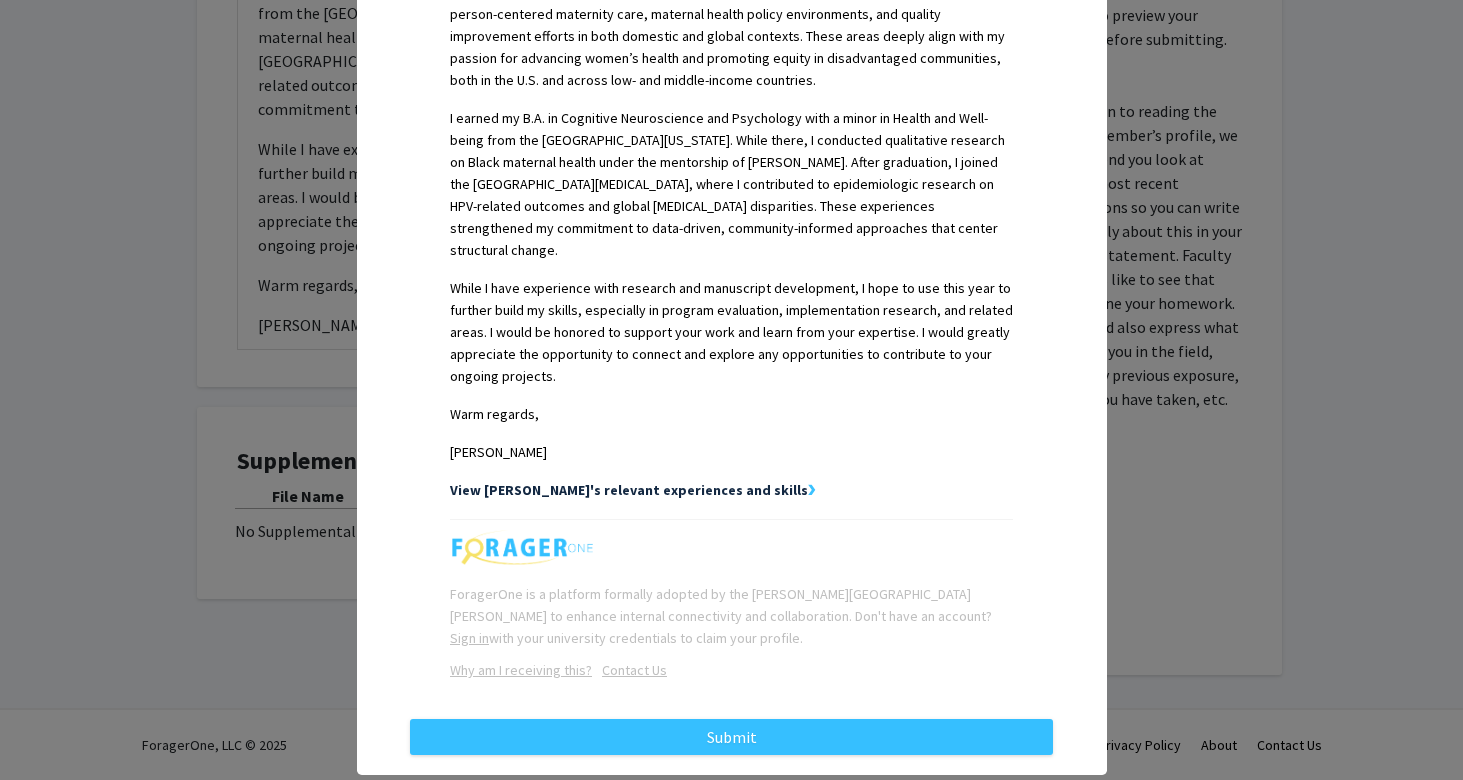 scroll, scrollTop: 647, scrollLeft: 0, axis: vertical 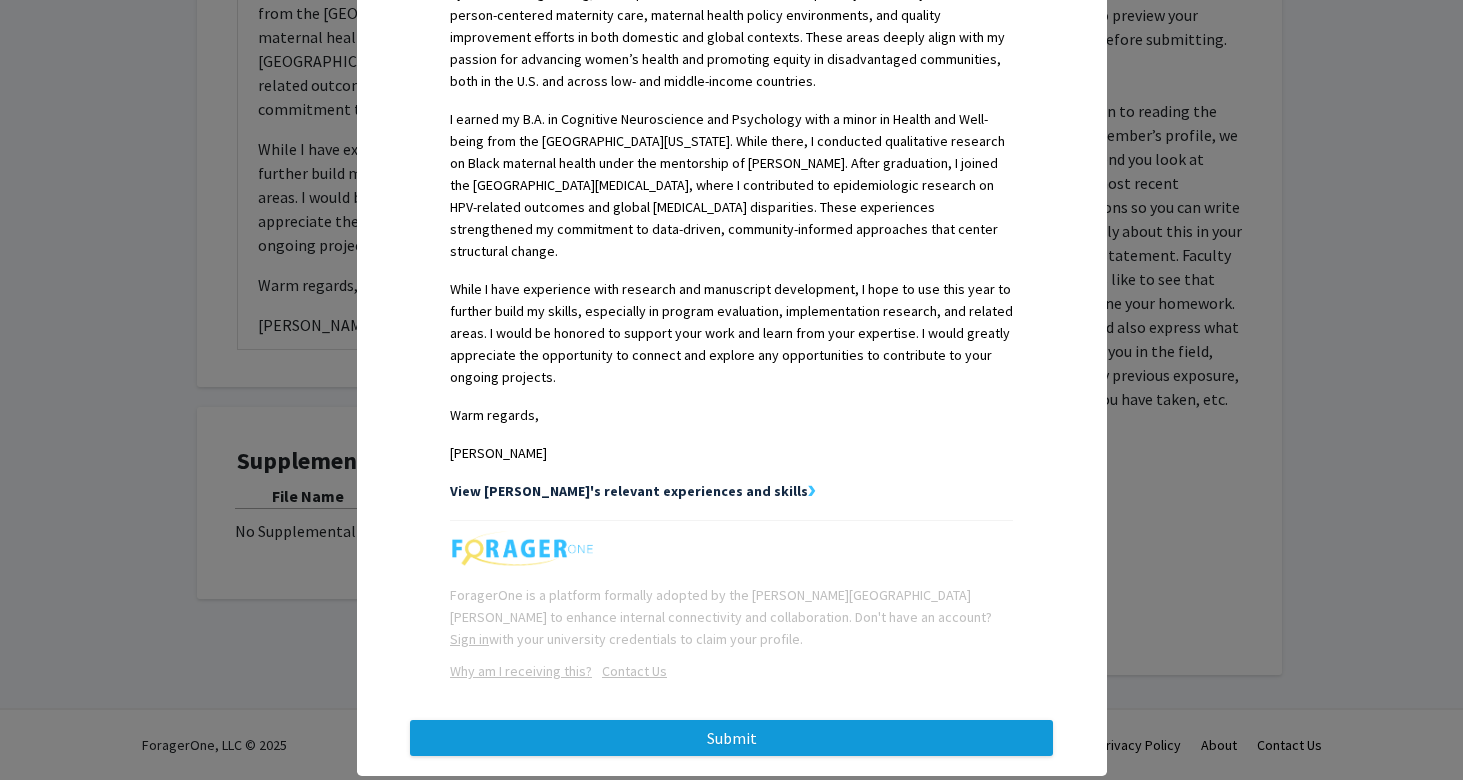 click on "Submit" at bounding box center [731, 738] 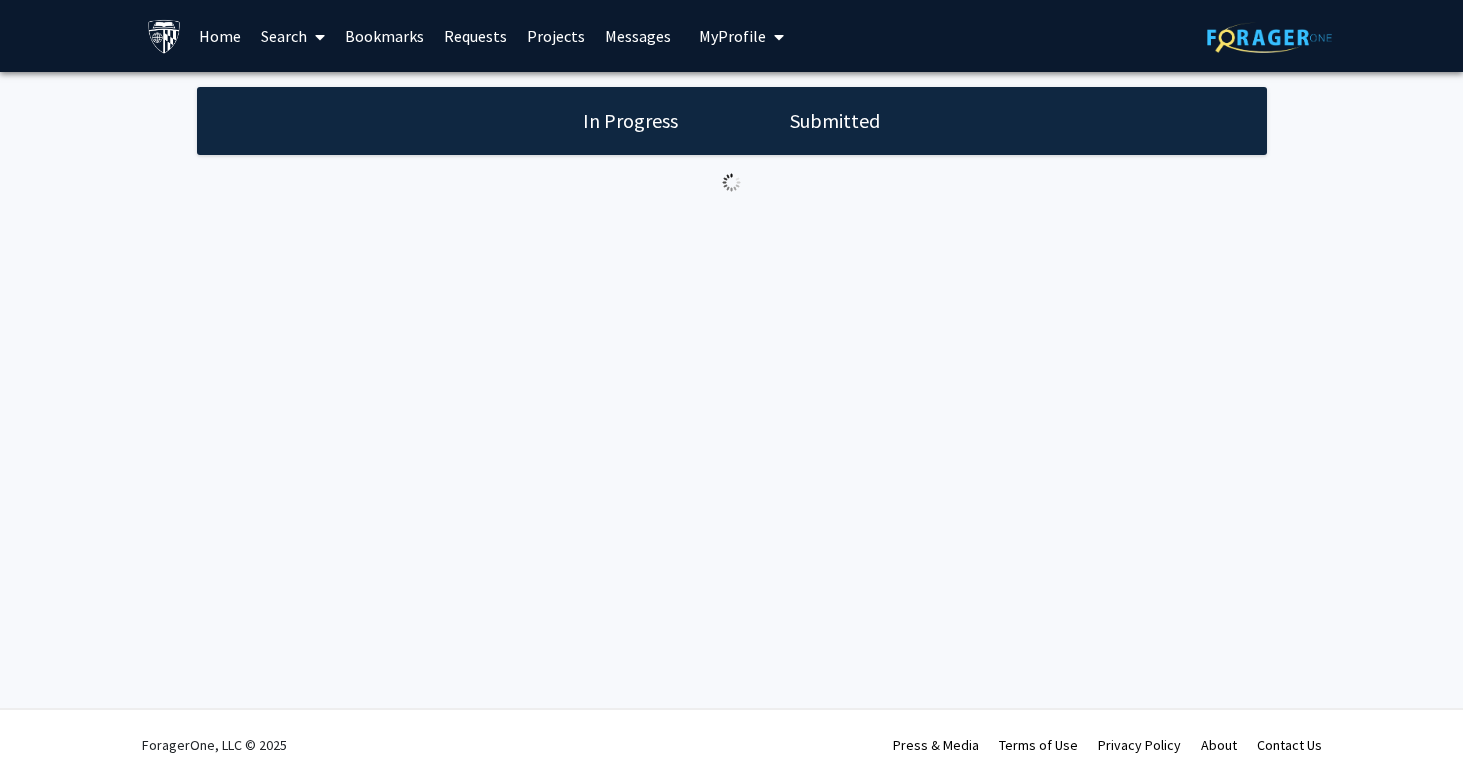scroll, scrollTop: 0, scrollLeft: 0, axis: both 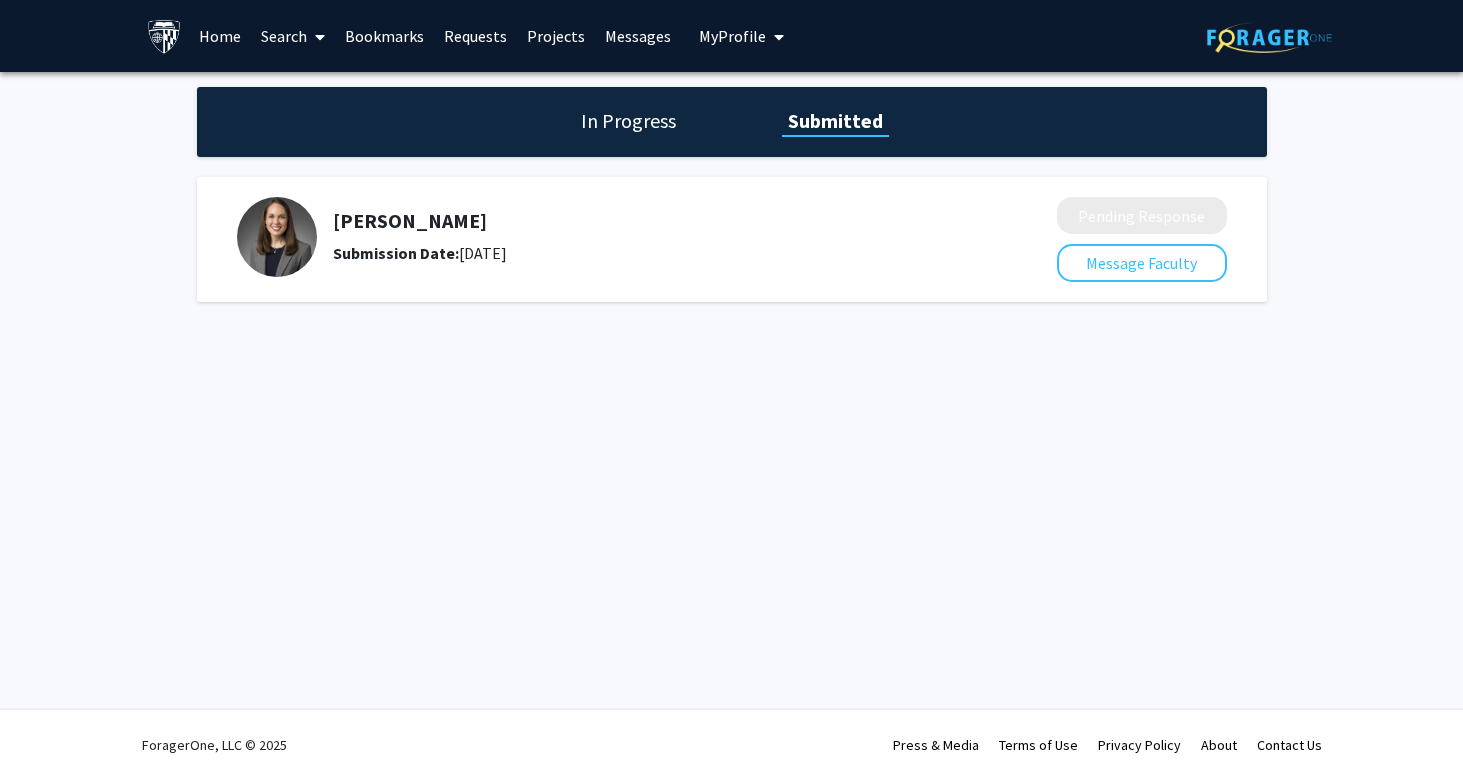 click on "Requests" at bounding box center (475, 36) 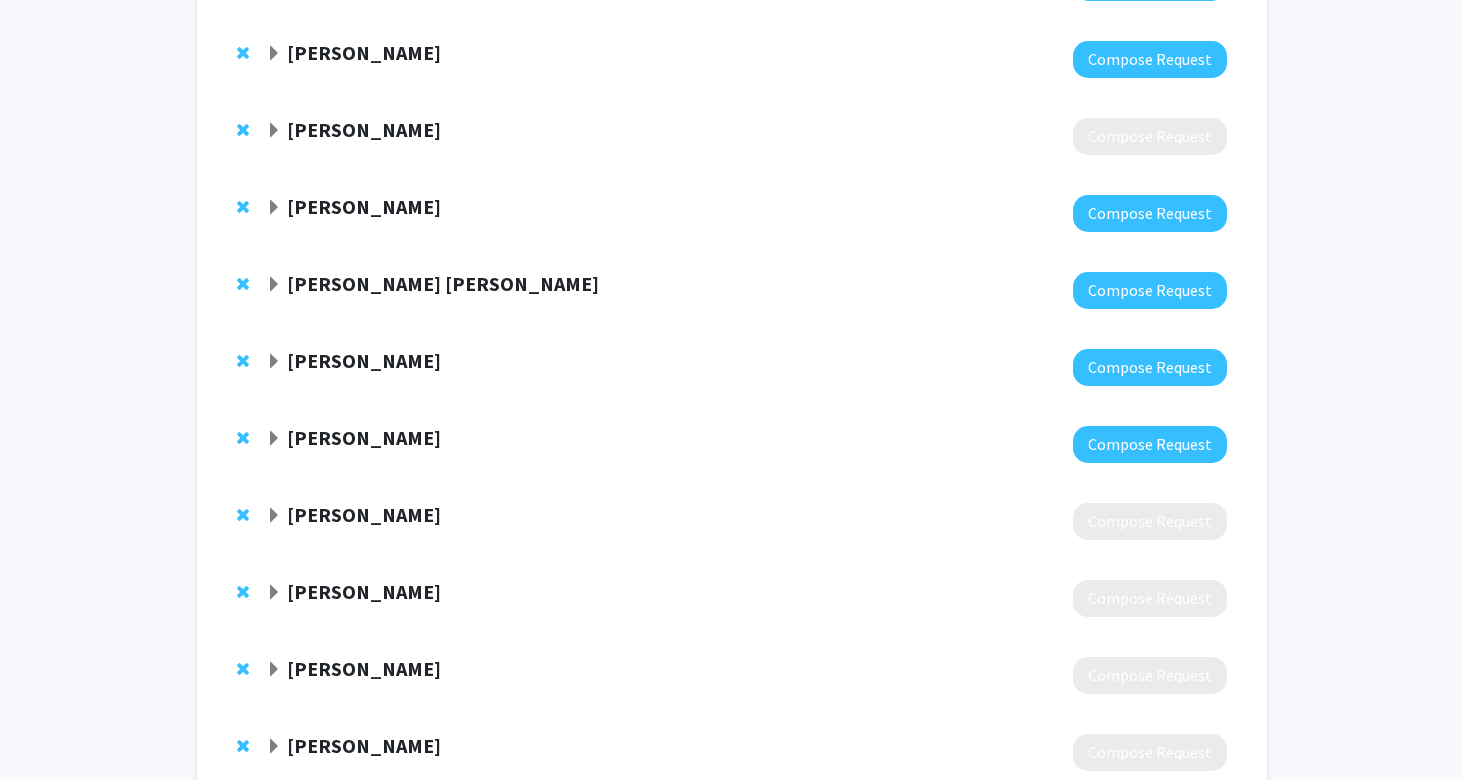 scroll, scrollTop: 434, scrollLeft: 0, axis: vertical 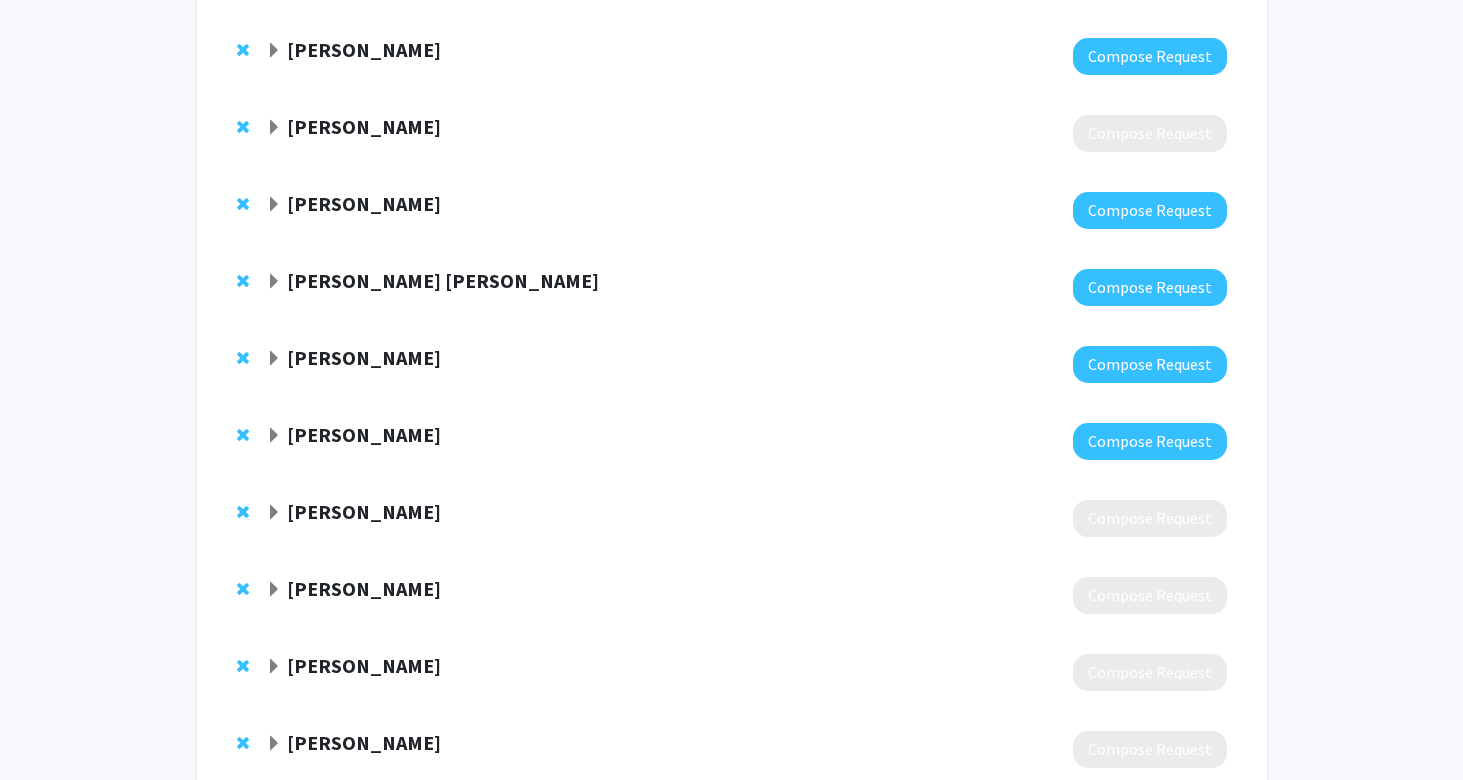 click on "Darrell Gaskin" 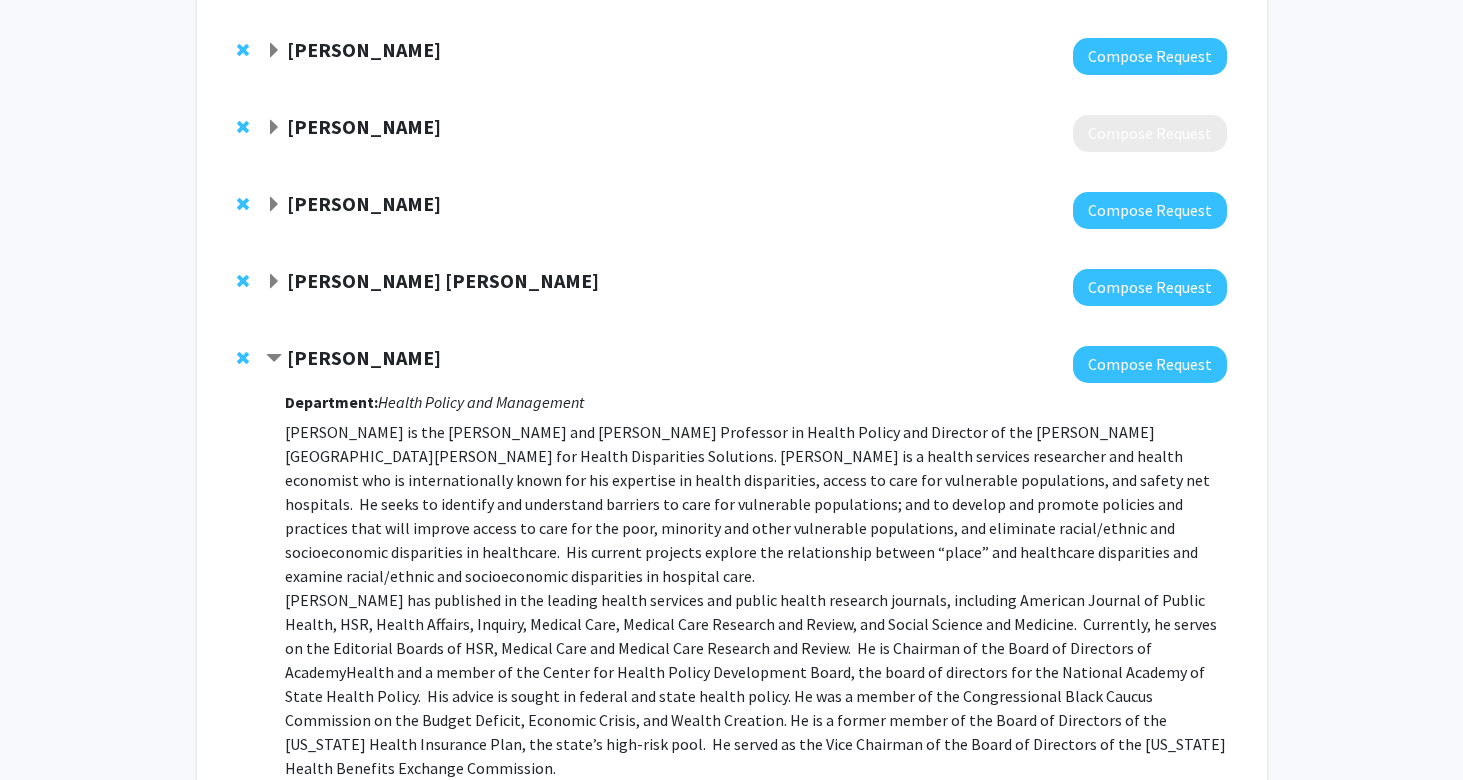 click on "Darrell Gaskin" 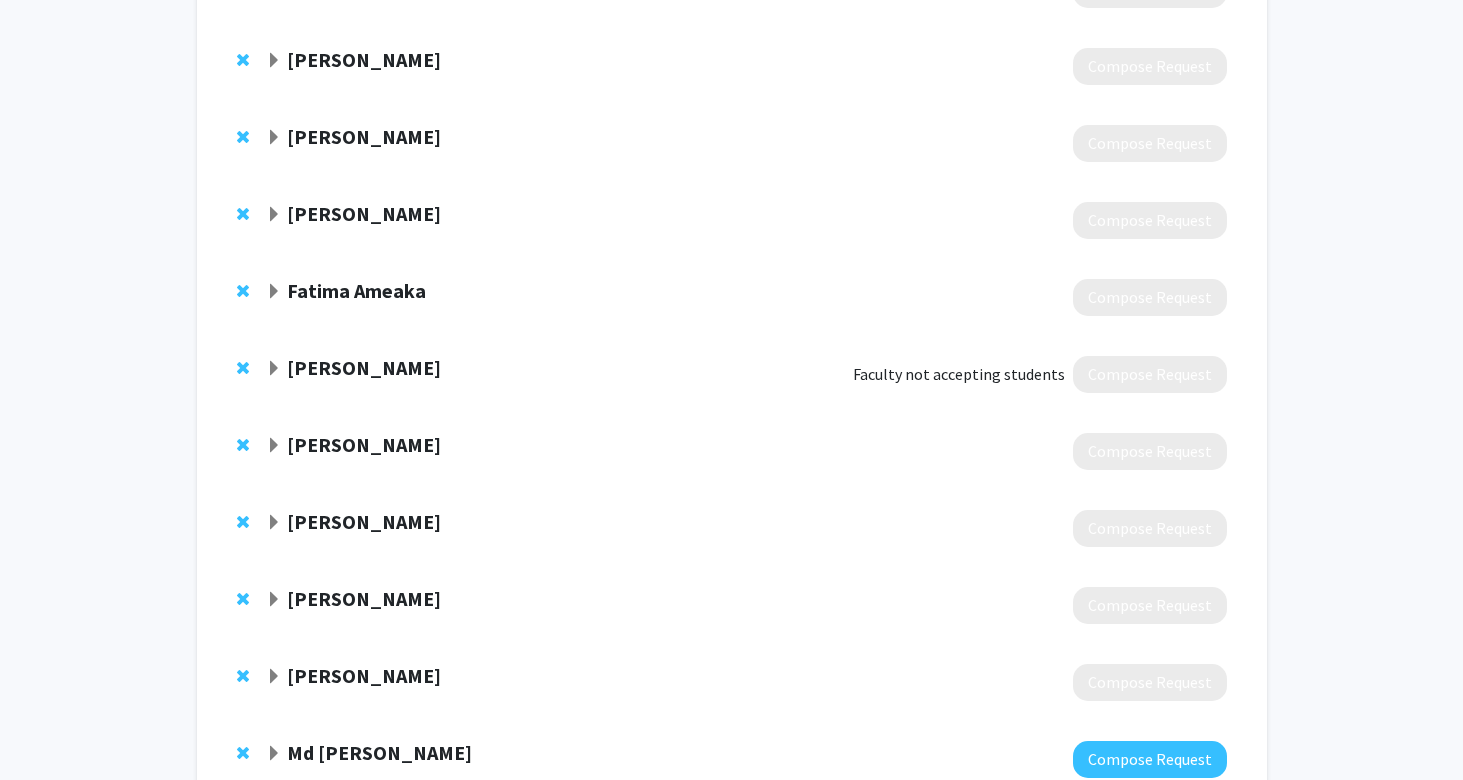 scroll, scrollTop: 2212, scrollLeft: 0, axis: vertical 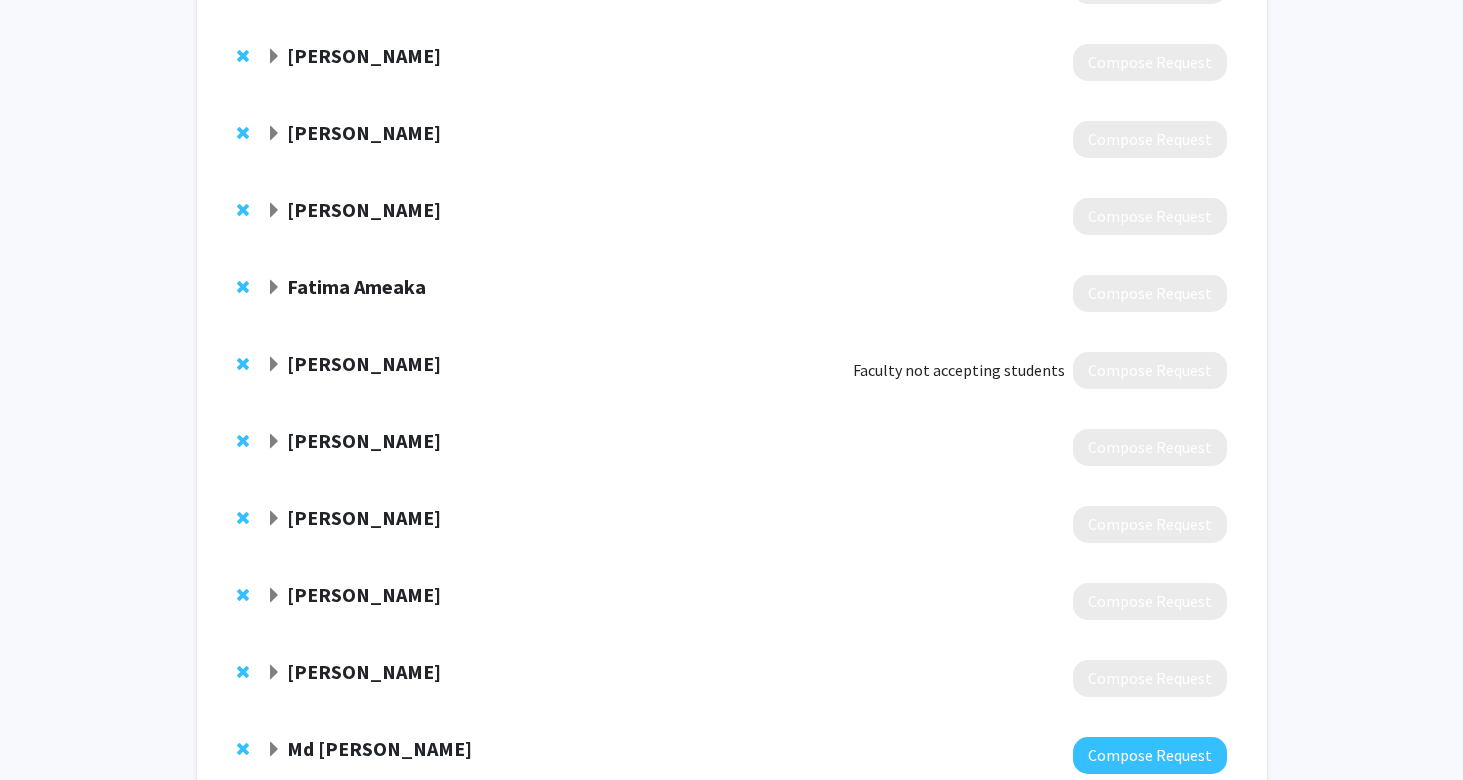 click on "Amanda Palmer" 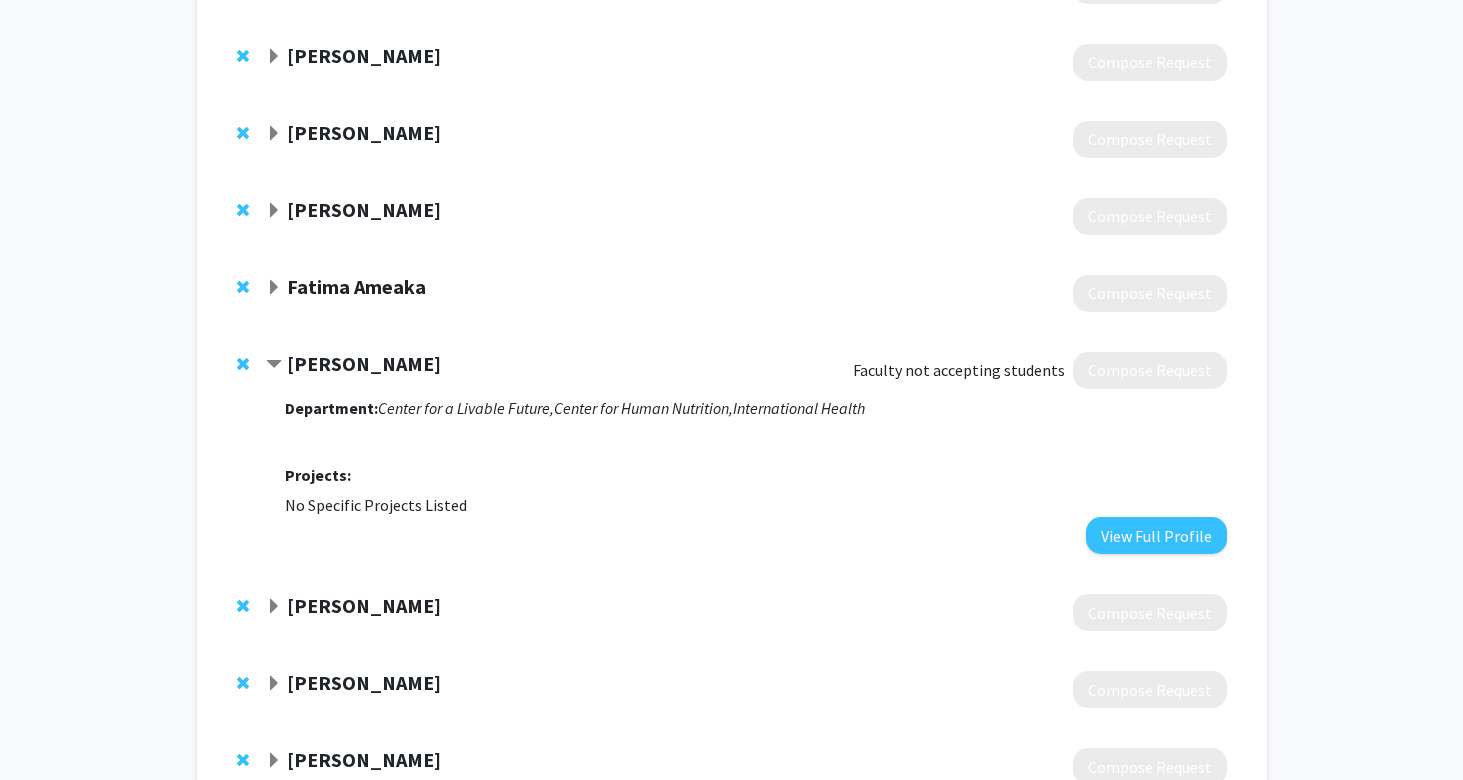 click on "Amanda Palmer" 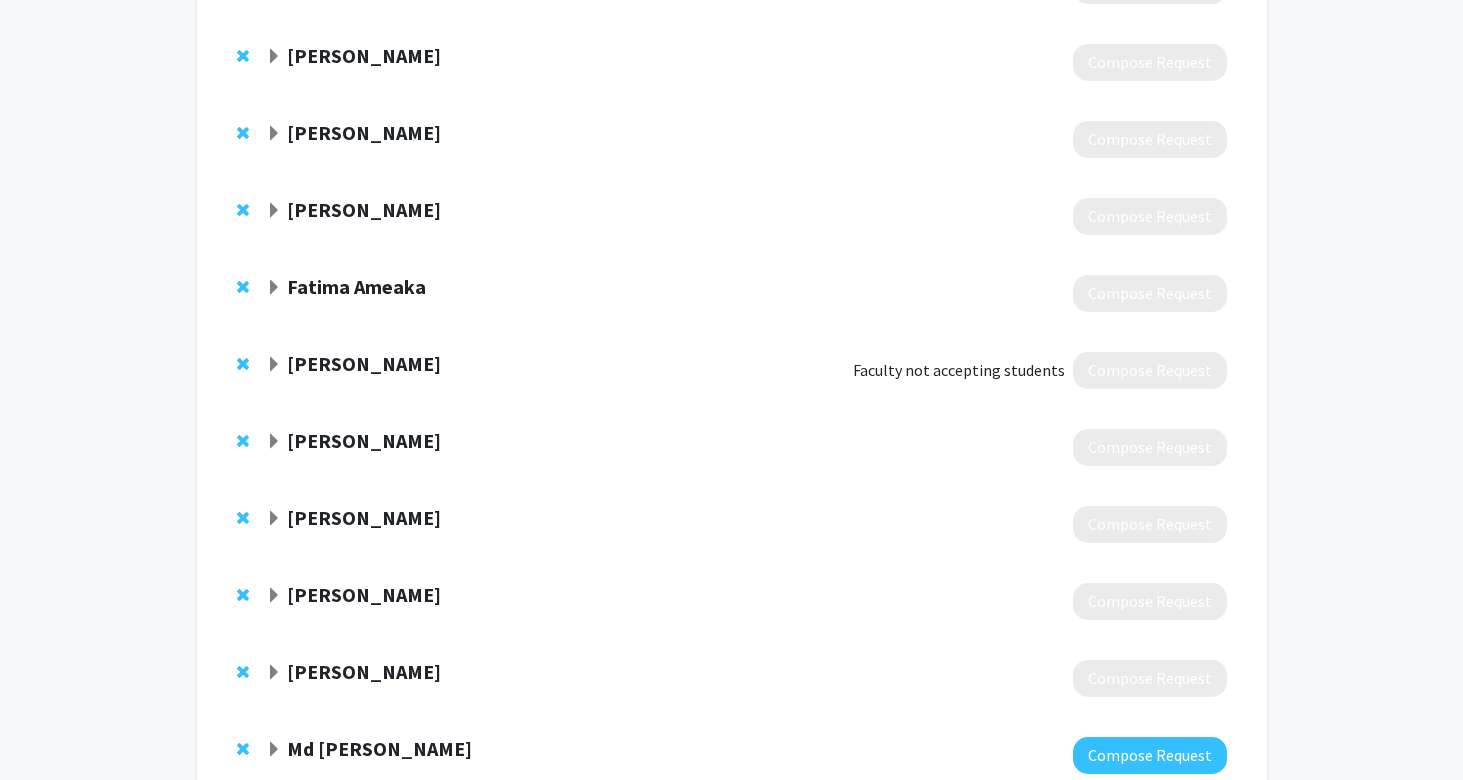 click 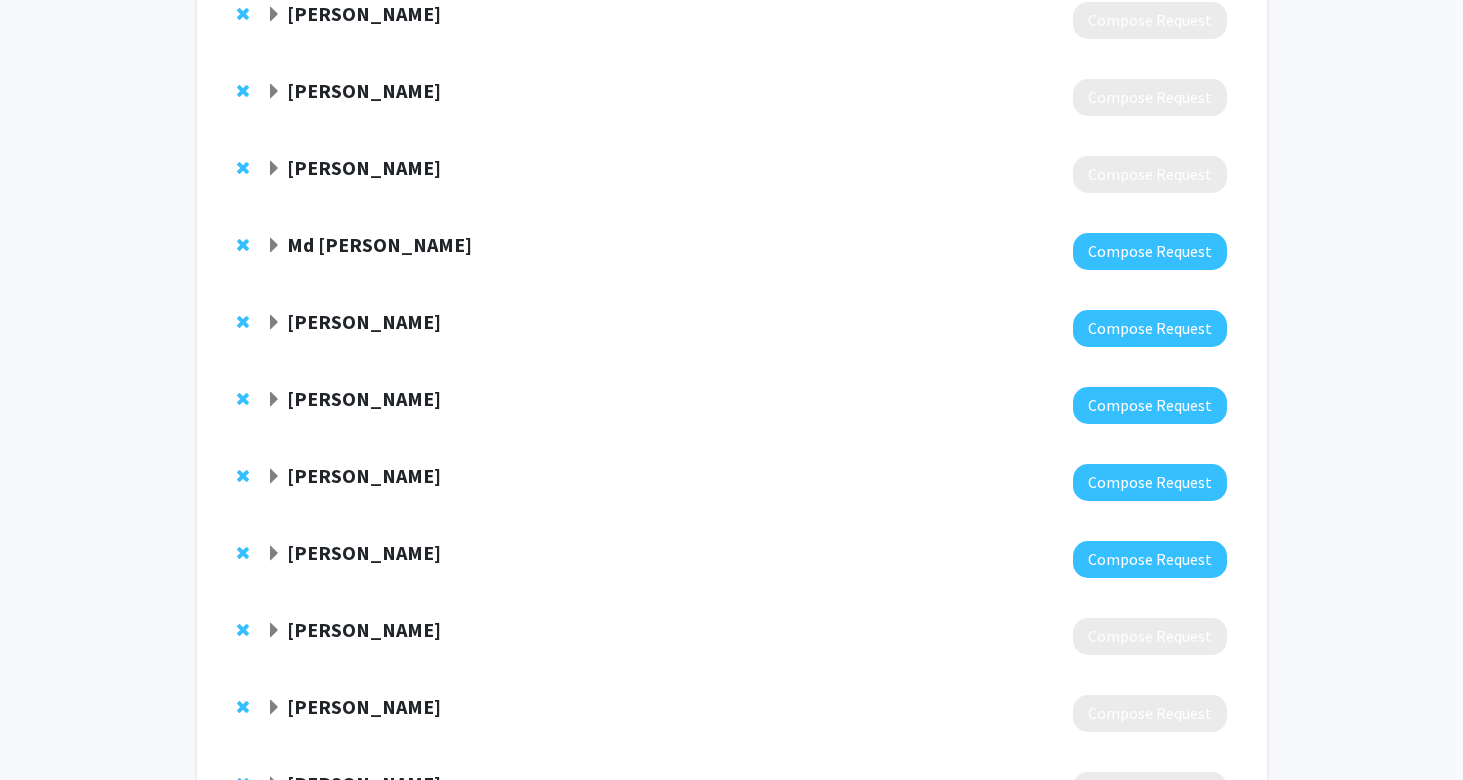 scroll, scrollTop: 2643, scrollLeft: 0, axis: vertical 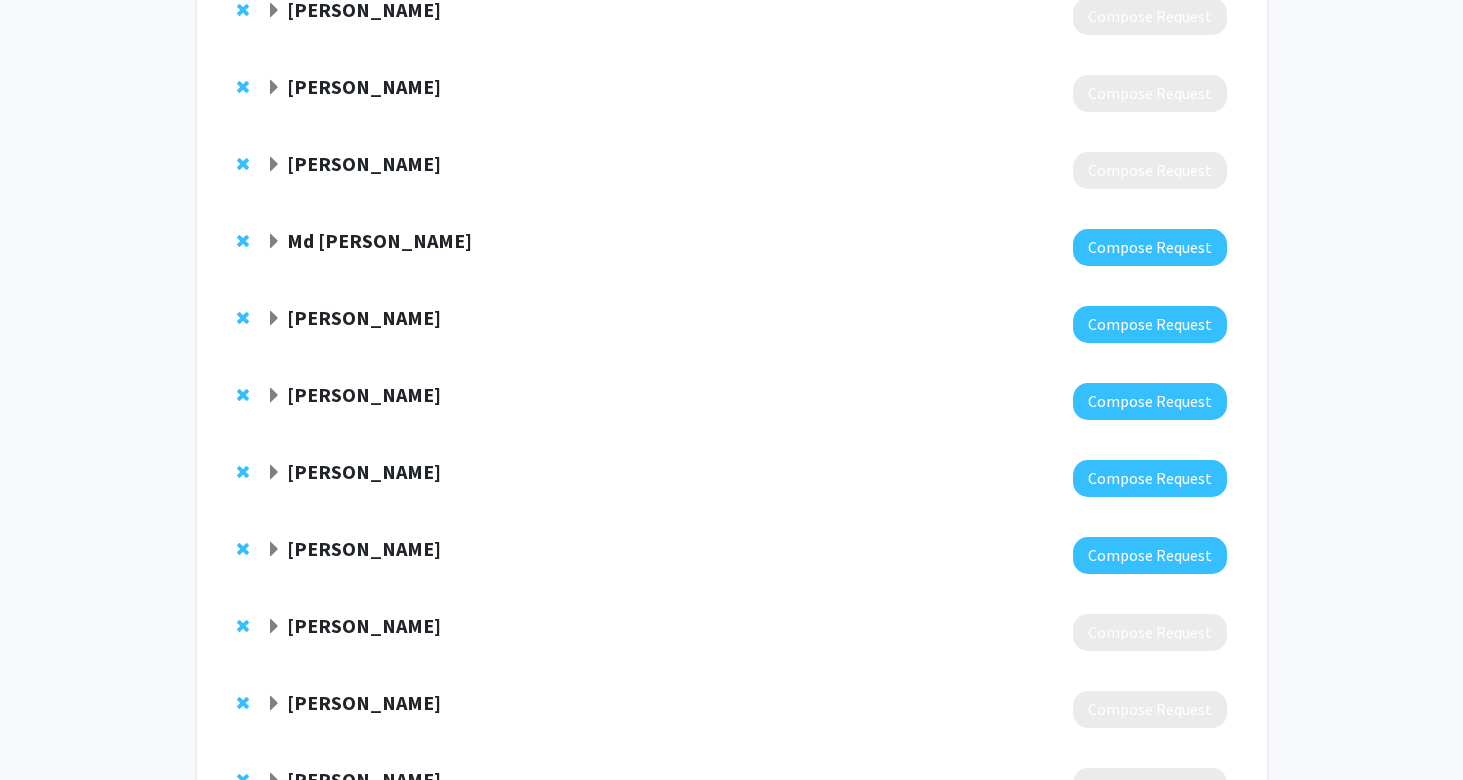 click on "Diwakar Mohan" 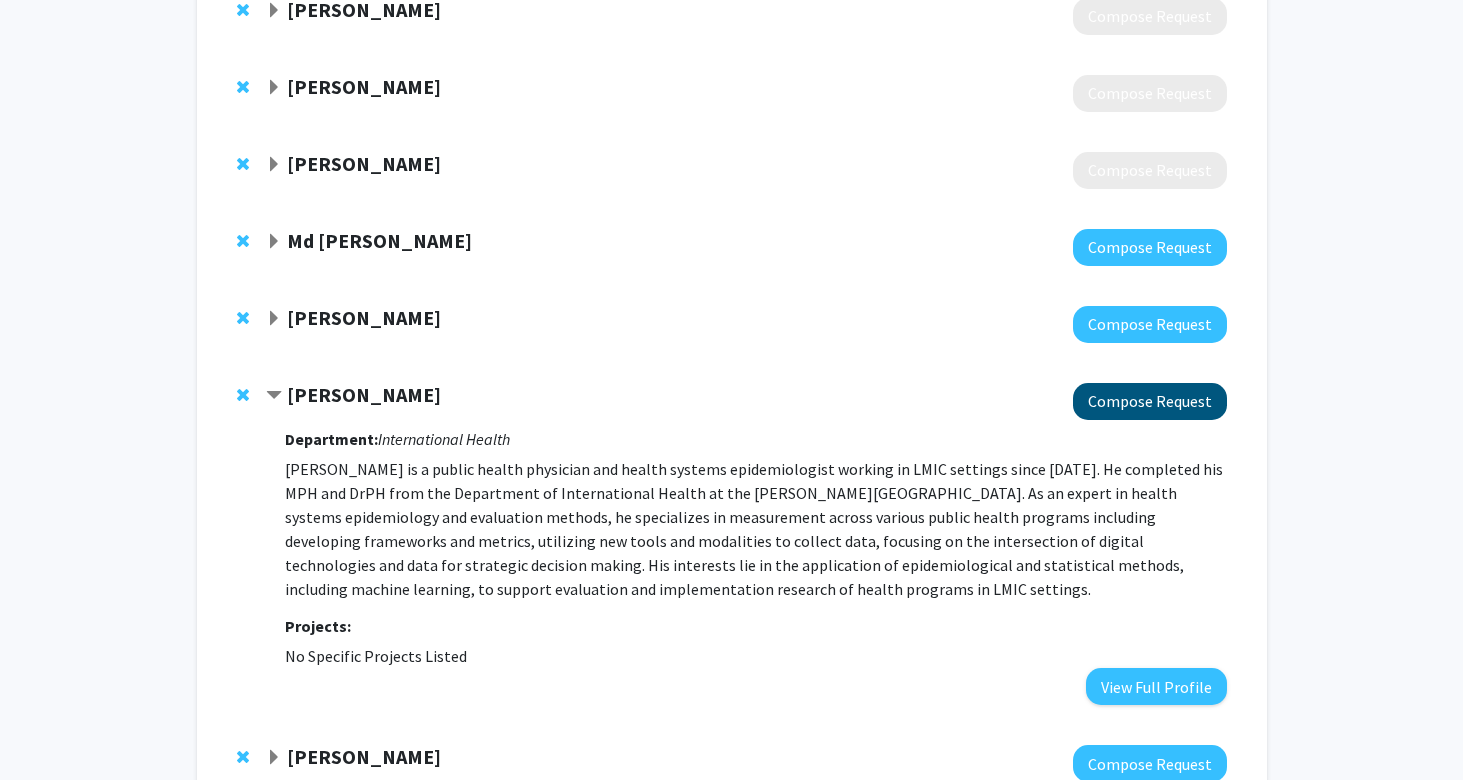 click on "Compose Request" 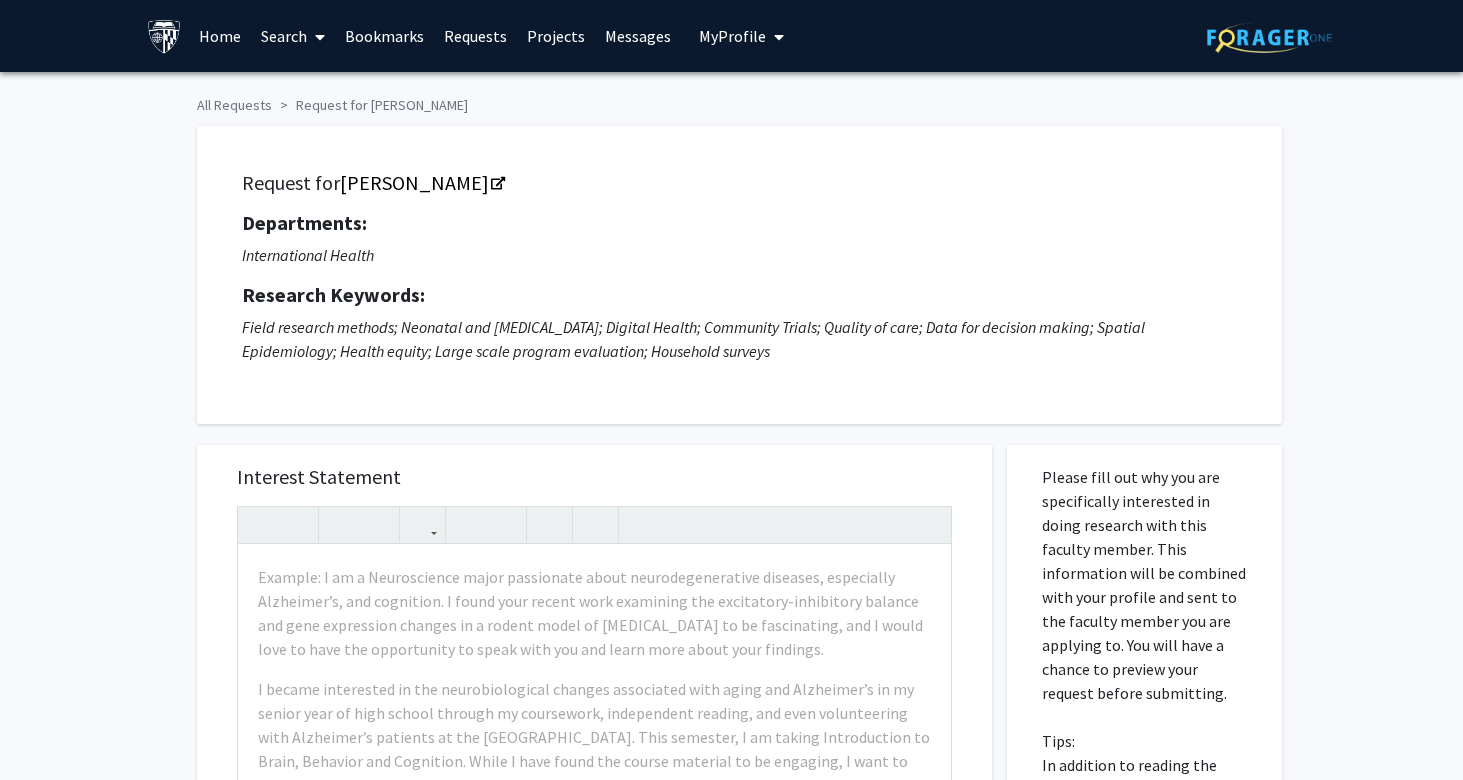 click on "Field research methods; Neonatal and Maternal Mortality; Digital Health; Community Trials; Quality of care; Data for decision making; Spatial Epidemiology; Health equity; Large scale program evaluation; Household surveys" 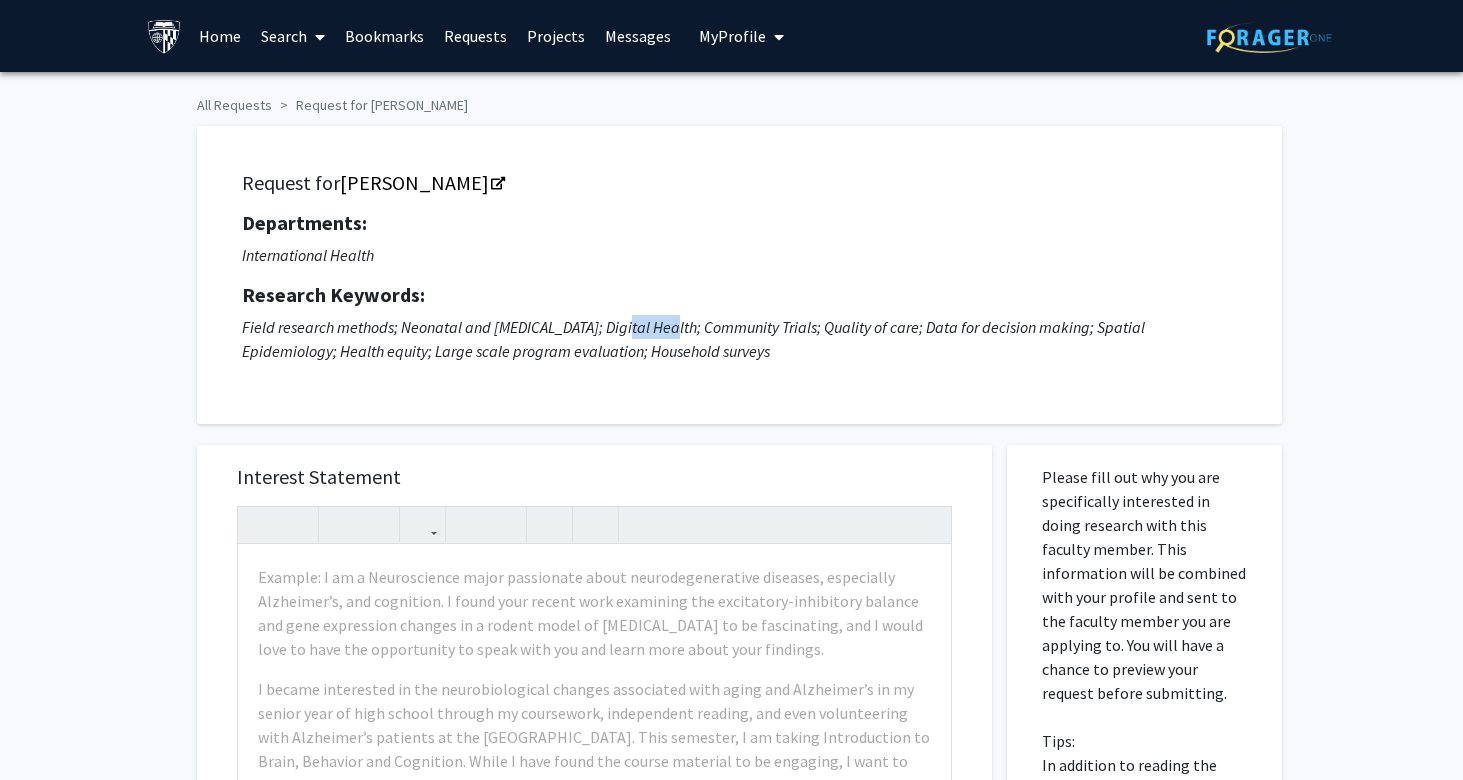click on "Field research methods; Neonatal and Maternal Mortality; Digital Health; Community Trials; Quality of care; Data for decision making; Spatial Epidemiology; Health equity; Large scale program evaluation; Household surveys" 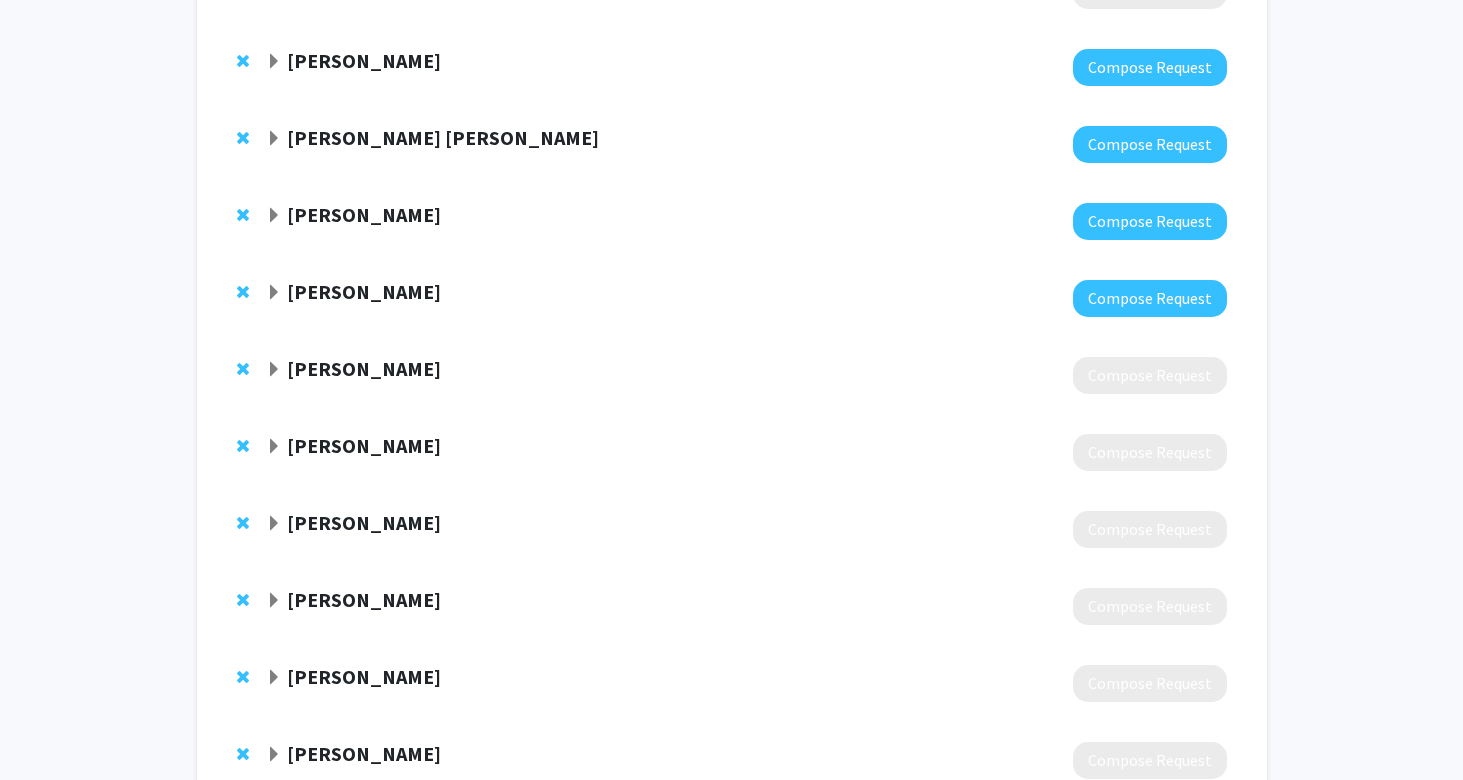 scroll, scrollTop: 575, scrollLeft: 0, axis: vertical 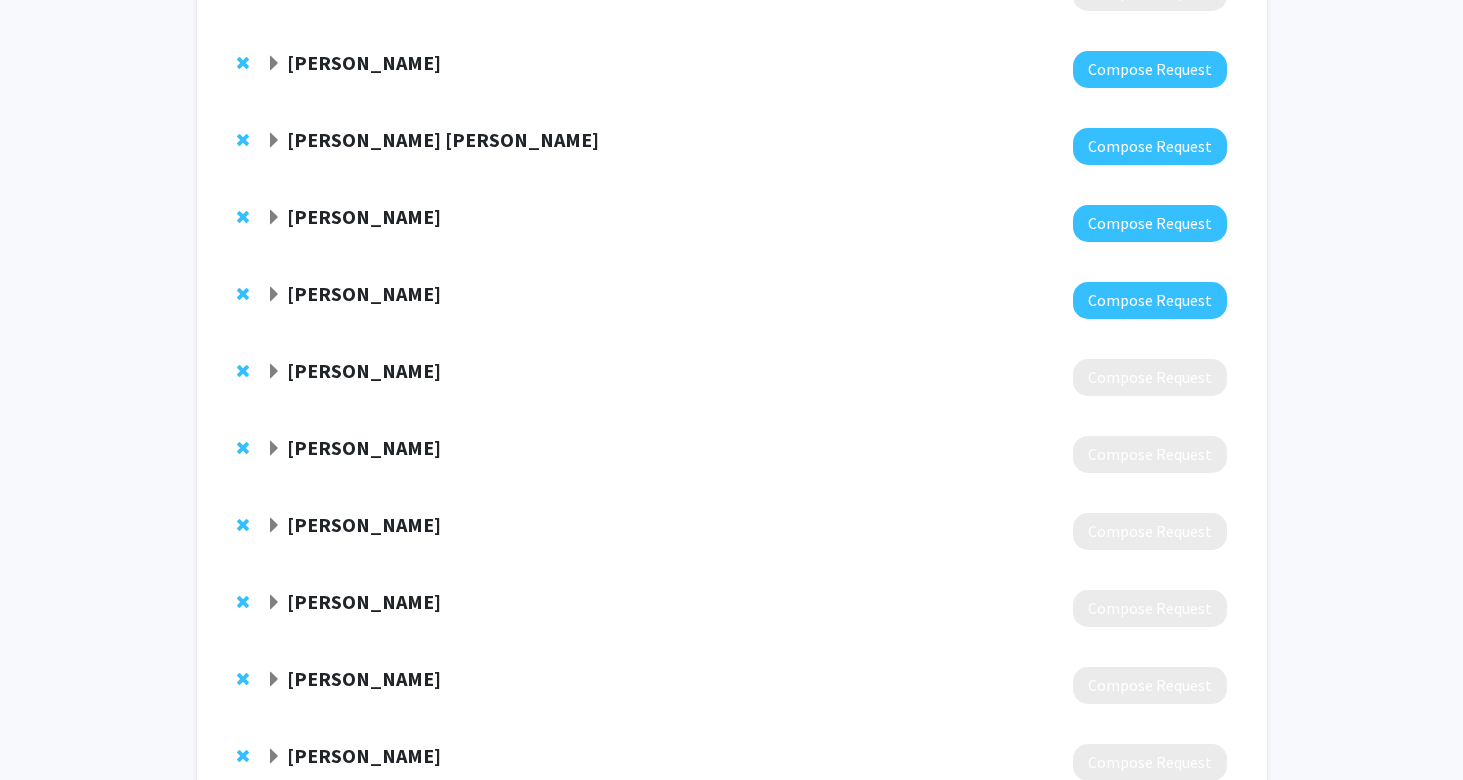 click 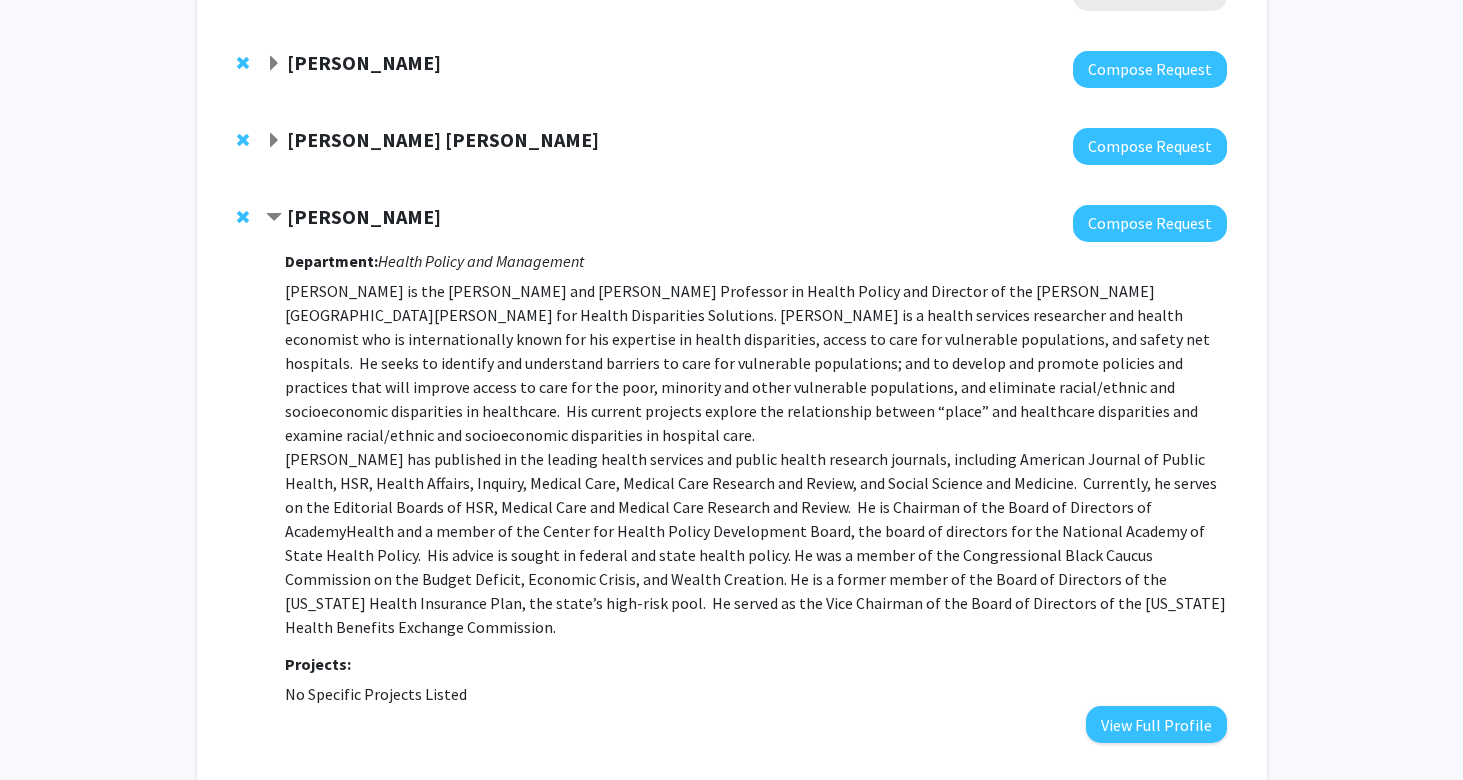 click 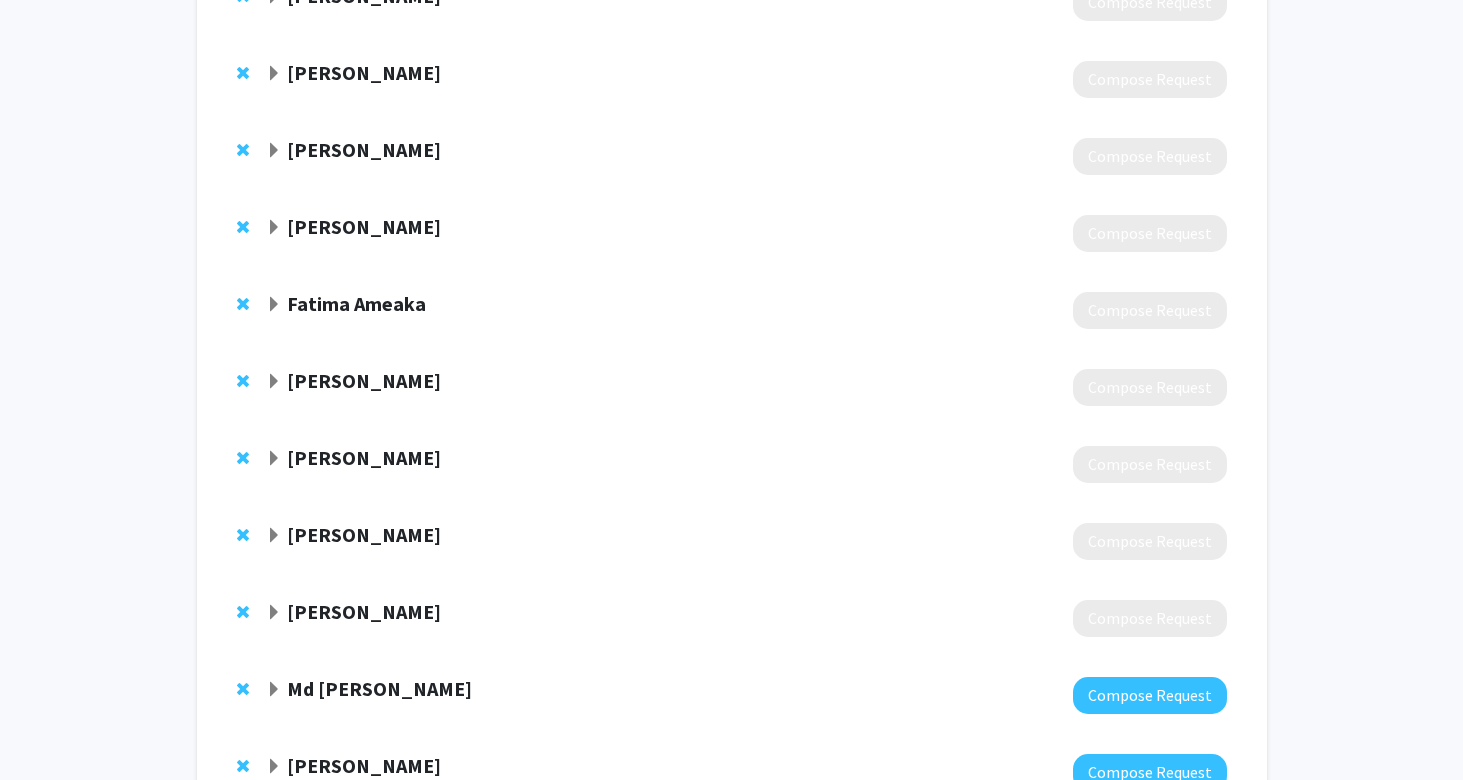 scroll, scrollTop: 2569, scrollLeft: 0, axis: vertical 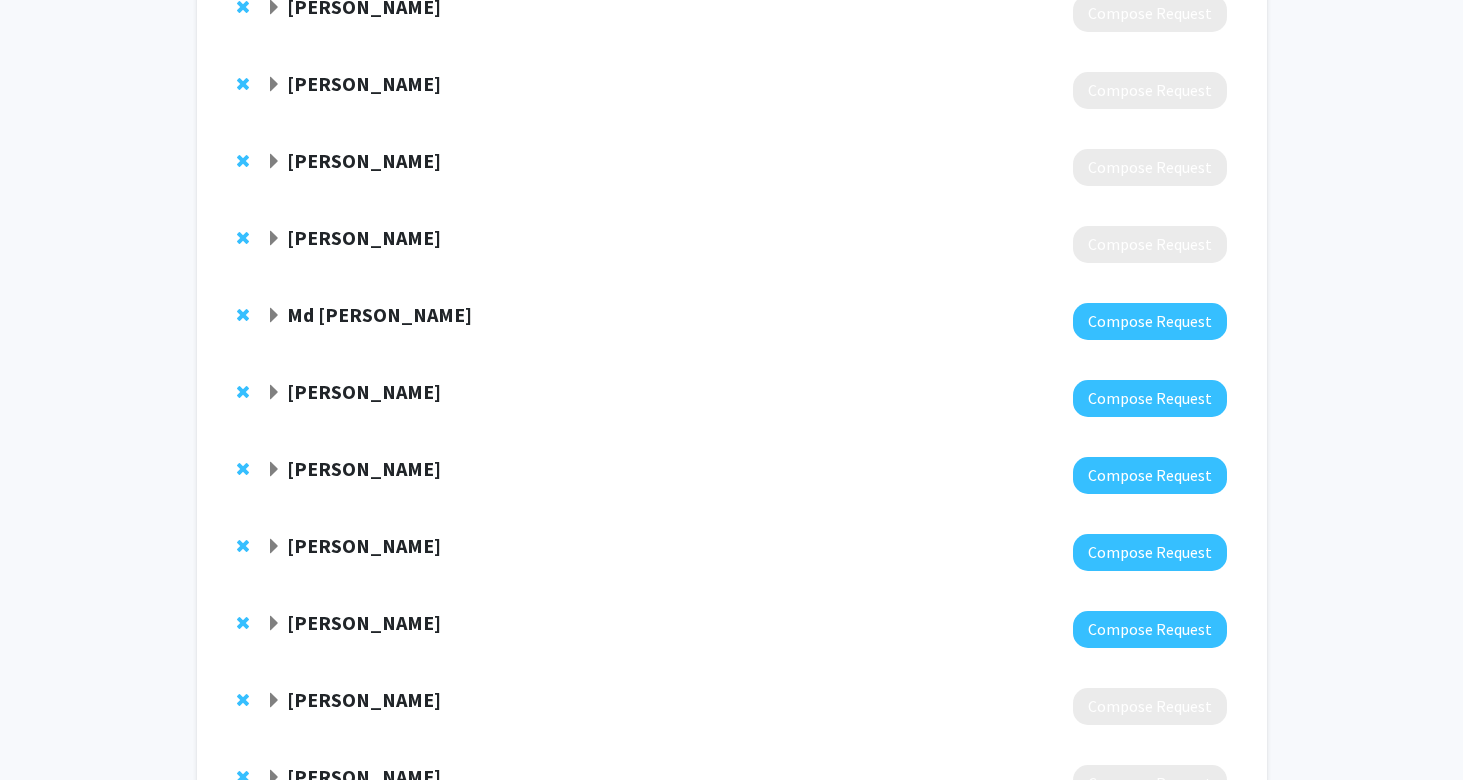 click on "Diwakar Mohan" 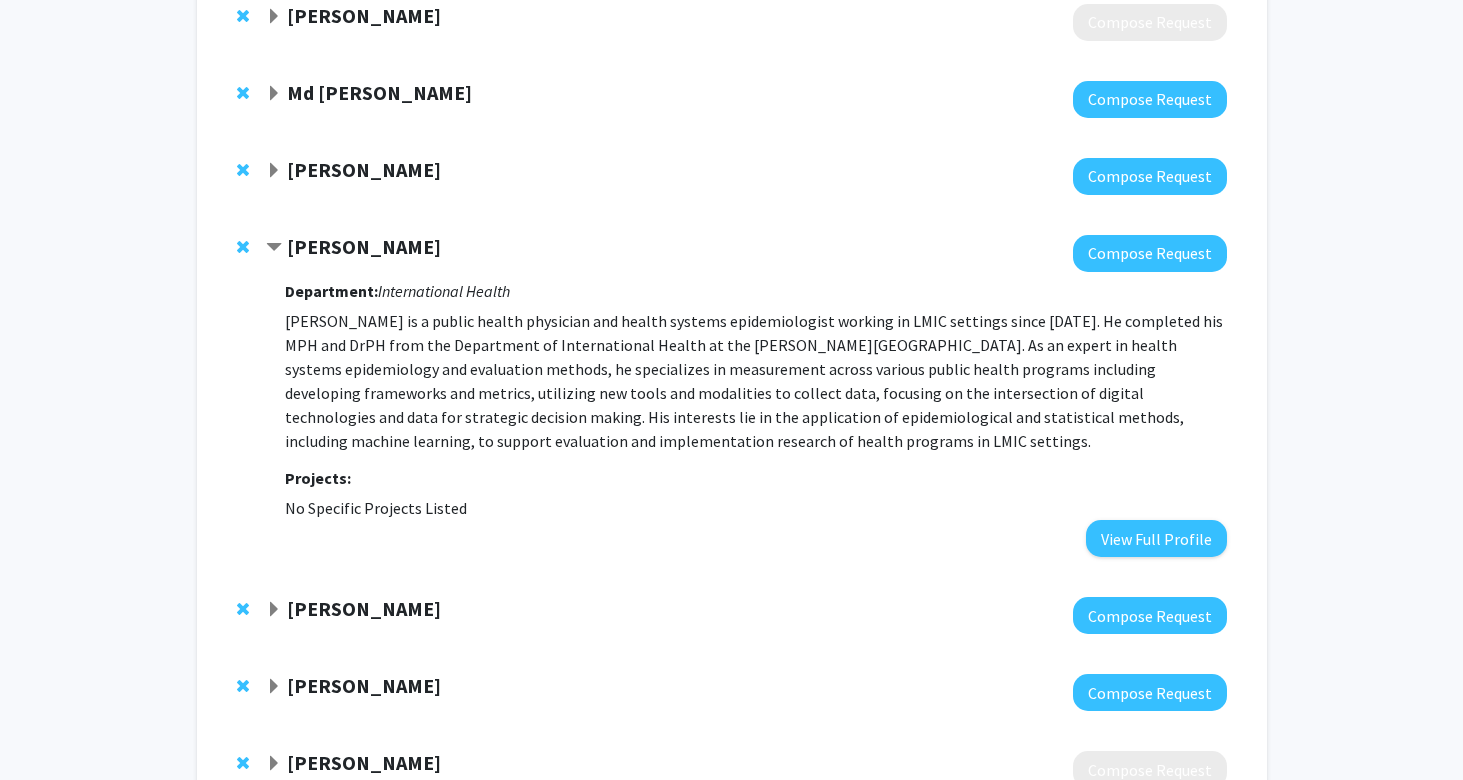 scroll, scrollTop: 2846, scrollLeft: 0, axis: vertical 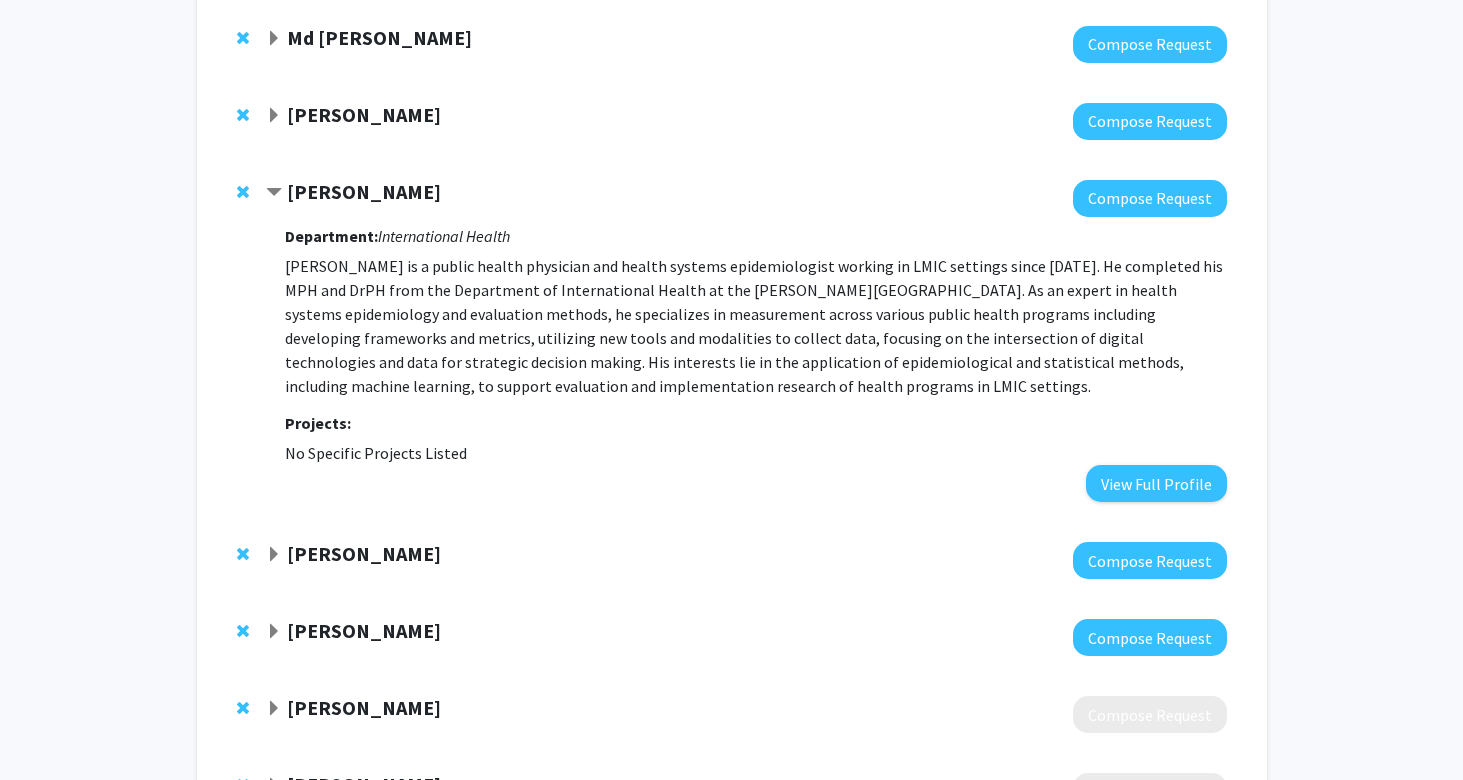 drag, startPoint x: 466, startPoint y: 448, endPoint x: 277, endPoint y: 206, distance: 307.05862 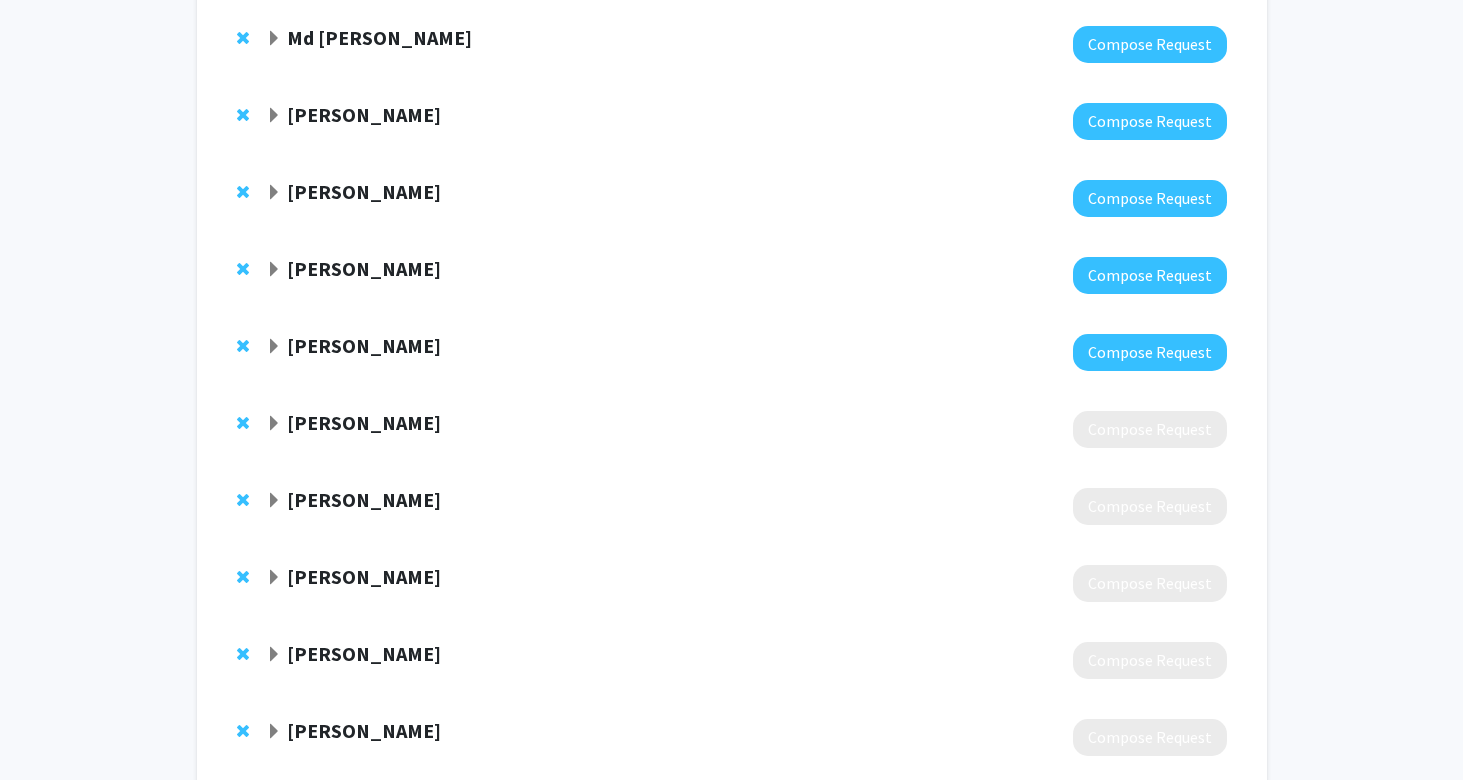 click on "Diwakar Mohan" 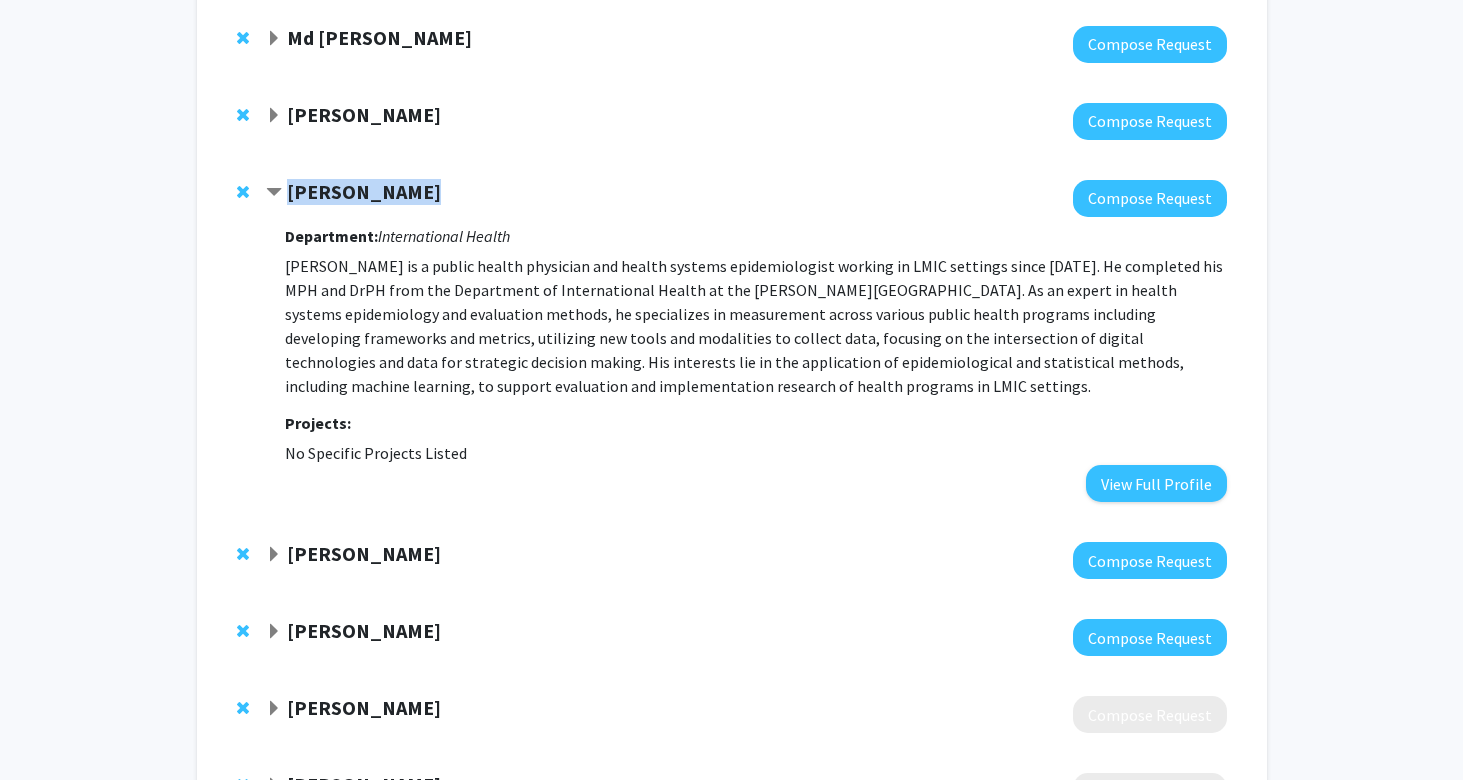 drag, startPoint x: 425, startPoint y: 183, endPoint x: 292, endPoint y: 181, distance: 133.01503 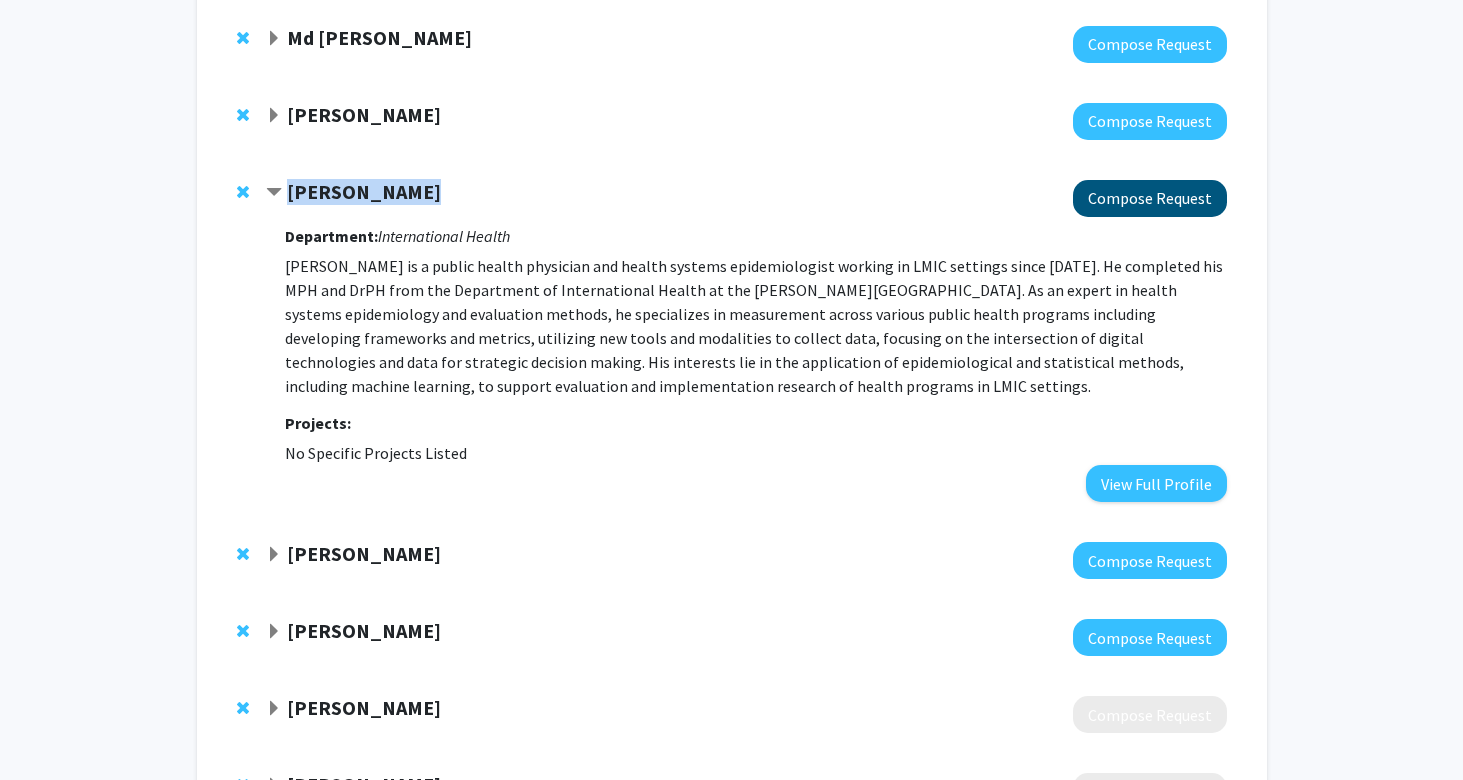 click on "Compose Request" 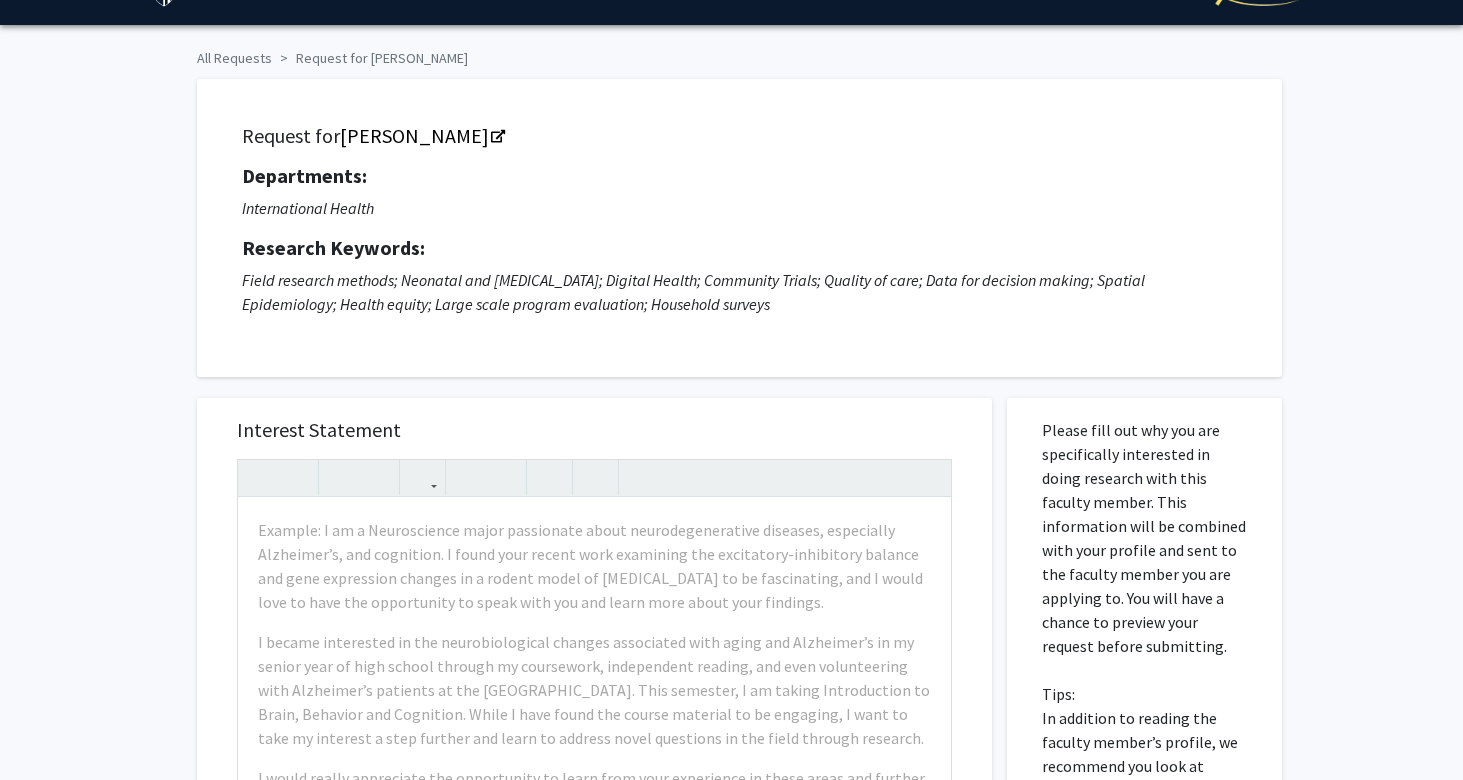 scroll, scrollTop: 83, scrollLeft: 0, axis: vertical 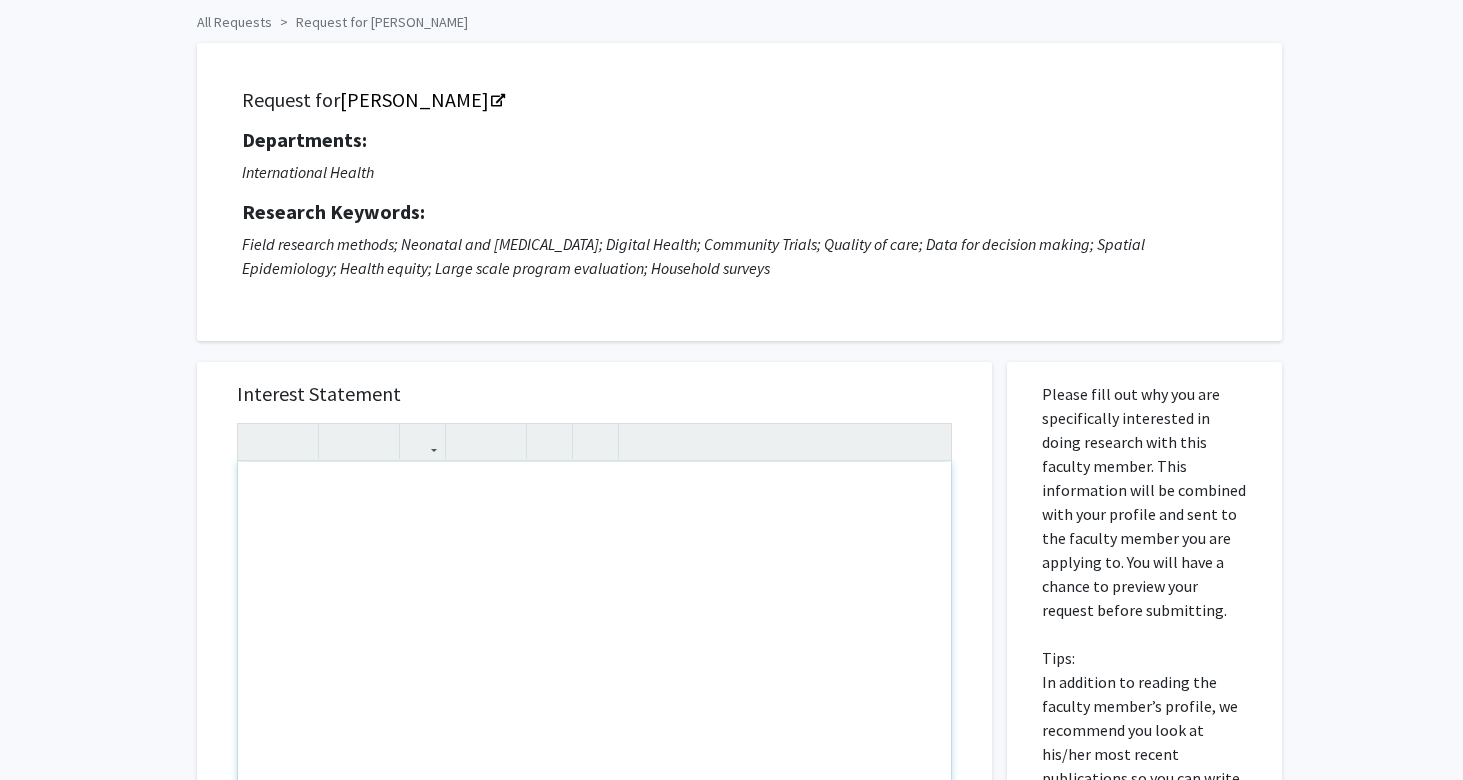paste 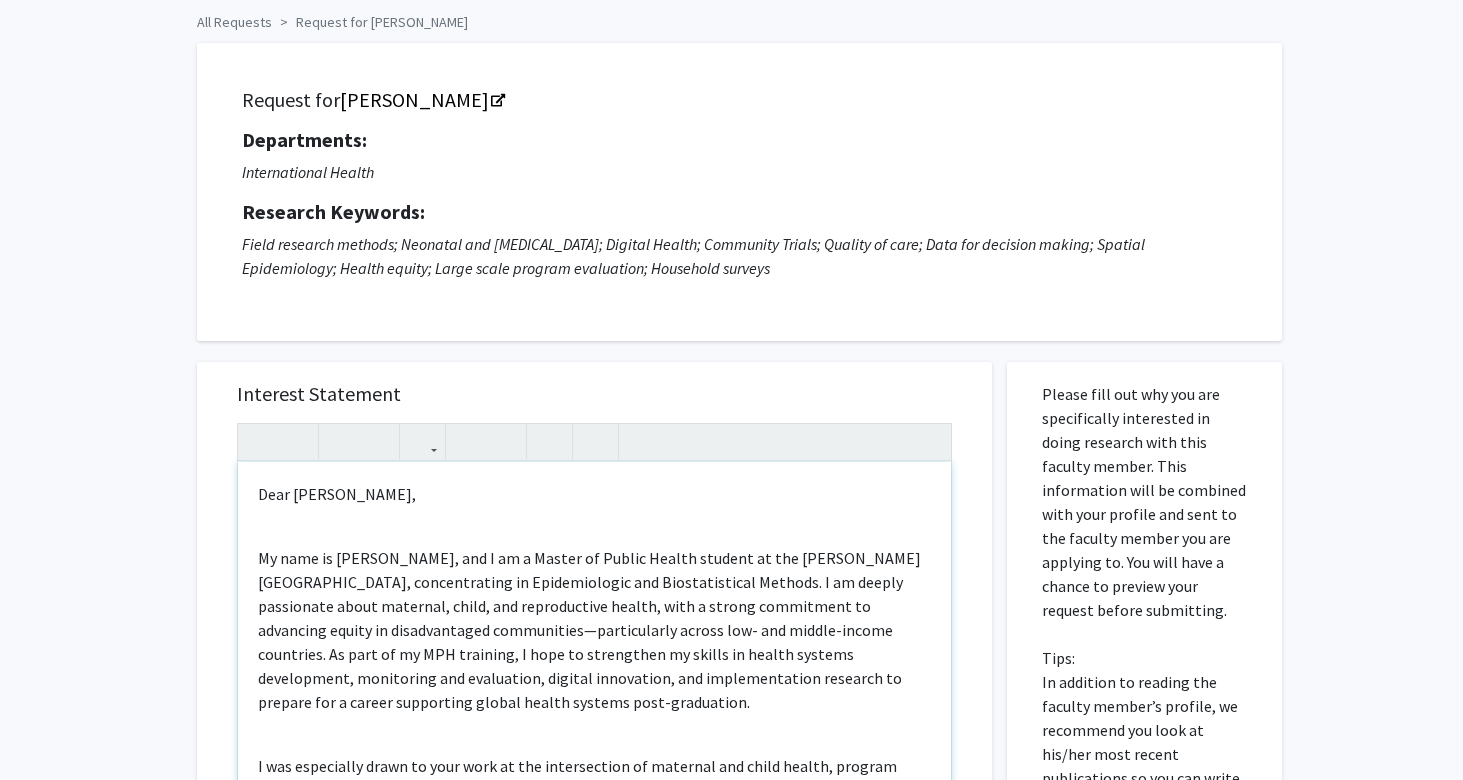 click on "Dear Dr. Mohan, My name is Erica Stephens, and I am a Master of Public Health student at the Johns Hopkins Bloomberg School of Public Health, concentrating in Epidemiologic and Biostatistical Methods. I am deeply passionate about maternal, child, and reproductive health, with a strong commitment to advancing equity in disadvantaged communities—particularly across low- and middle-income countries. As part of my MPH training, I hope to strengthen my skills in health systems development, monitoring and evaluation, digital innovation, and implementation research to prepare for a career supporting global health systems post-graduation. I was especially drawn to your work at the intersection of maternal and child health, program evaluation, and digital health technologies. Your leadership in applying epidemiologic and statistical methods to improve program performance in LMICs closely aligns with the skills I hope to gain during my time at Bloomberg. Warm regards, Erica Stephens" at bounding box center [594, 691] 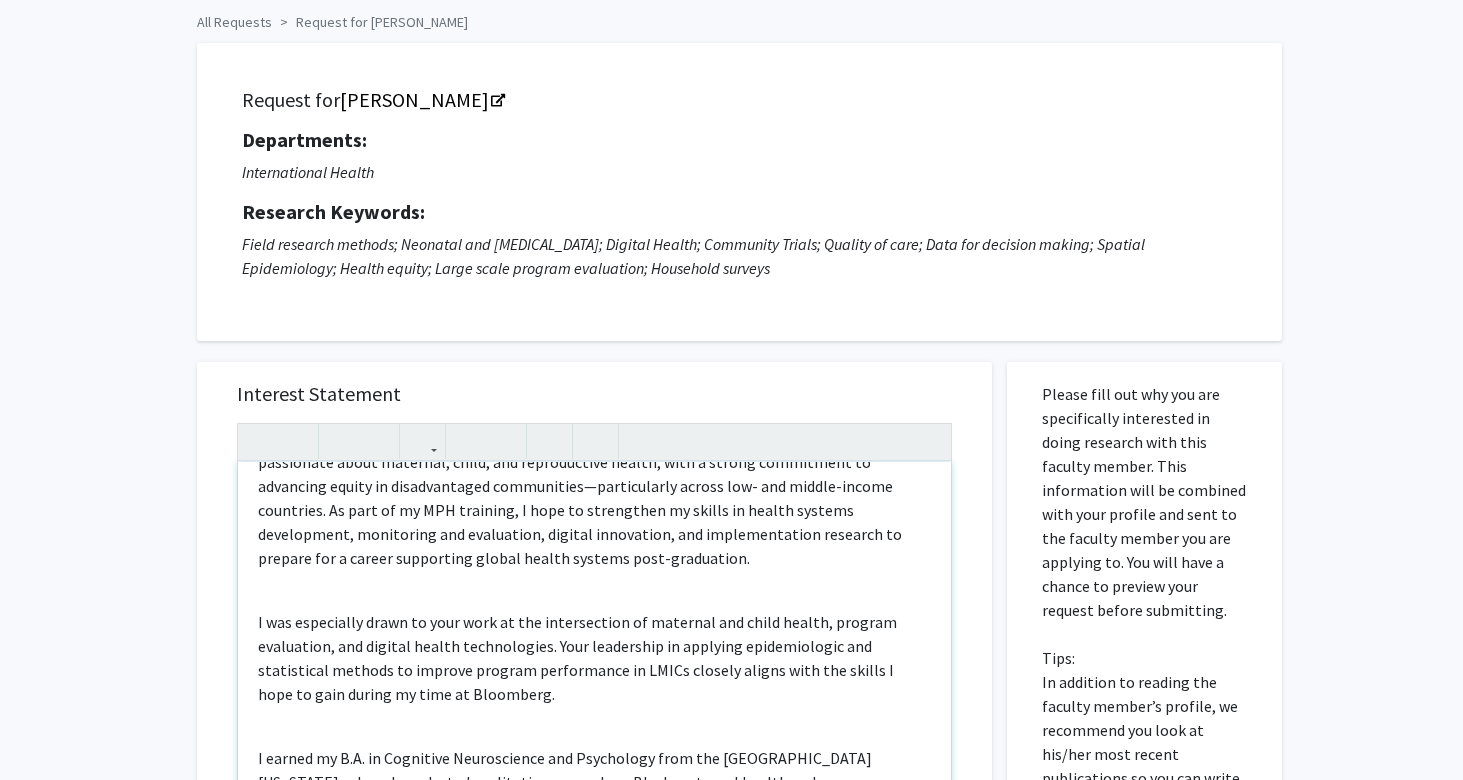 scroll, scrollTop: 128, scrollLeft: 0, axis: vertical 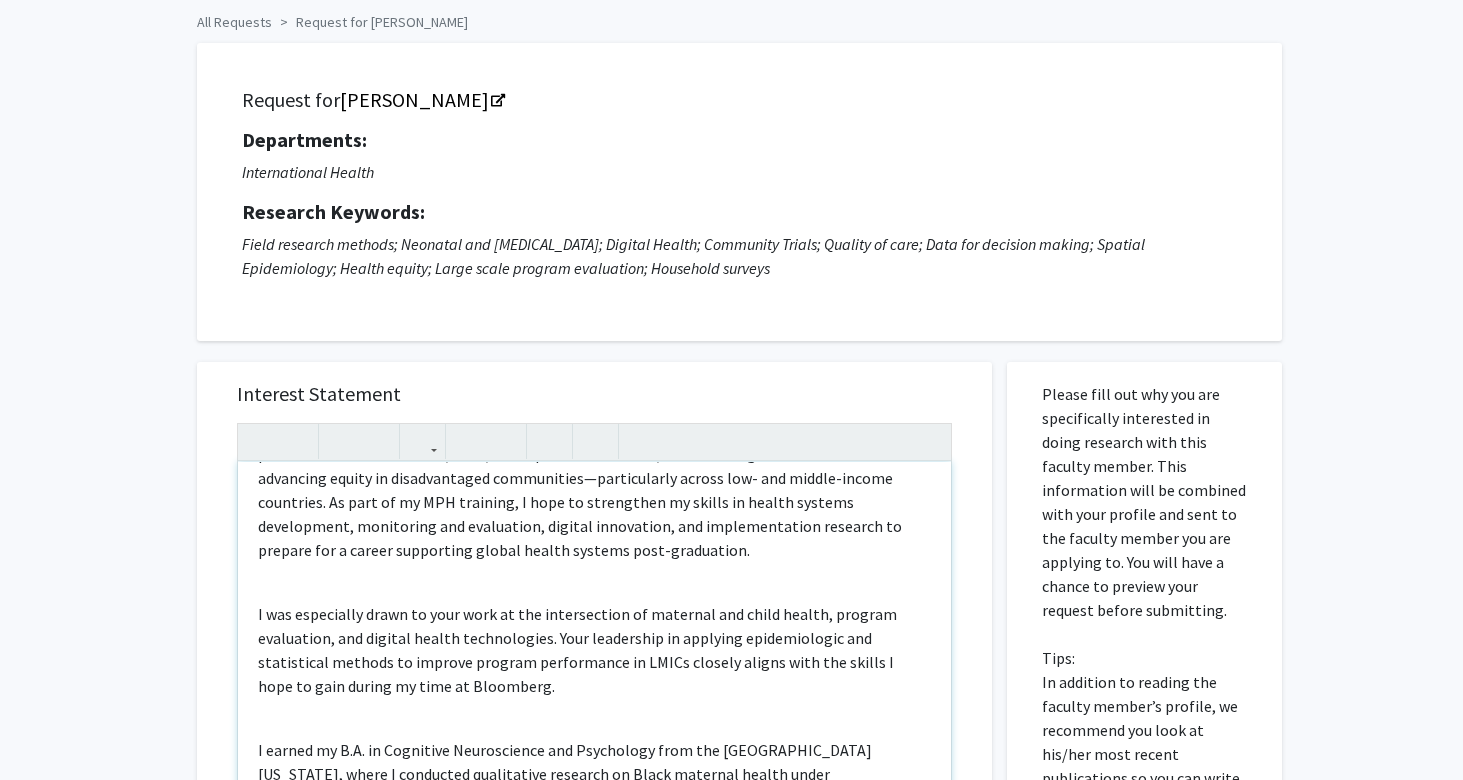 click on "I was especially drawn to your work at the intersection of maternal and child health, program evaluation, and digital health technologies. Your leadership in applying epidemiologic and statistical methods to improve program performance in LMICs closely aligns with the skills I hope to gain during my time at Bloomberg." at bounding box center (594, 650) 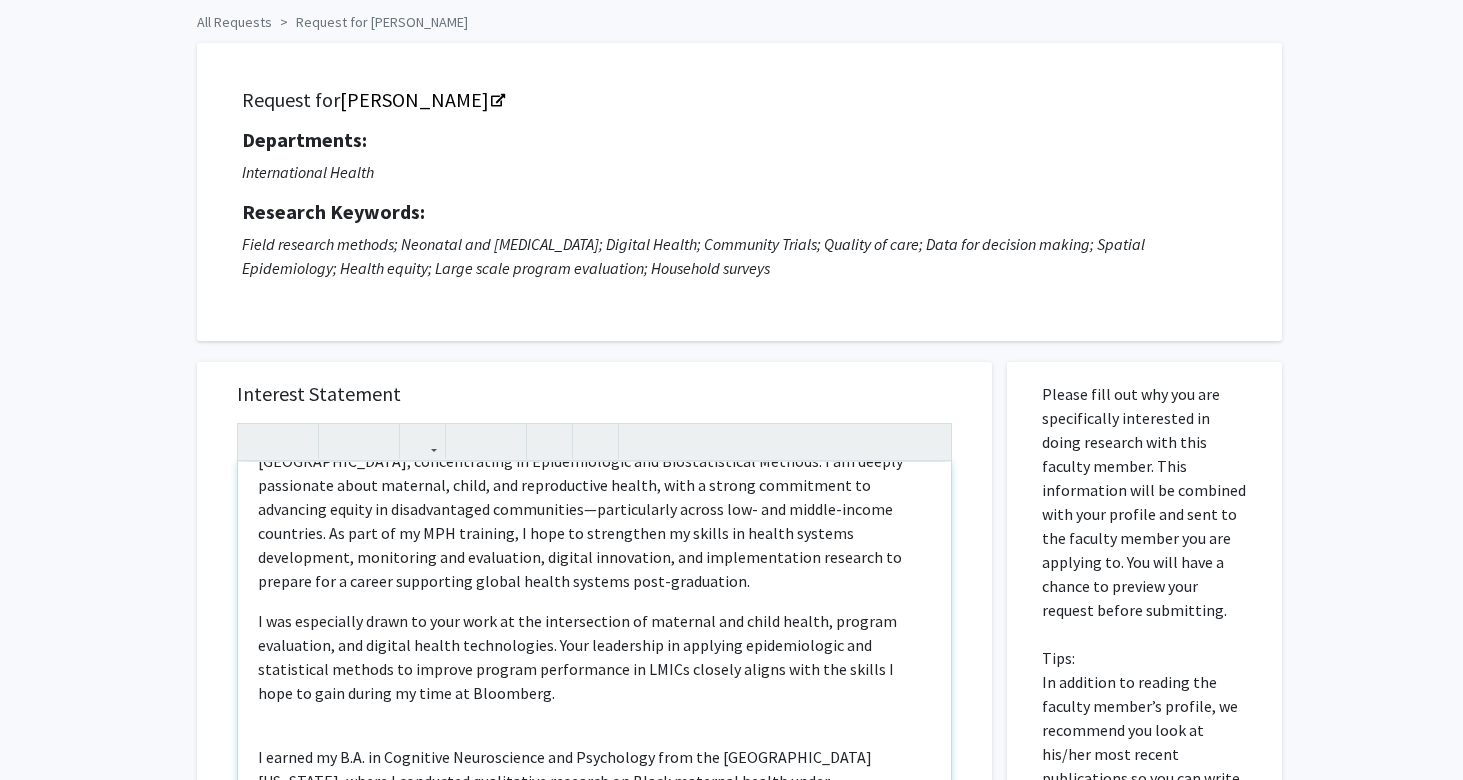 scroll, scrollTop: 80, scrollLeft: 0, axis: vertical 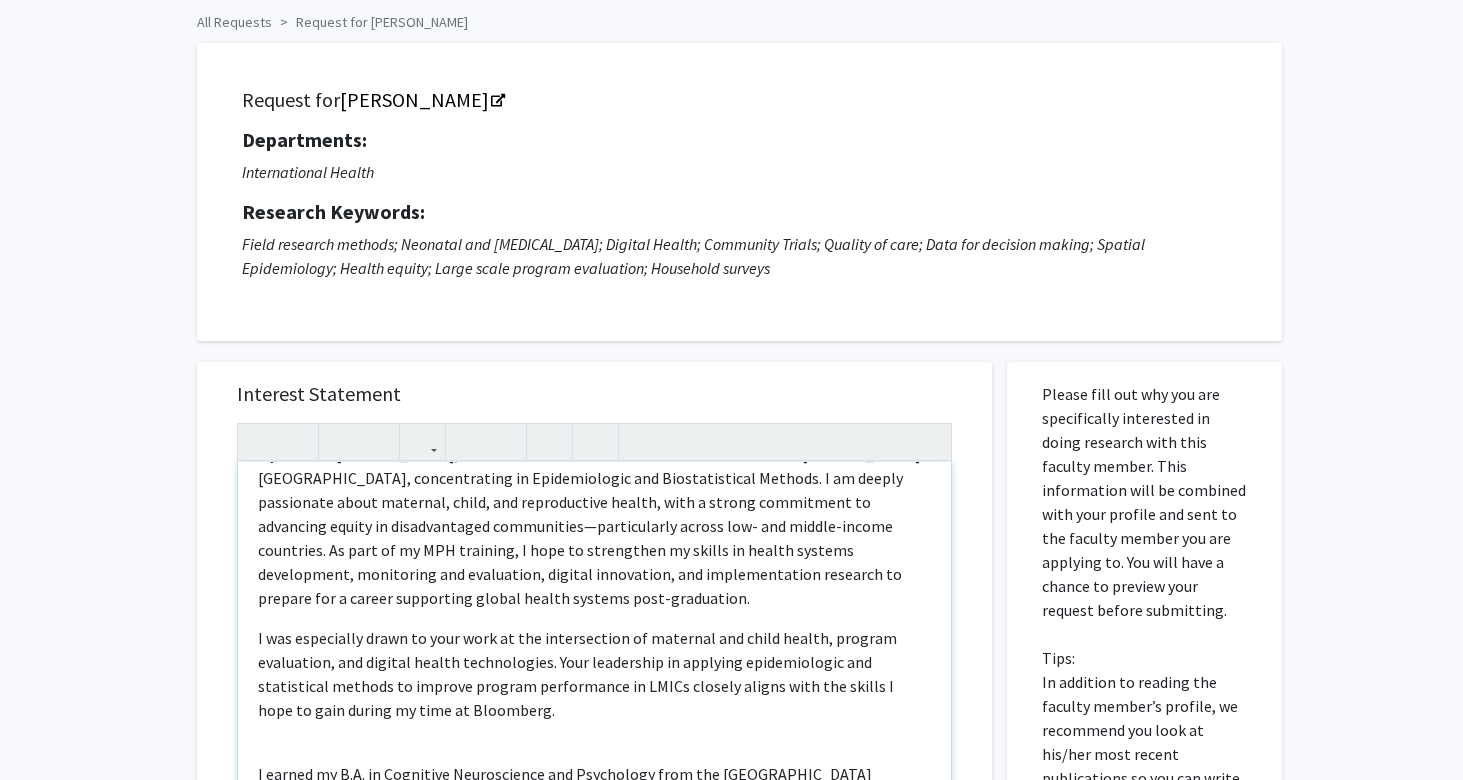 click on "My name is Erica Stephens, and I am a Master of Public Health student at the Johns Hopkins Bloomberg School of Public Health, concentrating in Epidemiologic and Biostatistical Methods. I am deeply passionate about maternal, child, and reproductive health, with a strong commitment to advancing equity in disadvantaged communities—particularly across low- and middle-income countries. As part of my MPH training, I hope to strengthen my skills in health systems development, monitoring and evaluation, digital innovation, and implementation research to prepare for a career supporting global health systems post-graduation." at bounding box center (594, 526) 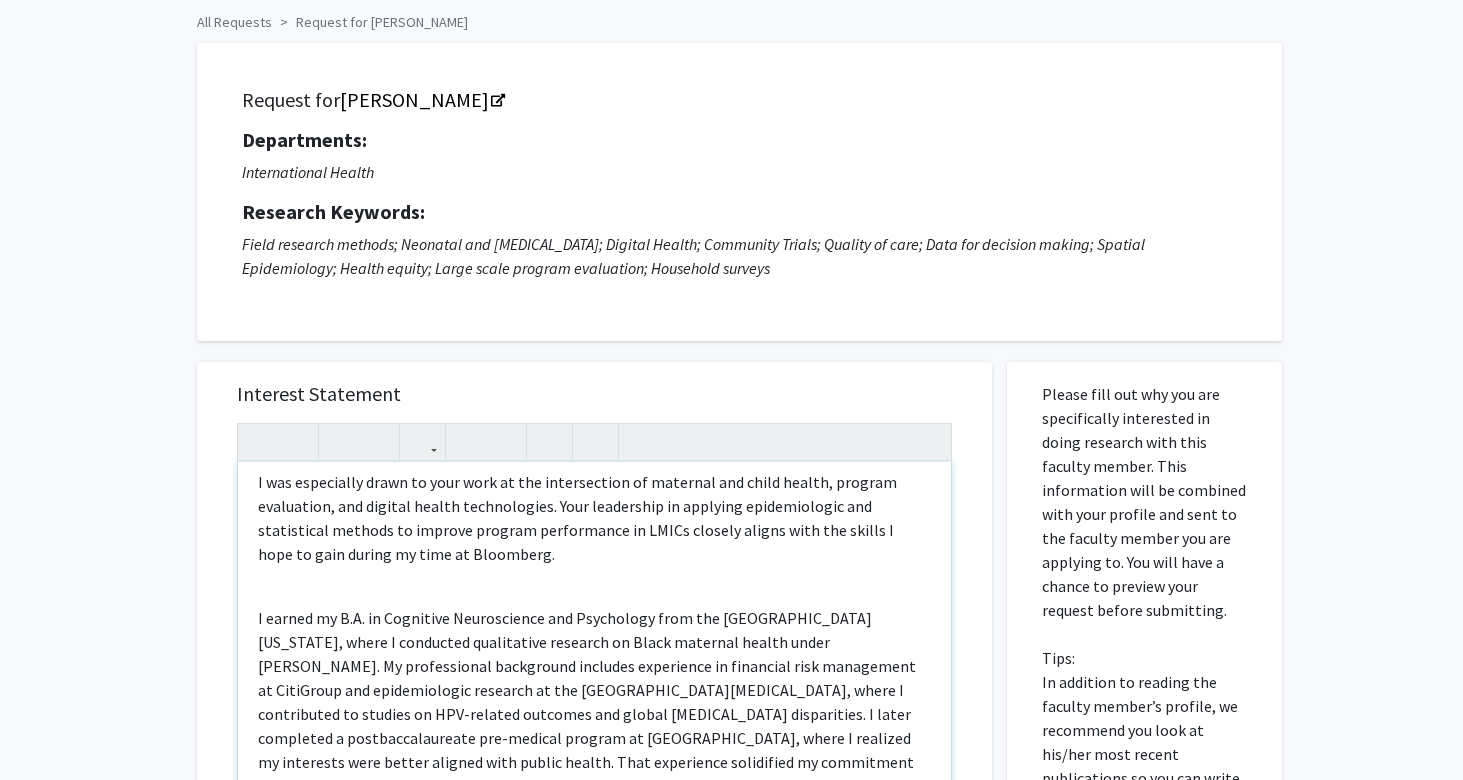 scroll, scrollTop: 290, scrollLeft: 0, axis: vertical 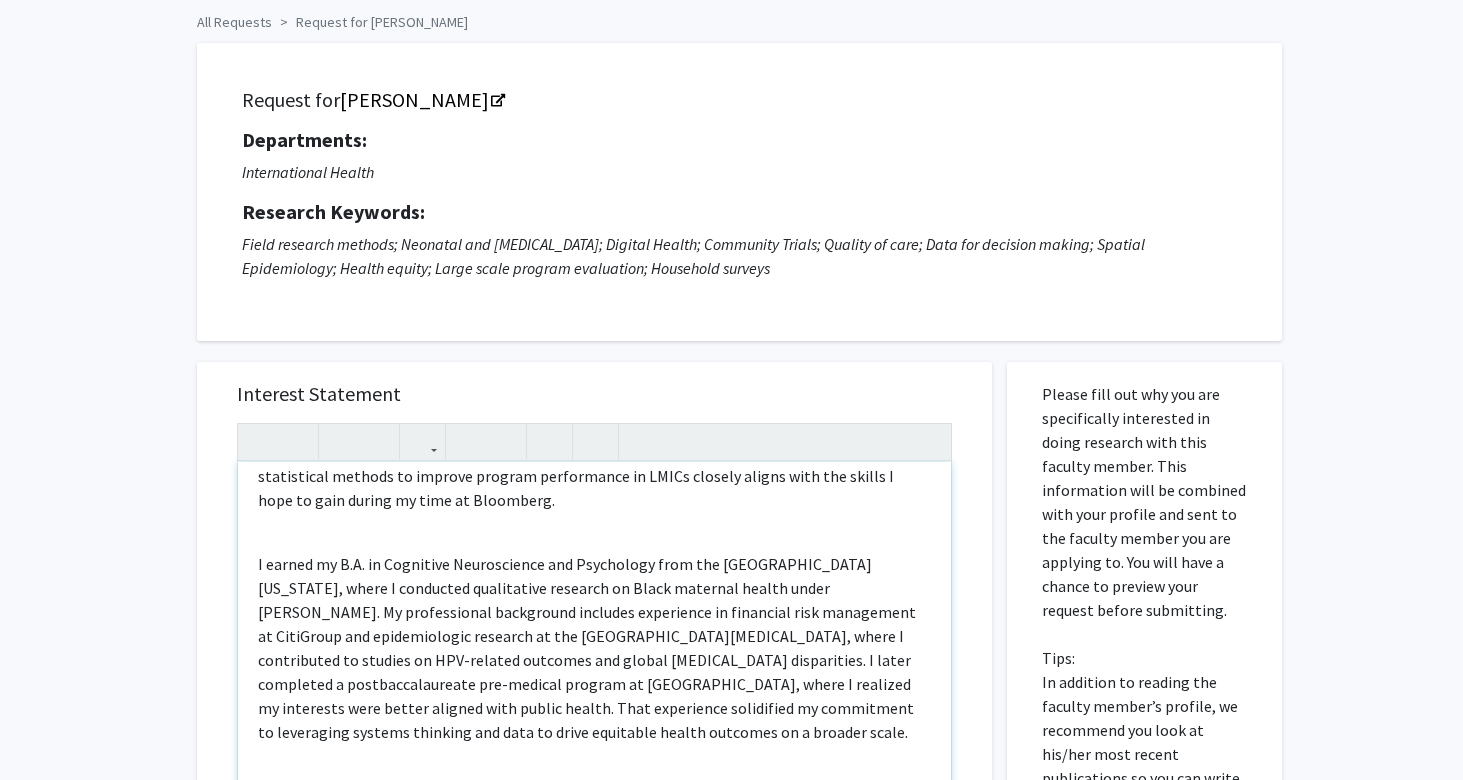 click on "Dear Dr. Mohan, My name is Erica Stephens, and I am a Master of Public Health student at the Johns Hopkins Bloomberg School of Public Health, concentrating in Epidemiologic and Biostatistical Methods. I am deeply passionate about maternal, child, and reproductive health, with a strong commitment to advancing equity in disadvantaged communities, particularly across low- and middle-income countries. As part of my MPH training, I hope to strengthen my skills in health systems development, monitoring and evaluation, digital innovation, and implementation research to prepare for a career supporting global health systems post-graduation. I was especially drawn to your work at the intersection of maternal and child health, program evaluation, and digital health technologies. Your leadership in applying epidemiologic and statistical methods to improve program performance in LMICs closely aligns with the skills I hope to gain during my time at Bloomberg. Warm regards, Erica Stephens" at bounding box center (594, 691) 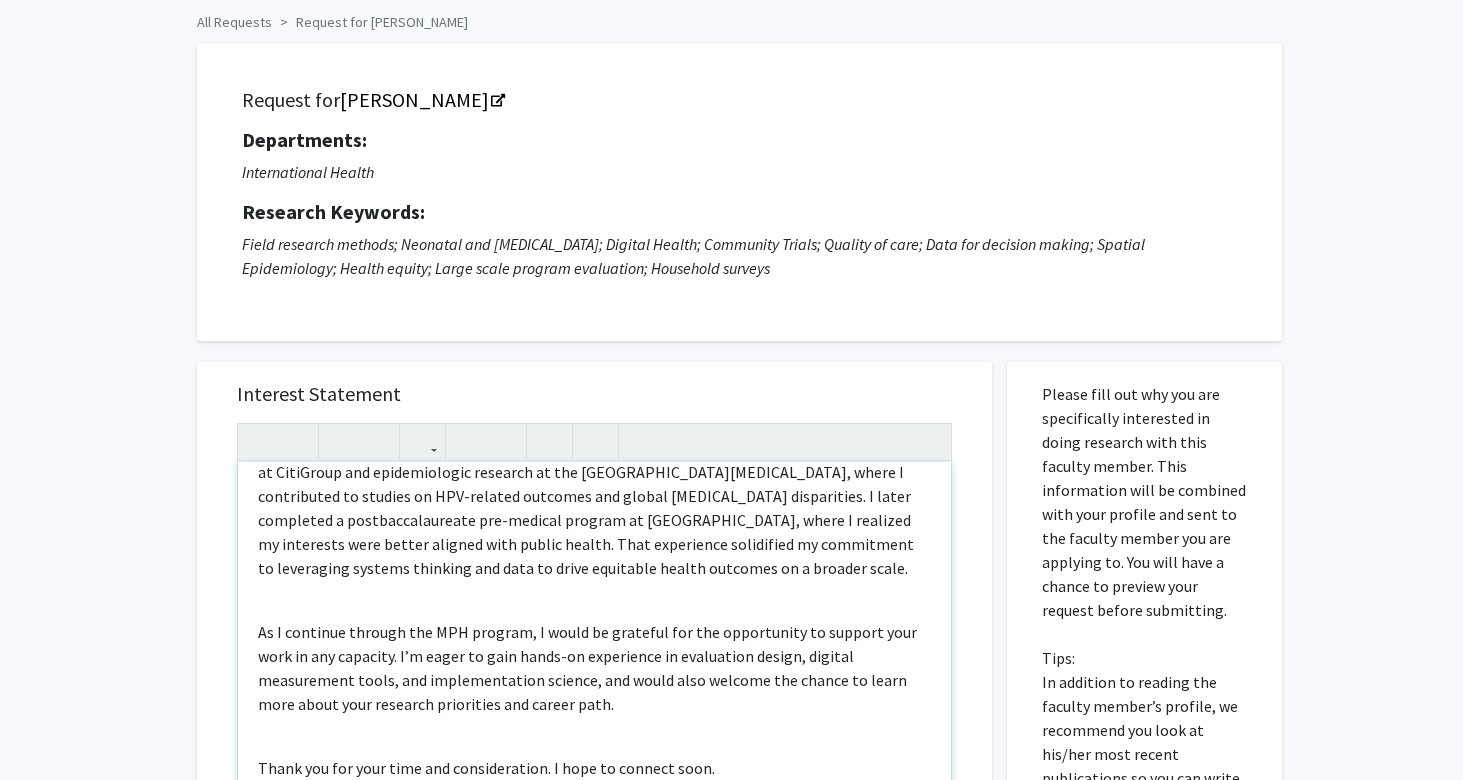 click on "Dear Dr. Mohan, My name is Erica Stephens, and I am a Master of Public Health student at the Johns Hopkins Bloomberg School of Public Health, concentrating in Epidemiologic and Biostatistical Methods. I am deeply passionate about maternal, child, and reproductive health, with a strong commitment to advancing equity in disadvantaged communities, particularly across low- and middle-income countries. As part of my MPH training, I hope to strengthen my skills in health systems development, monitoring and evaluation, digital innovation, and implementation research to prepare for a career supporting global health systems post-graduation. I was especially drawn to your work at the intersection of maternal and child health, program evaluation, and digital health technologies. Your leadership in applying epidemiologic and statistical methods to improve program performance in LMICs closely aligns with the skills I hope to gain during my time at Bloomberg. Warm regards, Erica Stephens" at bounding box center (594, 691) 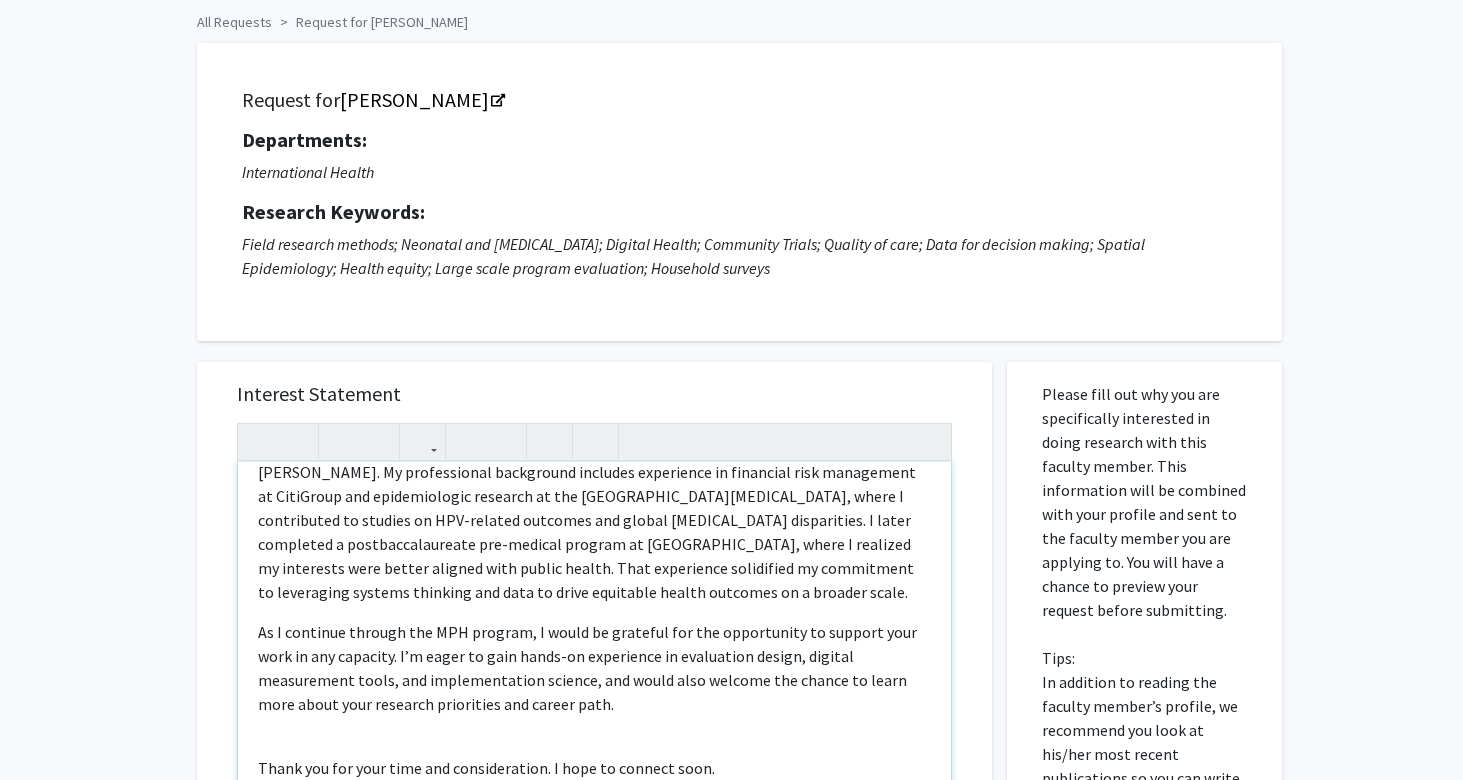 scroll, scrollTop: 406, scrollLeft: 0, axis: vertical 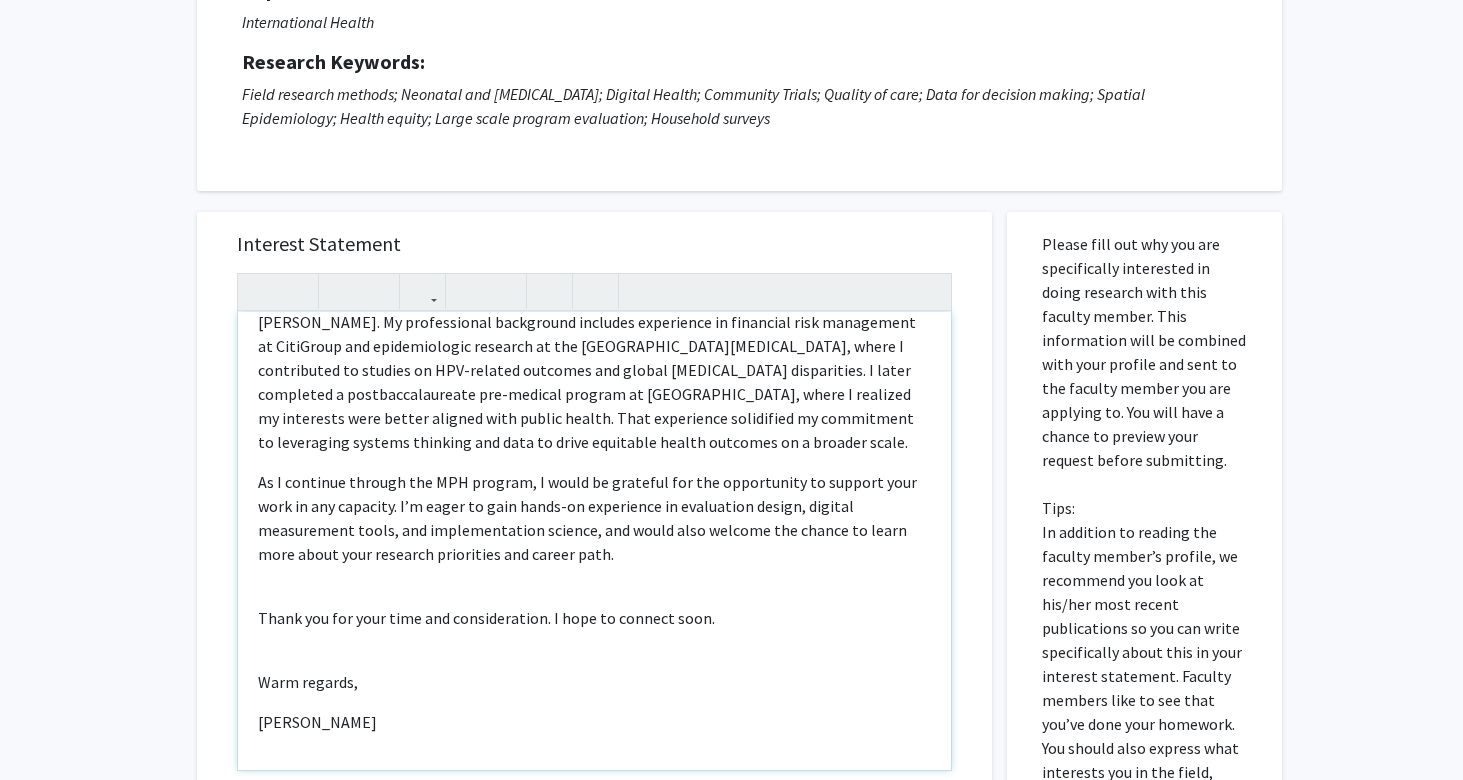 click on "Dear Dr. Mohan, My name is Erica Stephens, and I am a Master of Public Health student at the Johns Hopkins Bloomberg School of Public Health, concentrating in Epidemiologic and Biostatistical Methods. I am deeply passionate about maternal, child, and reproductive health, with a strong commitment to advancing equity in disadvantaged communities, particularly across low- and middle-income countries. As part of my MPH training, I hope to strengthen my skills in health systems development, monitoring and evaluation, digital innovation, and implementation research to prepare for a career supporting global health systems post-graduation. I was especially drawn to your work at the intersection of maternal and child health, program evaluation, and digital health technologies. Your leadership in applying epidemiologic and statistical methods to improve program performance in LMICs closely aligns with the skills I hope to gain during my time at Bloomberg. Warm regards, Erica Stephens" at bounding box center (594, 541) 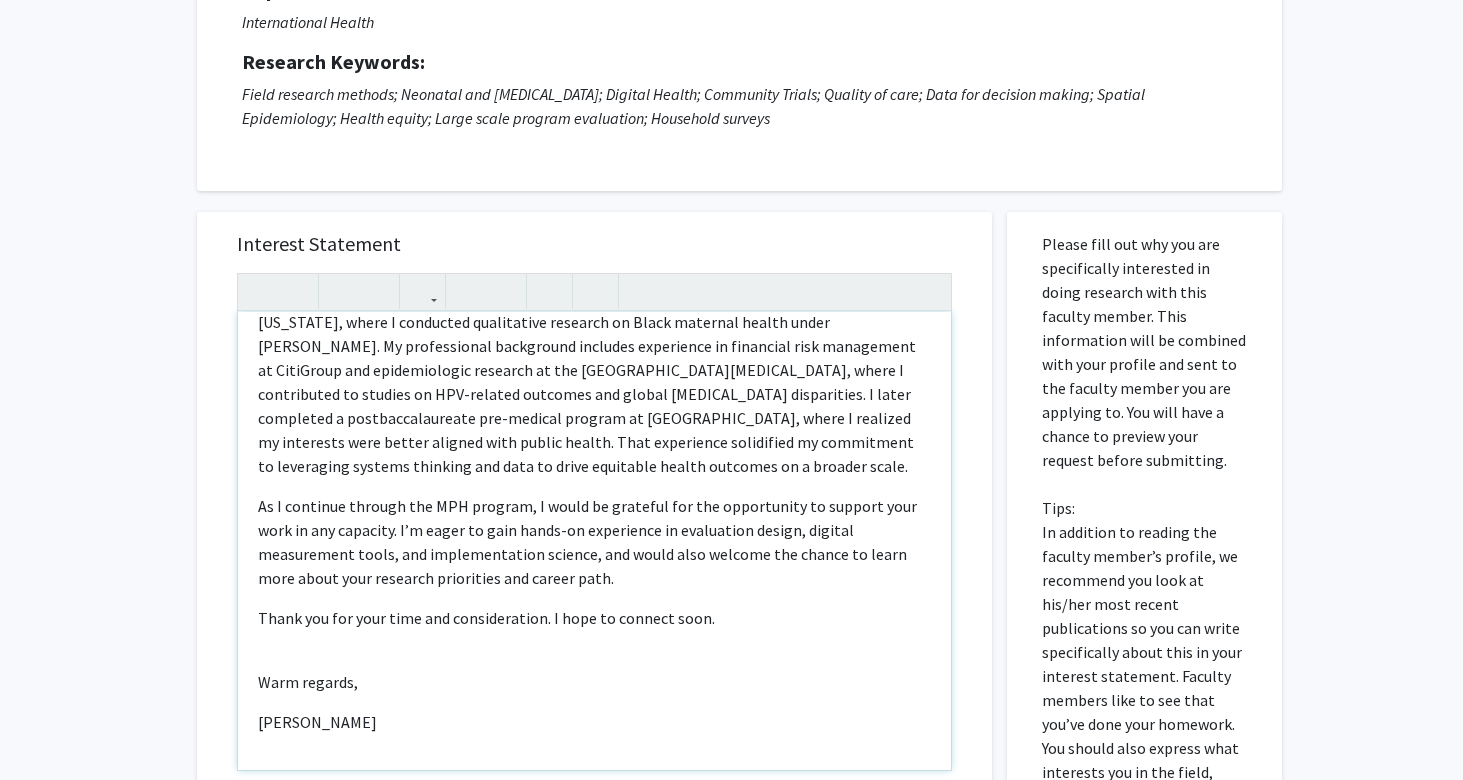 scroll, scrollTop: 382, scrollLeft: 0, axis: vertical 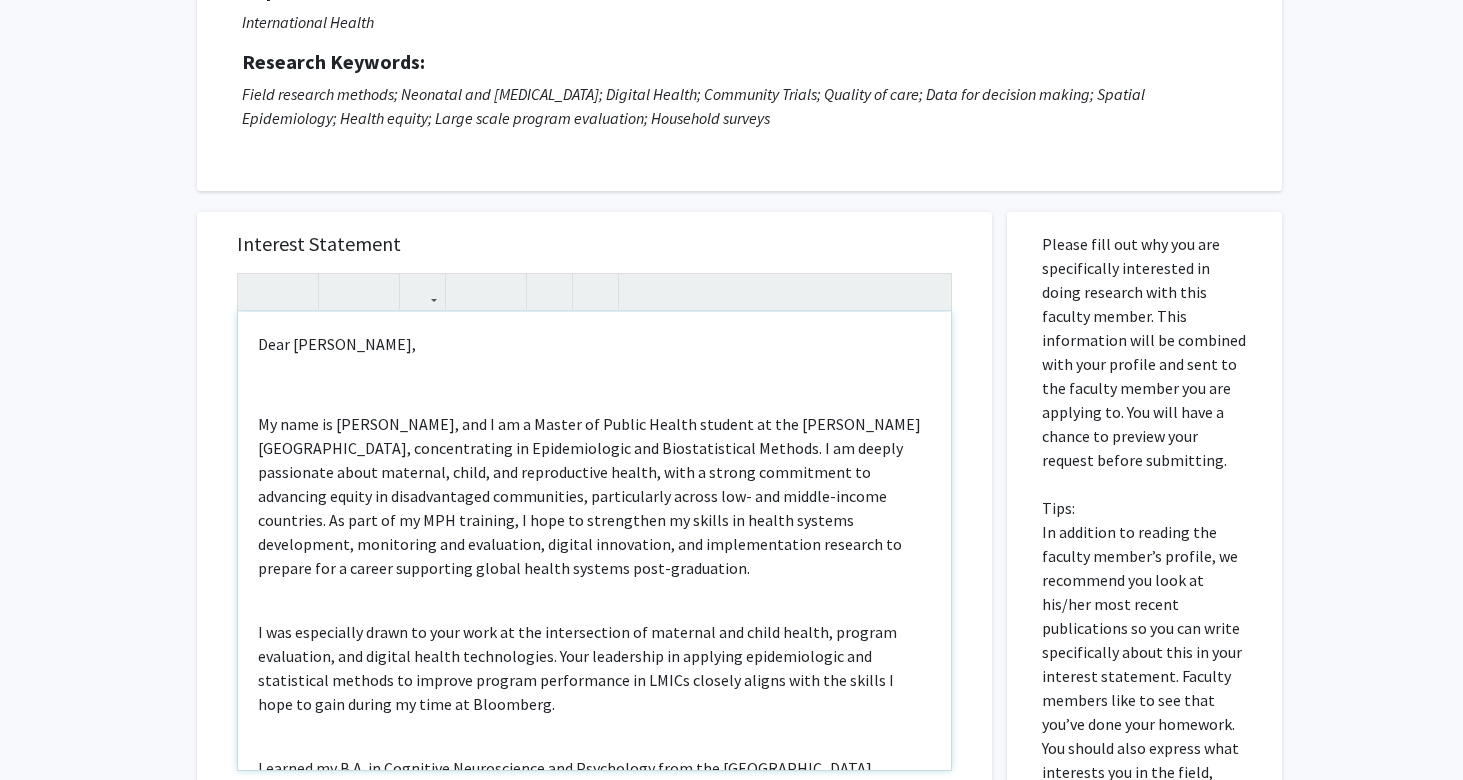 type on "<p>Dear Dr. Mohan,</p><br><p>My name is Erica Stephens, and I am a Master of Public Health student at the Johns Hopkins Bloomberg School of Public Health, concentrating in Epidemiologic and Biostatistical Methods. I am deeply passionate about maternal, child, and reproductive health, with a strong commitment to advancing equity in disadvantaged communities, particularly across low- and middle-income countries. As part of my MPH training, I hope to strengthen my skills in health systems development, monitoring and evaluation, digital innovation, and implementation research to prepare for a career supporting global health systems post-graduation.</p><br><p>I was especially drawn to your work at the intersection of maternal and child health, program evaluation, and digital health technologies. Your leadership in applying epidemiologic and statistical methods to improve program performance in LMICs closely aligns with the skills I hope to gain during my time at Bloomberg.</p><br><p>I earned my B.A. in Cognitiv..." 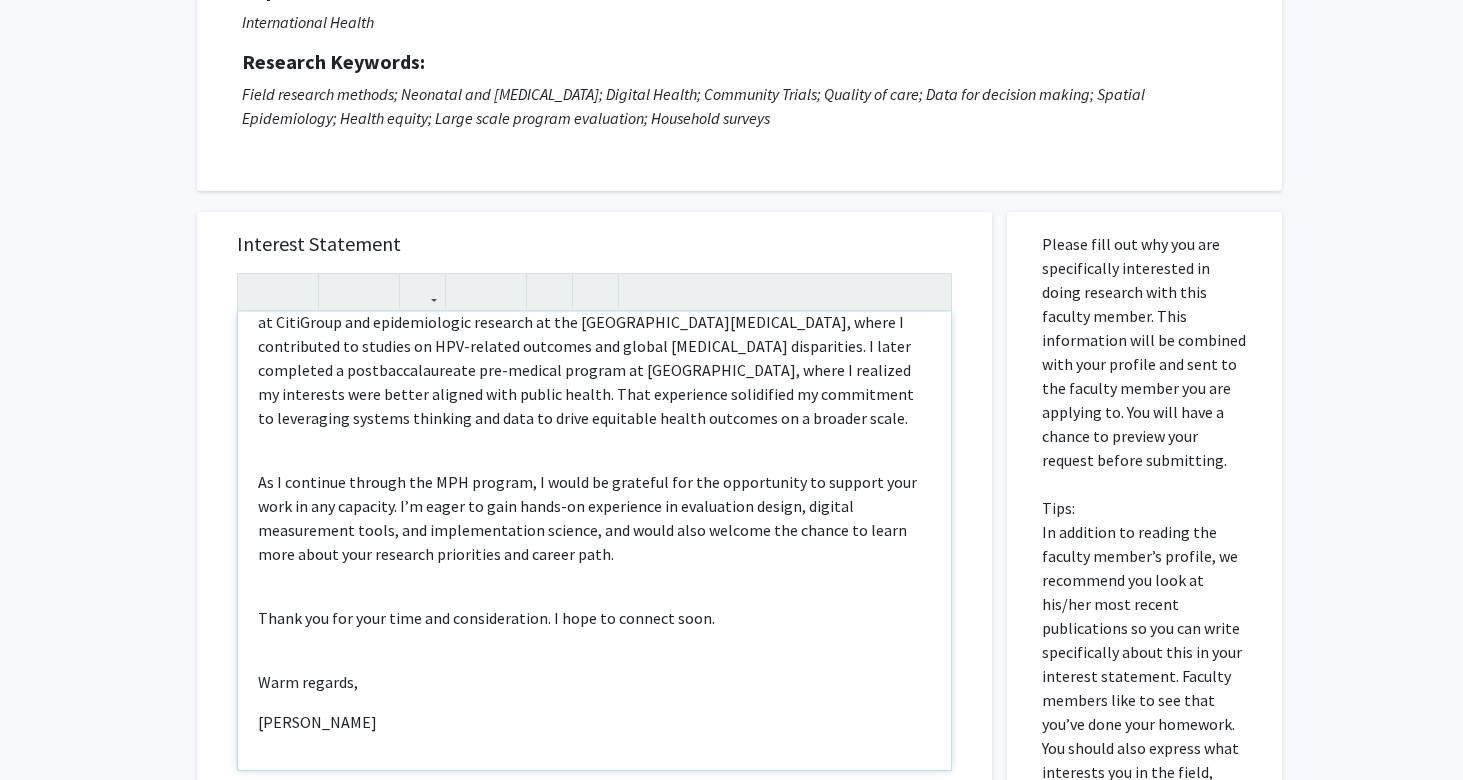 scroll, scrollTop: 502, scrollLeft: 0, axis: vertical 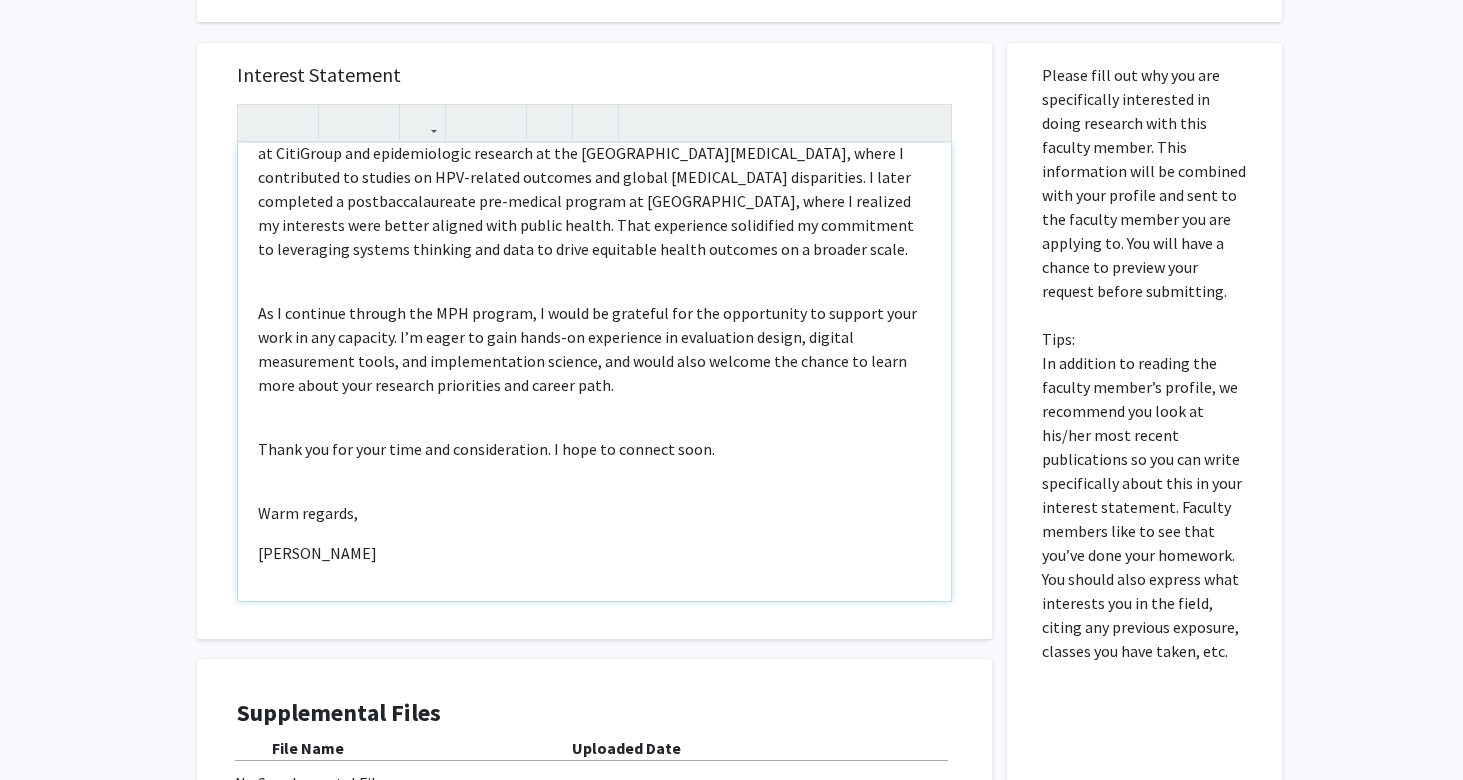 click on "Erica Stephens" at bounding box center [594, 553] 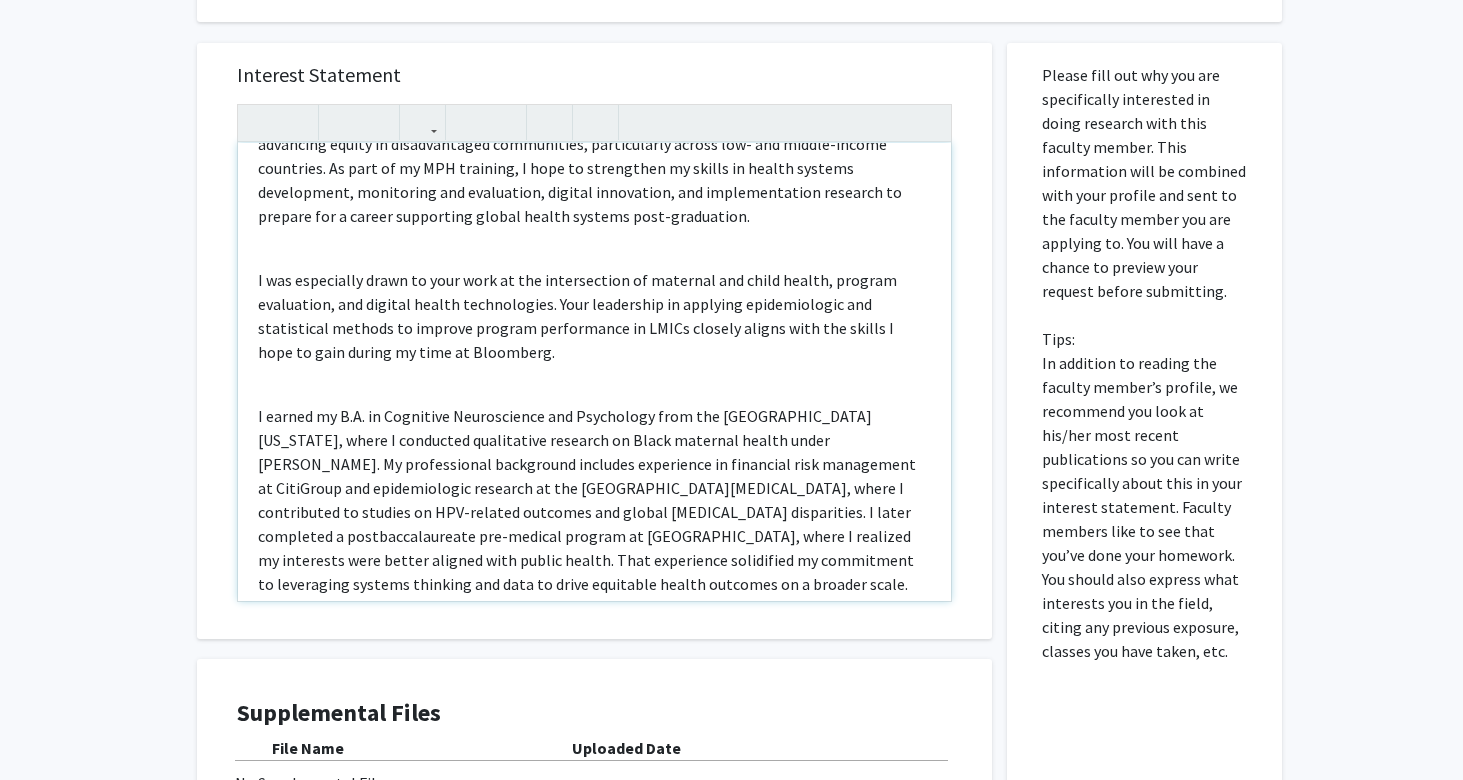 scroll, scrollTop: 0, scrollLeft: 0, axis: both 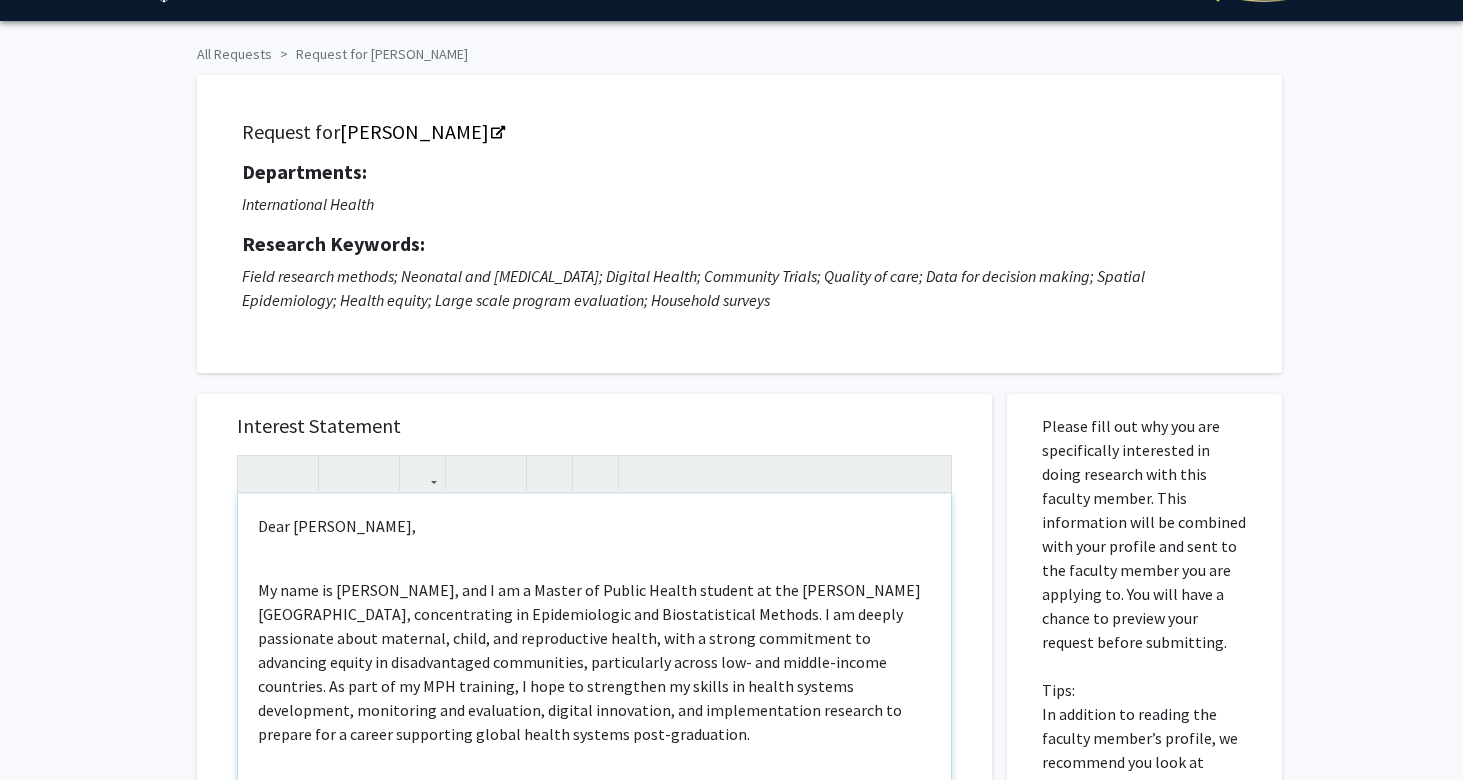 drag, startPoint x: 368, startPoint y: 562, endPoint x: 190, endPoint y: -39, distance: 626.8054 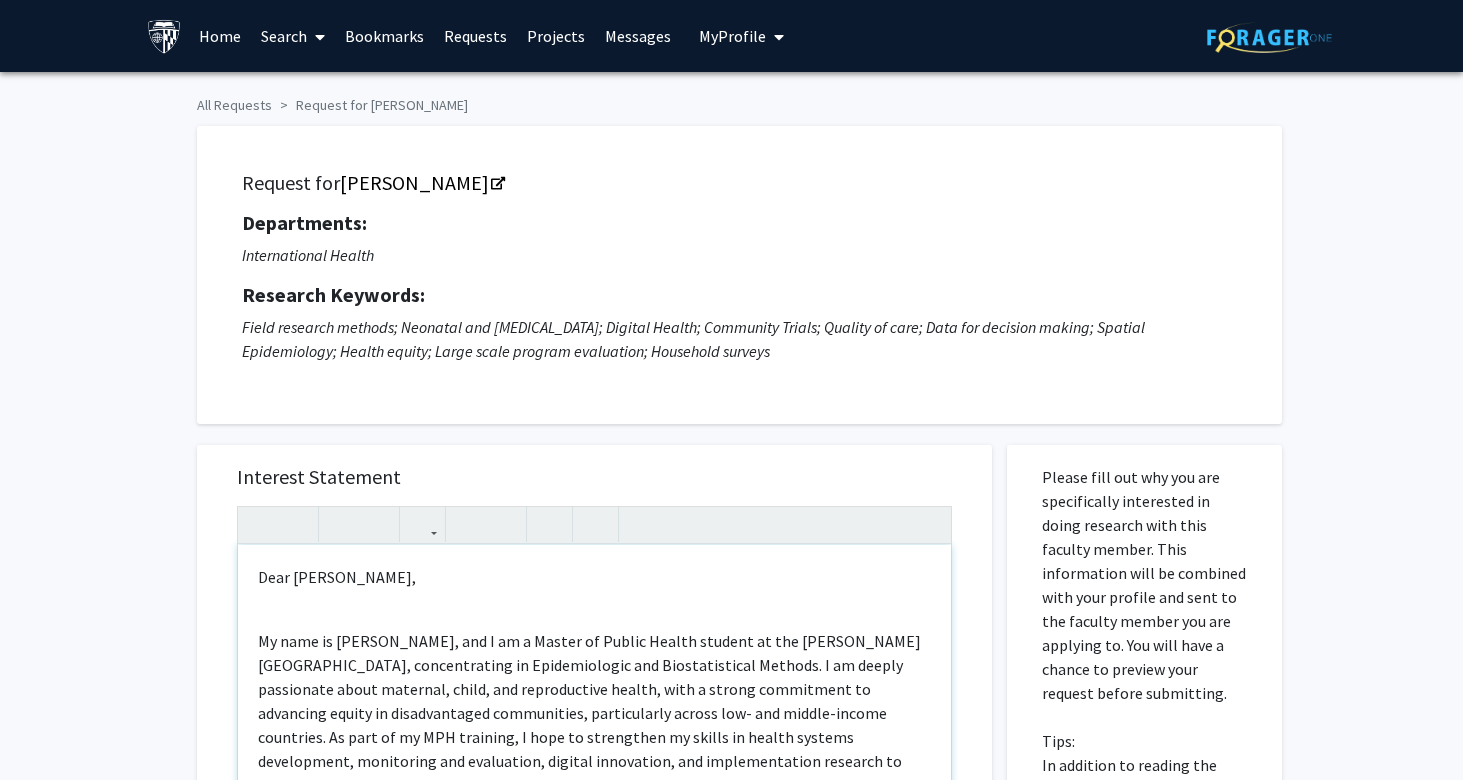 copy on "Dear Dr. Mohan, My name is Erica Stephens, and I am a Master of Public Health student at the Johns Hopkins Bloomberg School of Public Health, concentrating in Epidemiologic and Biostatistical Methods. I am deeply passionate about maternal, child, and reproductive health, with a strong commitment to advancing equity in disadvantaged communities, particularly across low- and middle-income countries. As part of my MPH training, I hope to strengthen my skills in health systems development, monitoring and evaluation, digital innovation, and implementation research to prepare for a career supporting global health systems post-graduation. I was especially drawn to your work at the intersection of maternal and child health, program evaluation, and digital health technologies. Your leadership in applying epidemiologic and statistical methods to improve program performance in LMICs closely aligns with the skills I hope to gain during my time at Bloomberg. I earned my B.A. in Cognitive Neuroscience and Psychology fro..." 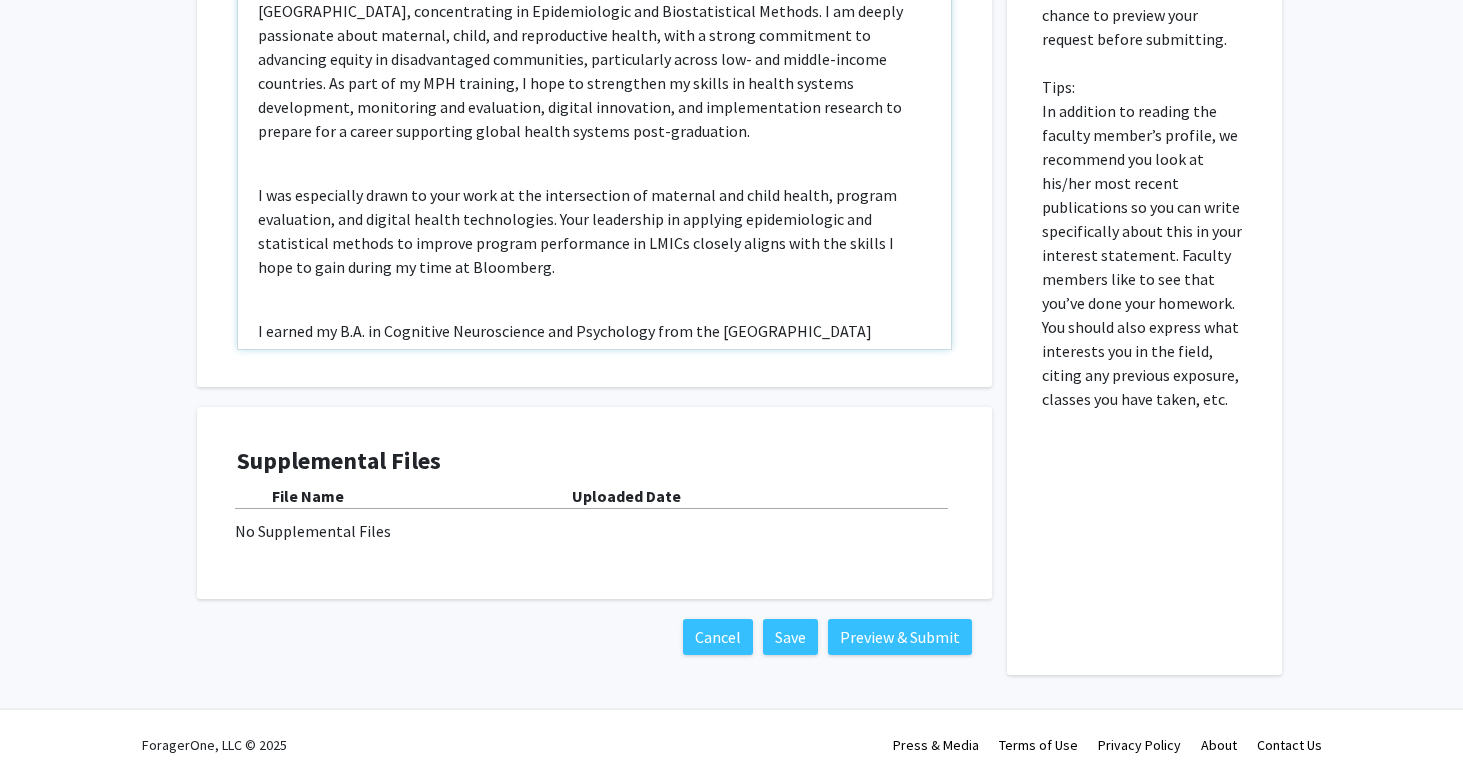 scroll, scrollTop: 656, scrollLeft: 0, axis: vertical 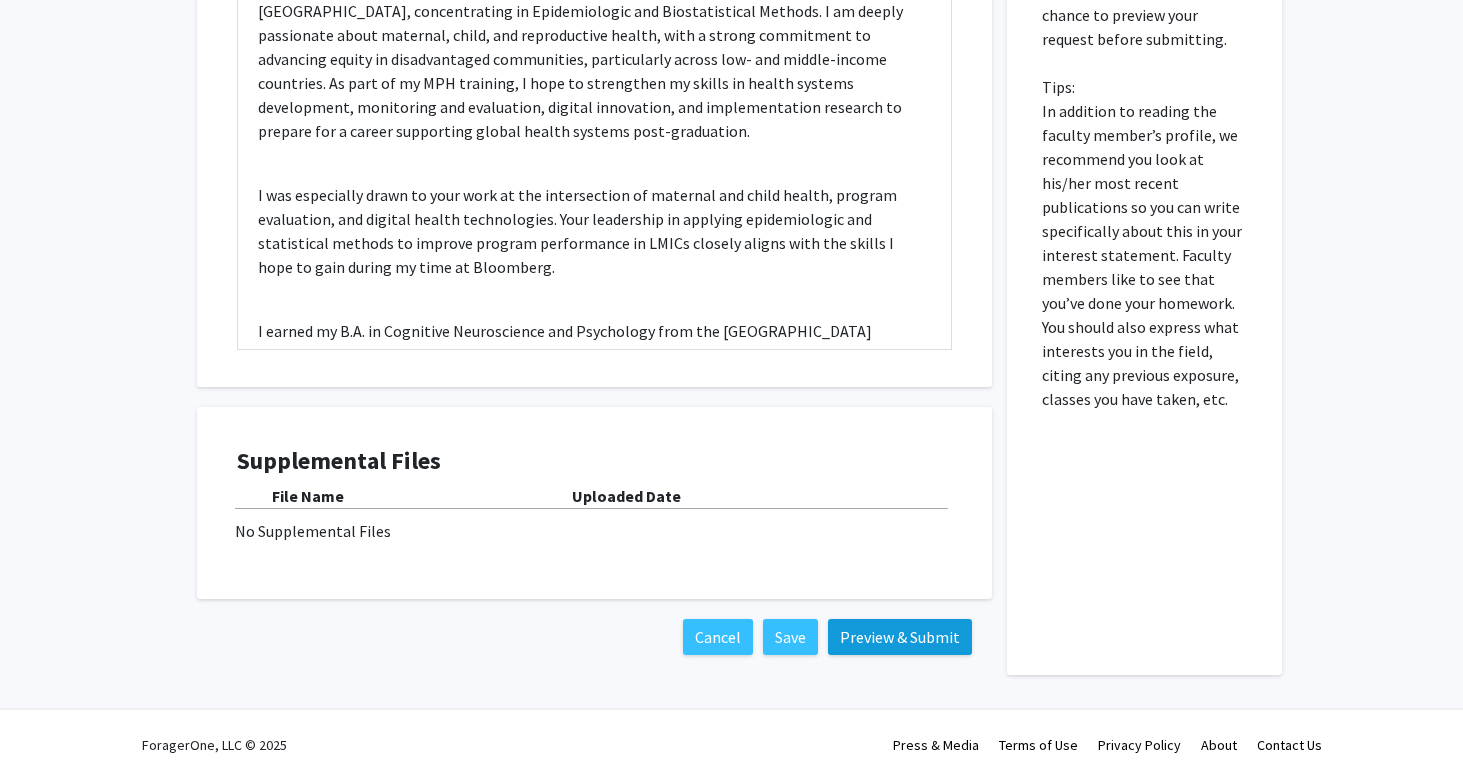 click on "Preview & Submit" at bounding box center [900, 637] 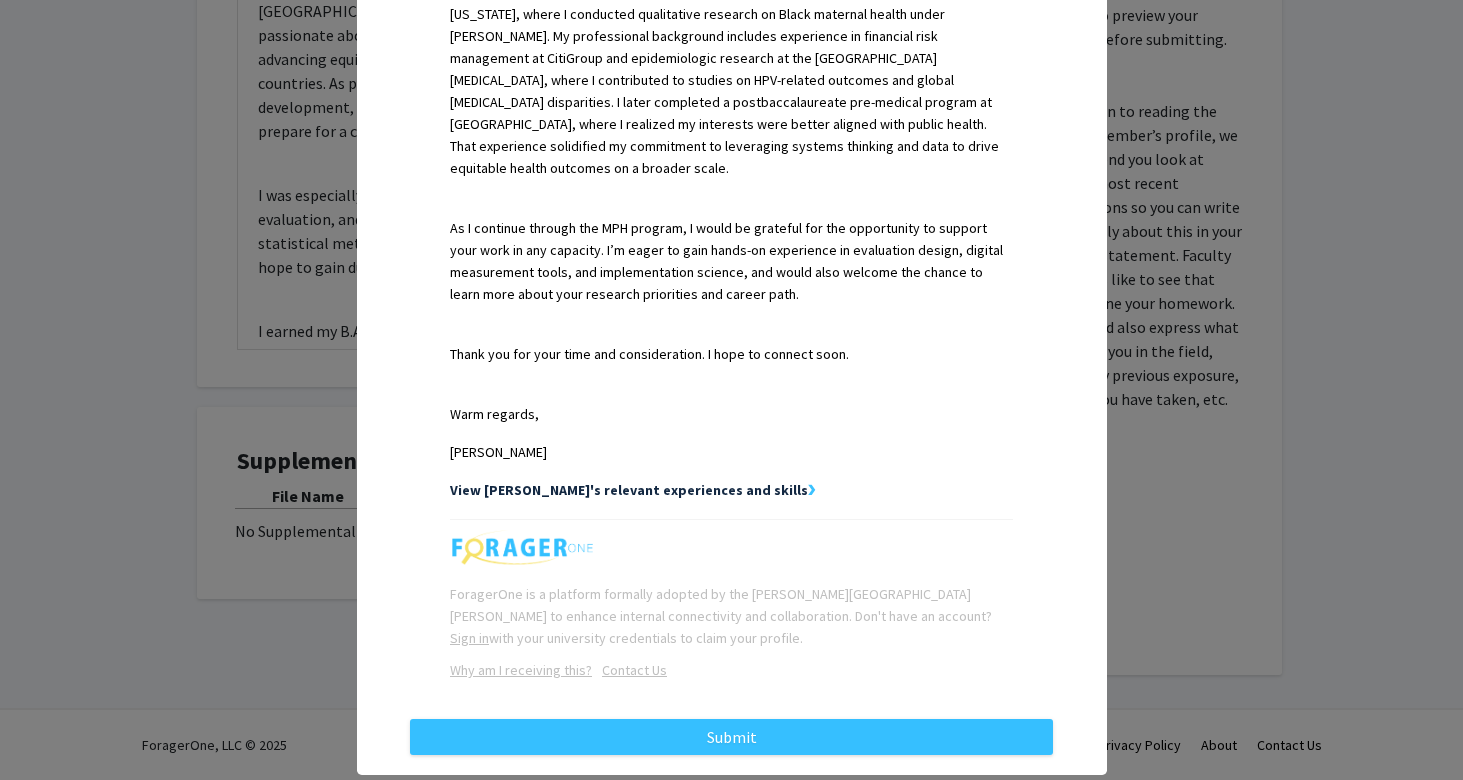 scroll, scrollTop: 943, scrollLeft: 0, axis: vertical 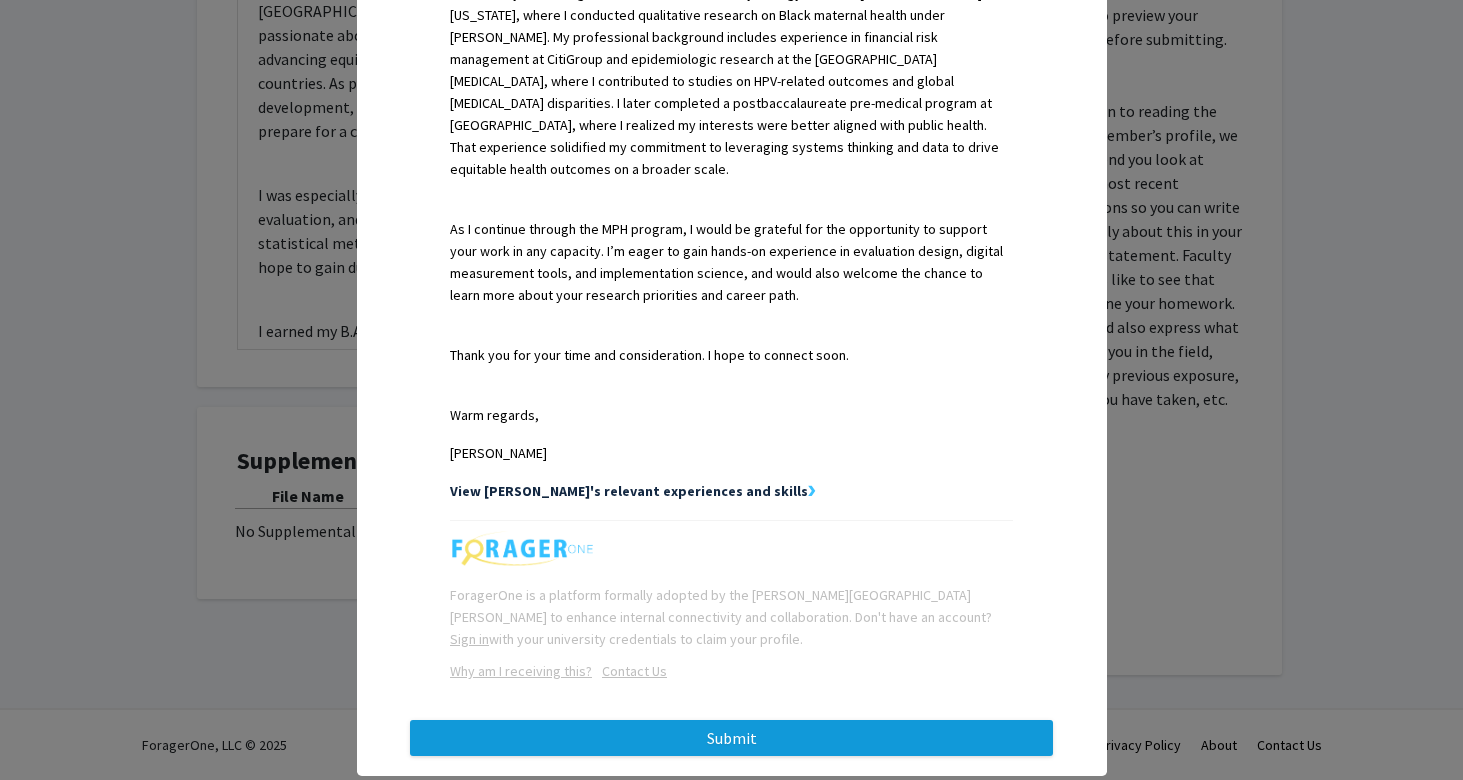 click on "Submit" at bounding box center [731, 738] 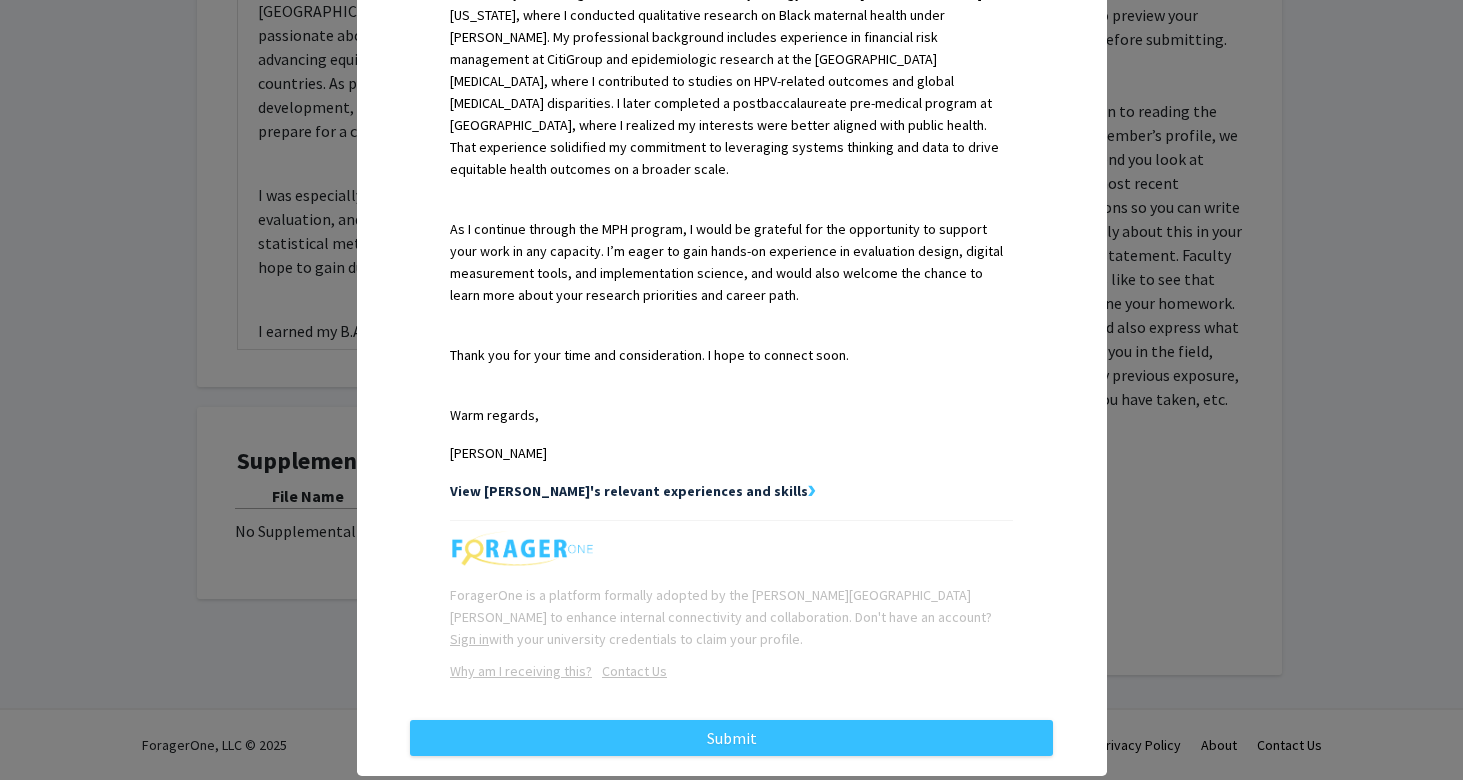 scroll, scrollTop: 0, scrollLeft: 0, axis: both 